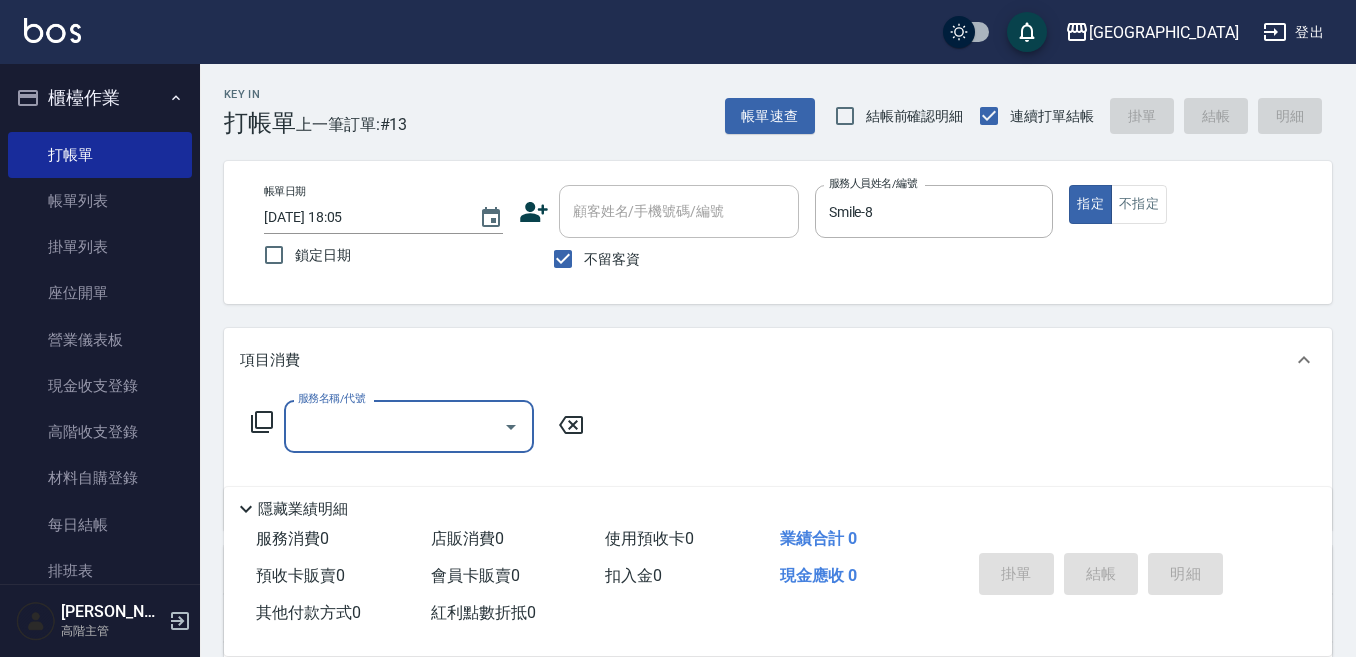 scroll, scrollTop: 100, scrollLeft: 0, axis: vertical 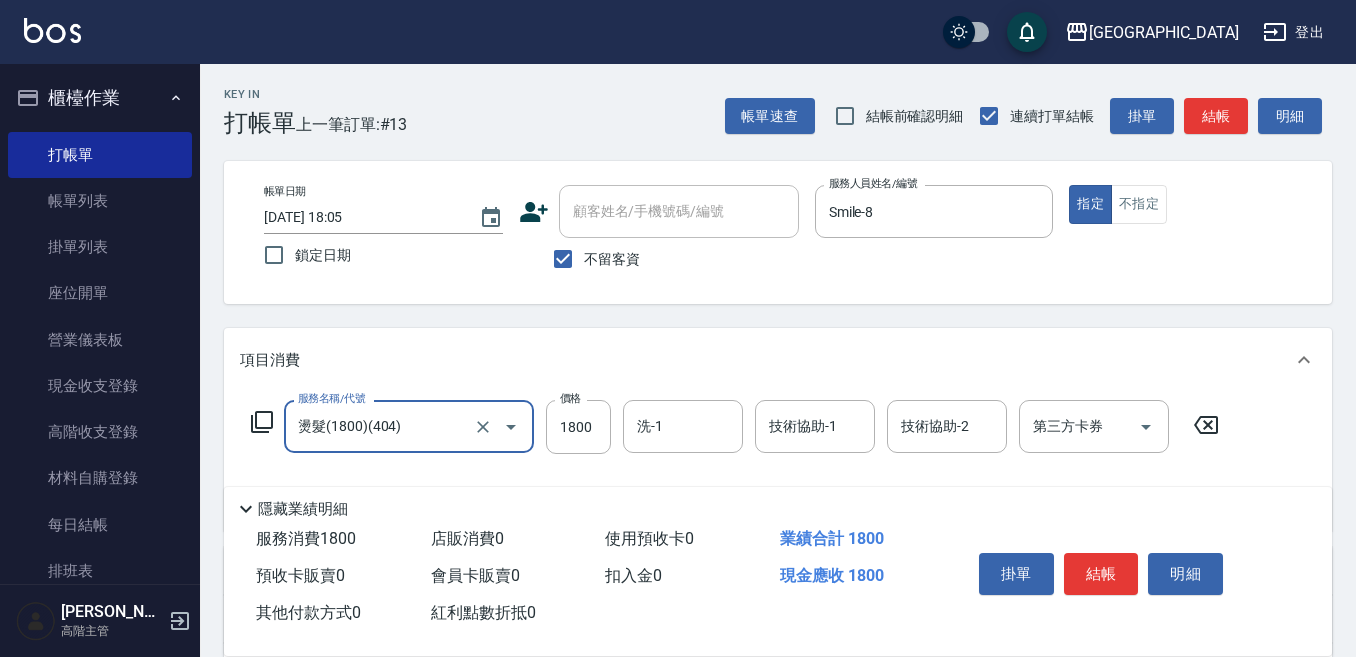 type on "燙髮(1800)(404)" 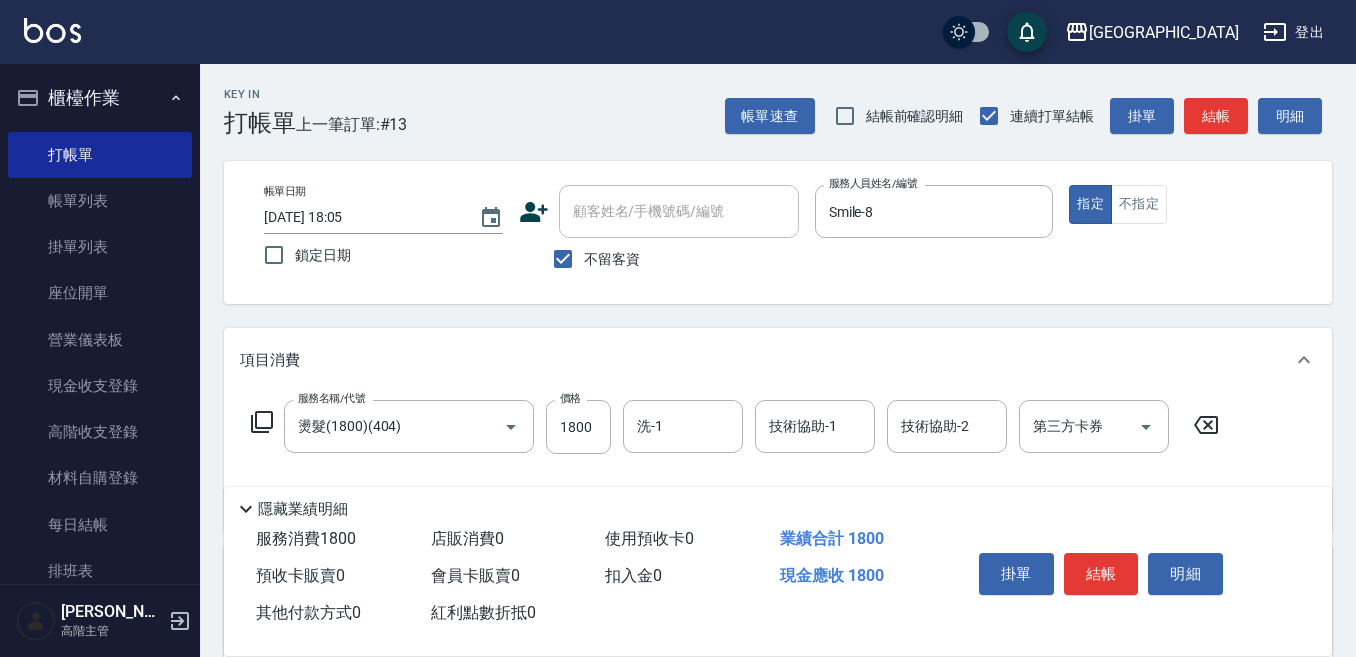 click 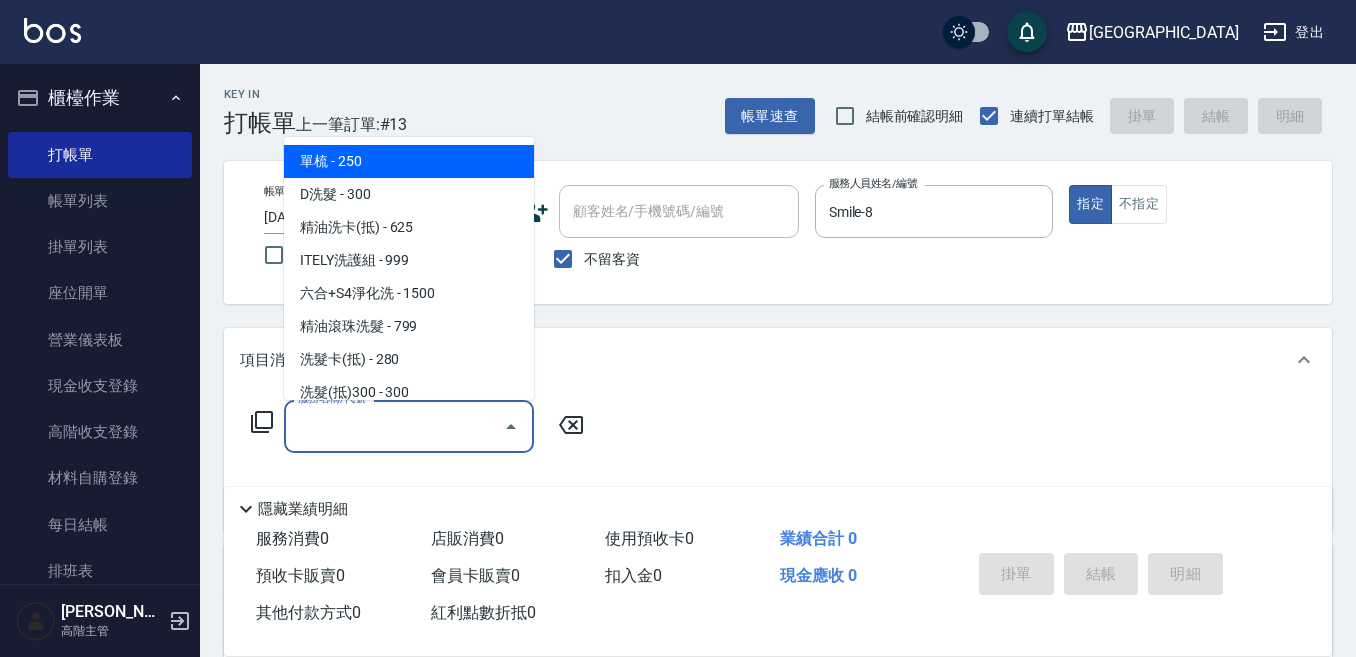 click on "服務名稱/代號" at bounding box center [394, 426] 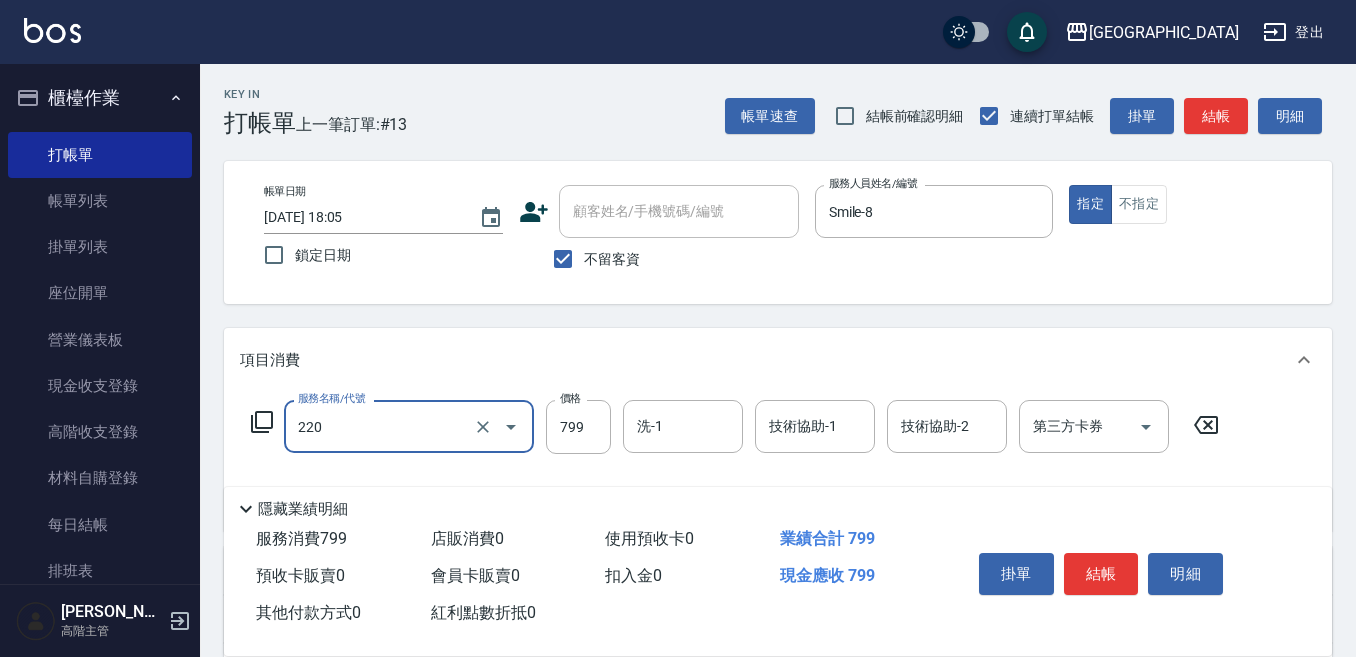 type on "精油滾珠洗髮(220)" 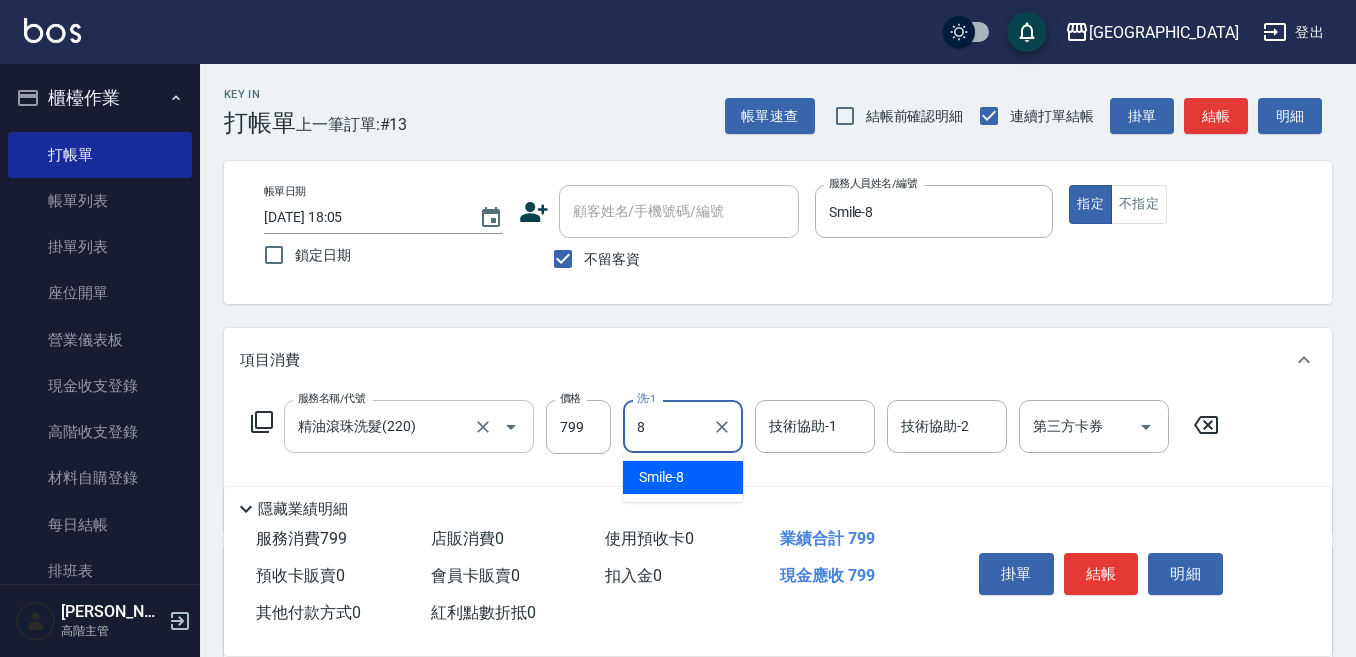 type on "Smile-8" 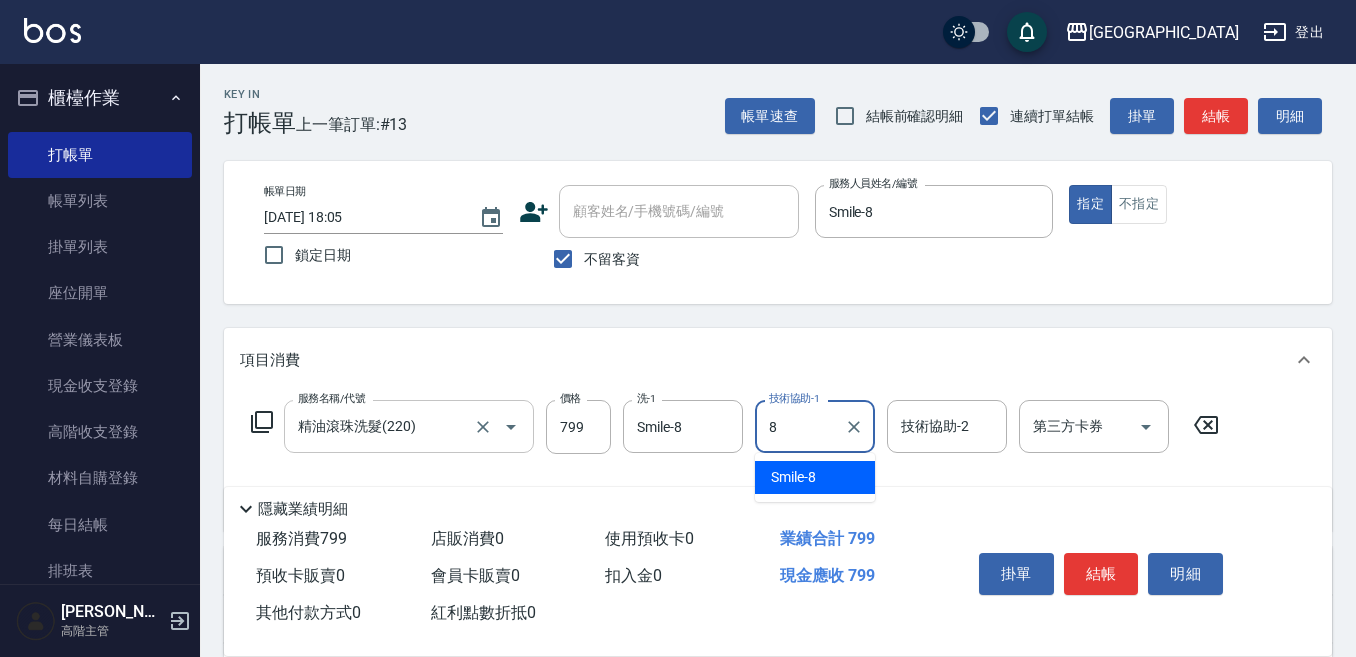 type on "Smile-8" 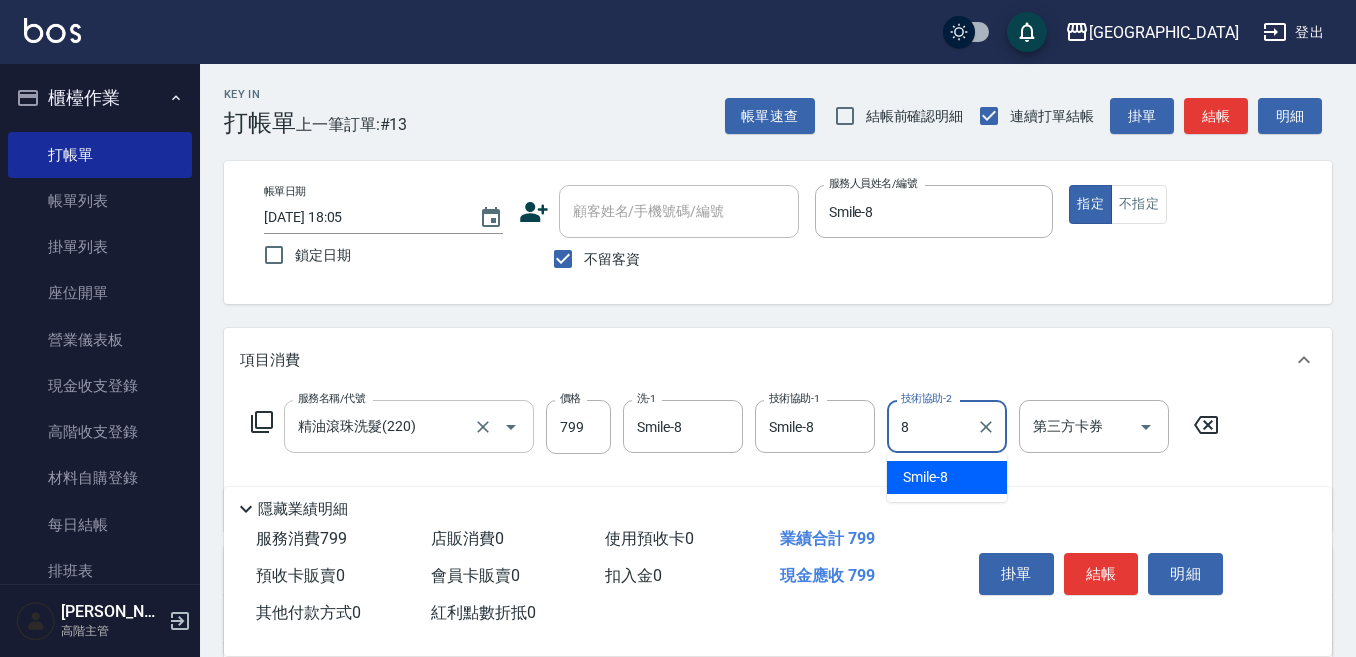 type on "Smile-8" 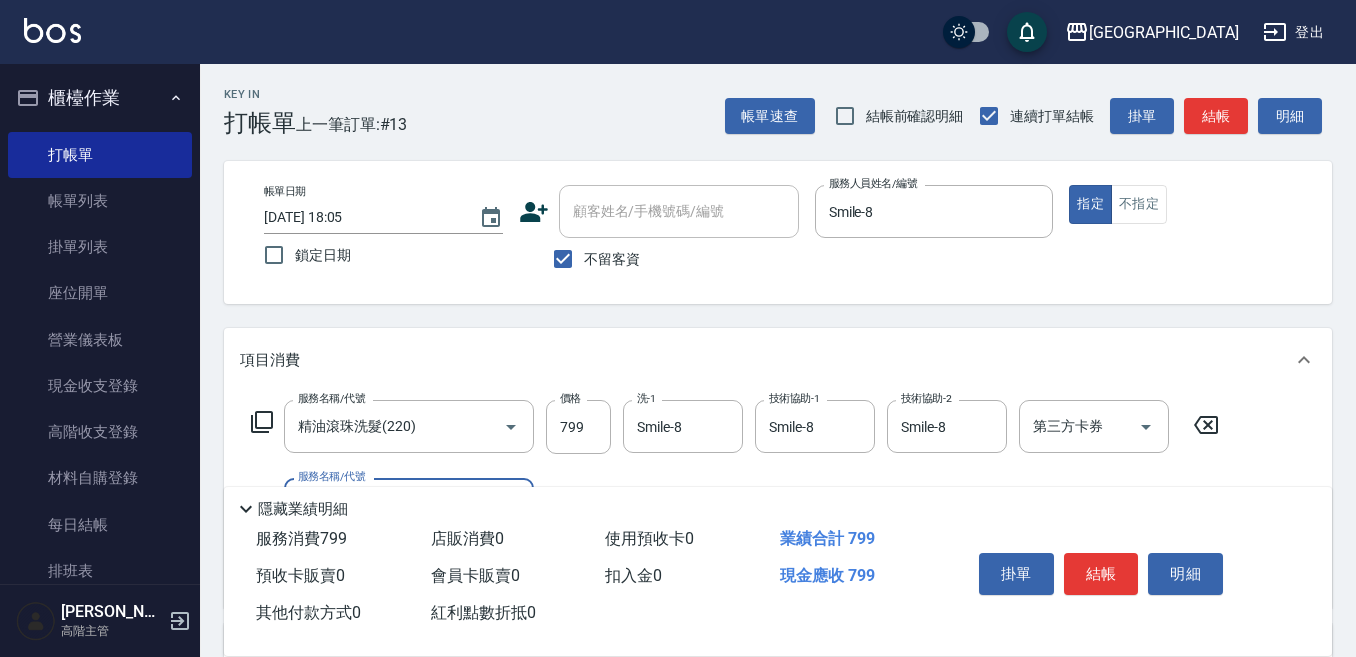 scroll, scrollTop: 100, scrollLeft: 0, axis: vertical 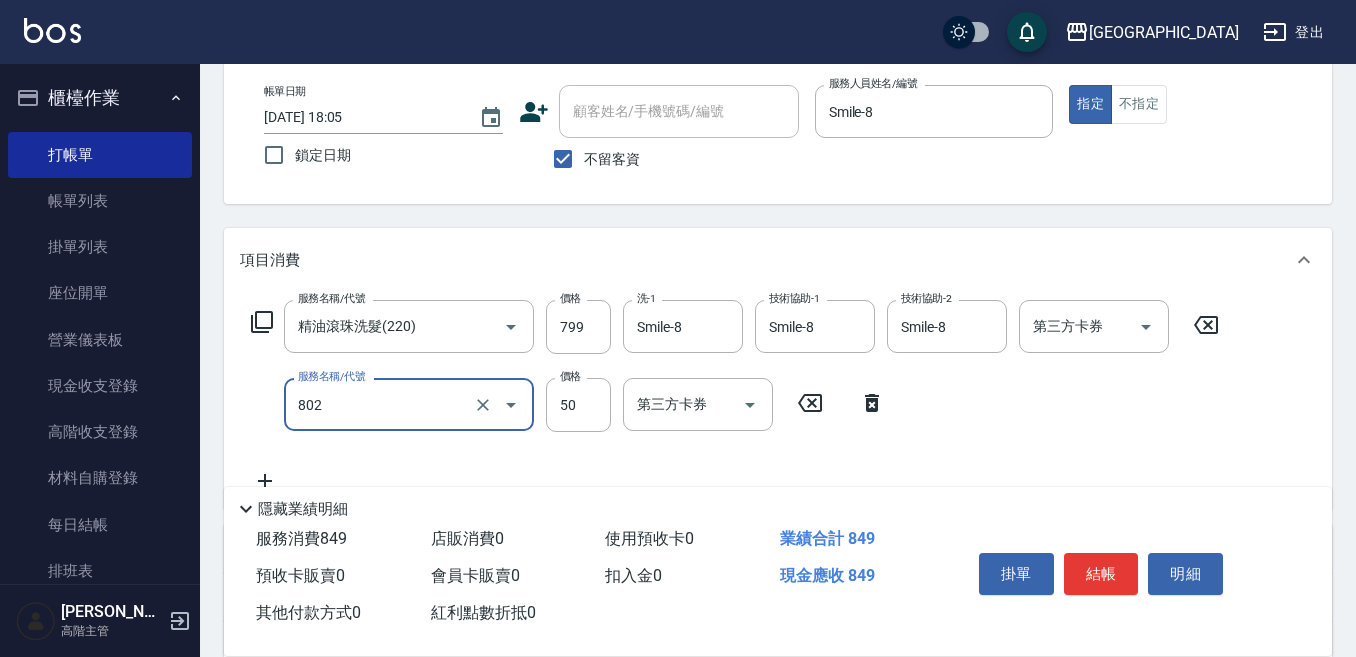 type on "勞水(802)" 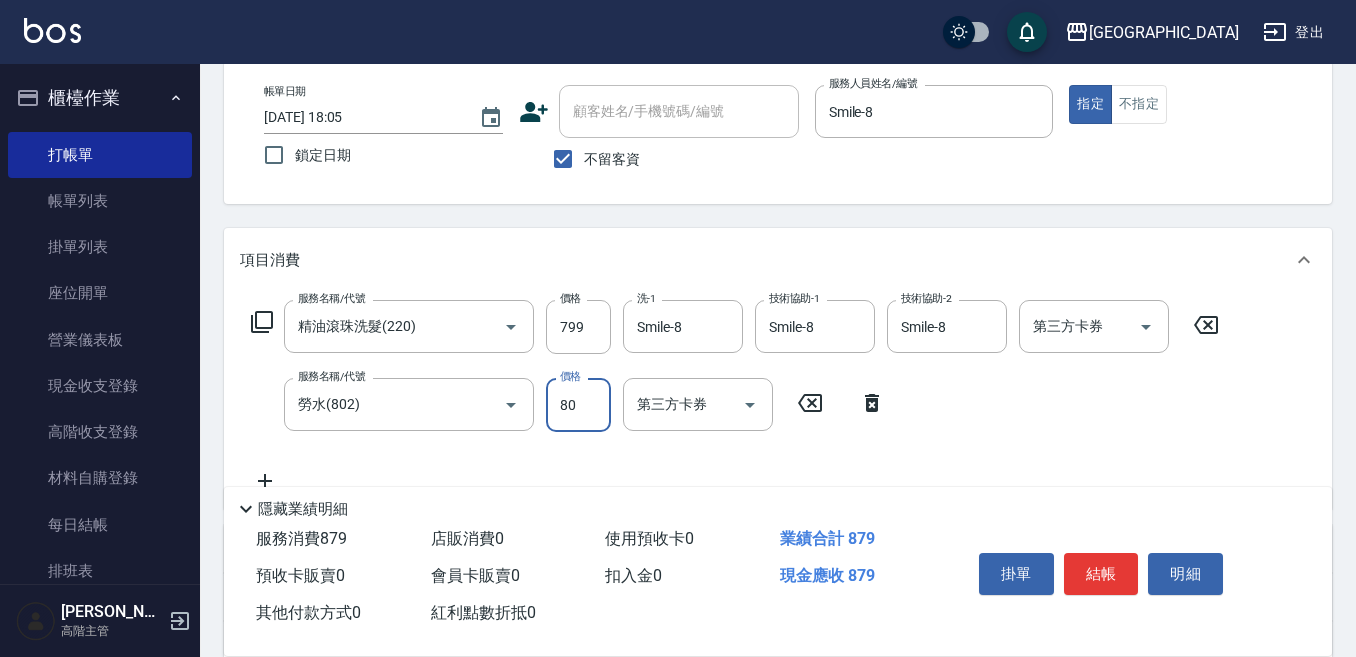 type on "80" 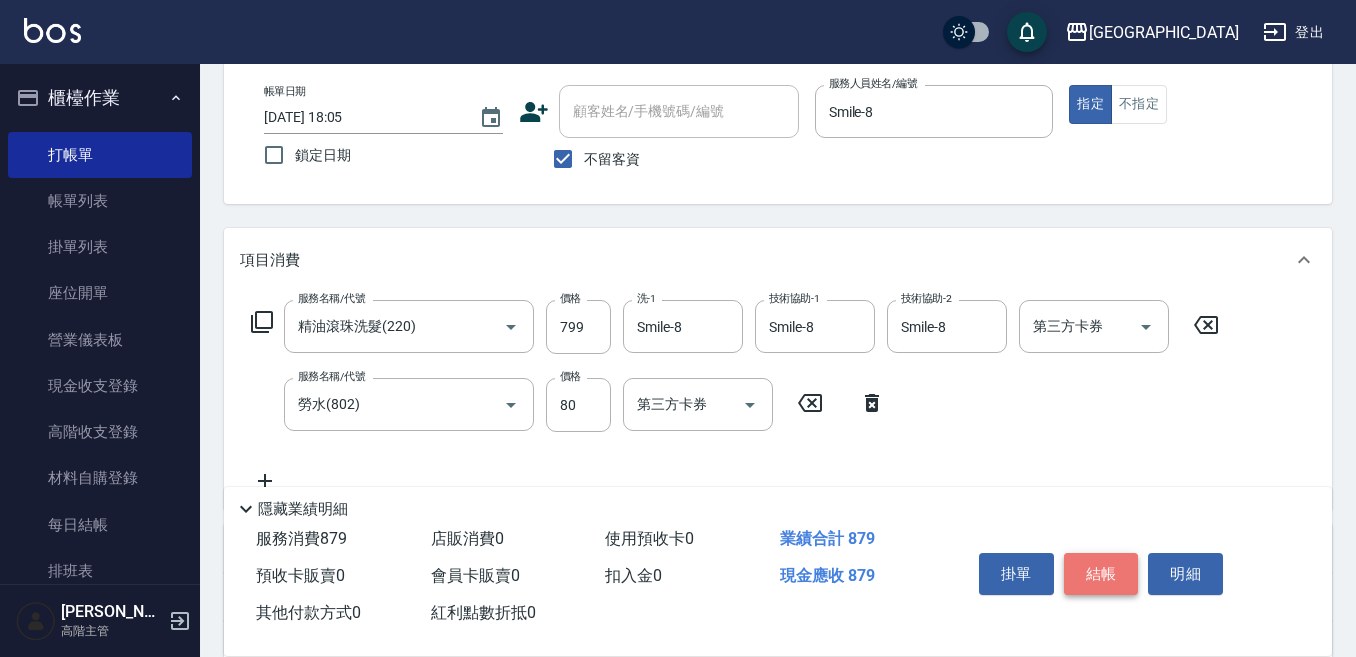 click on "結帳" at bounding box center [1101, 574] 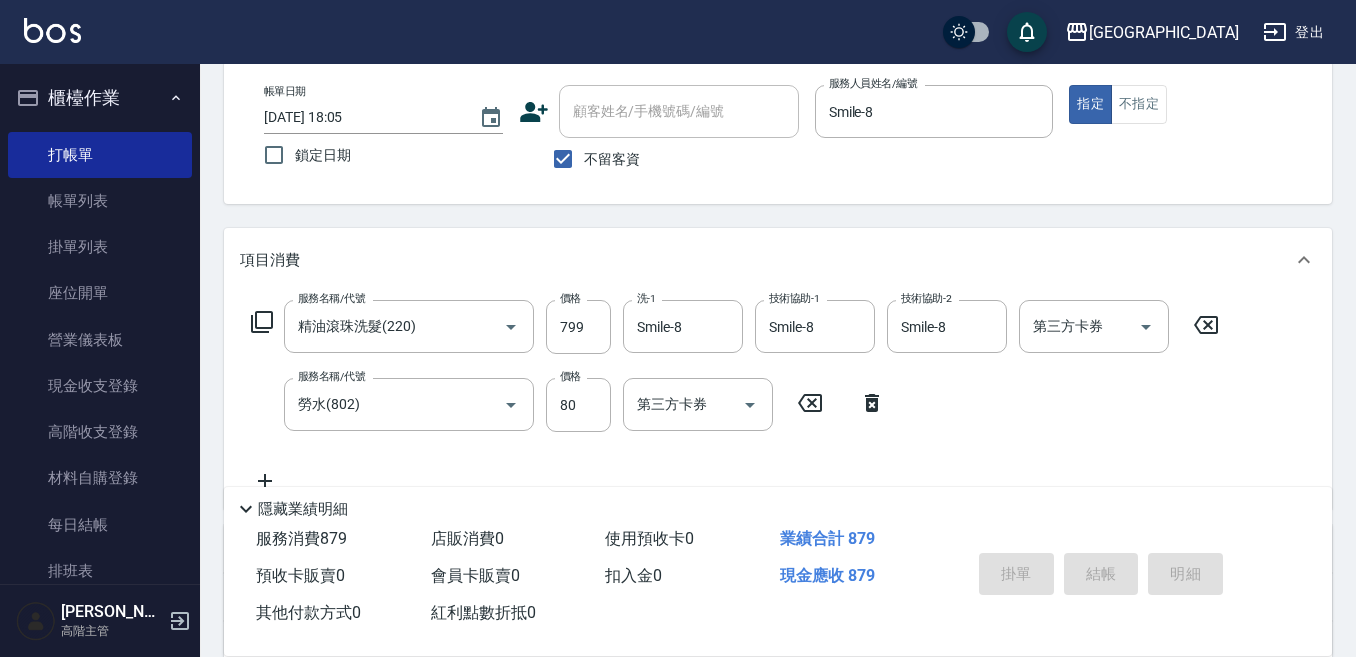 type on "2025/07/14 19:29" 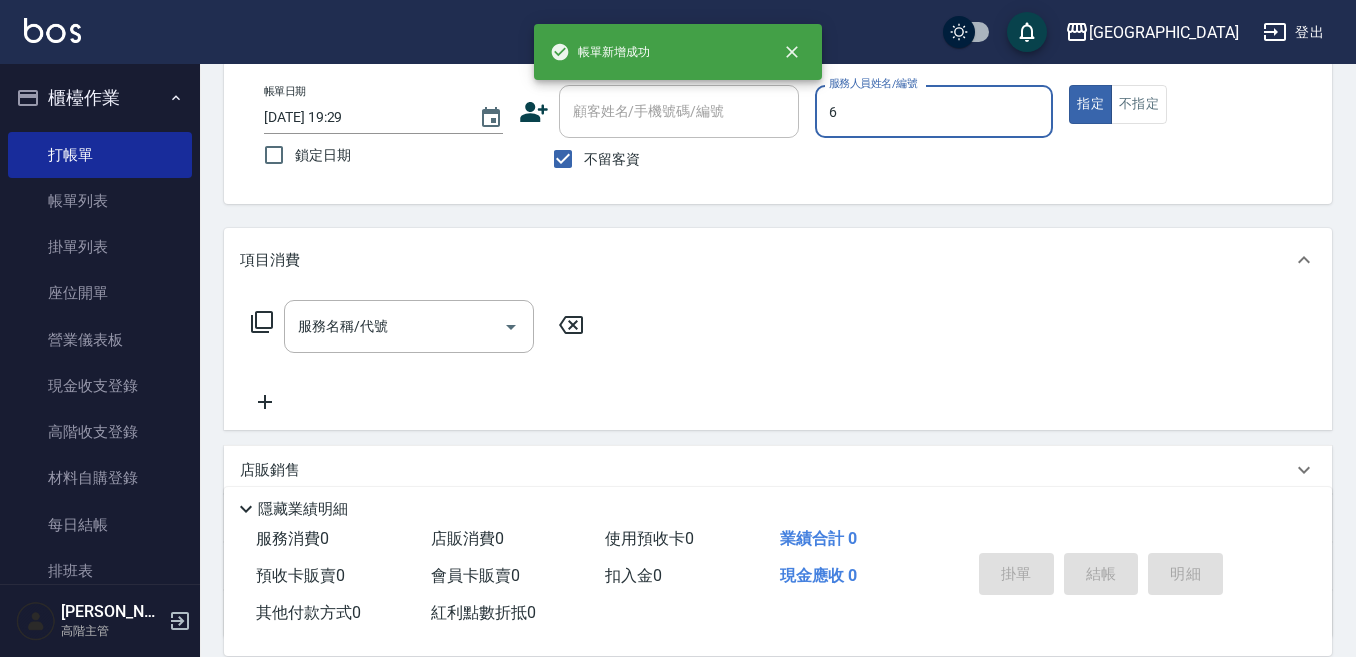 type on "6" 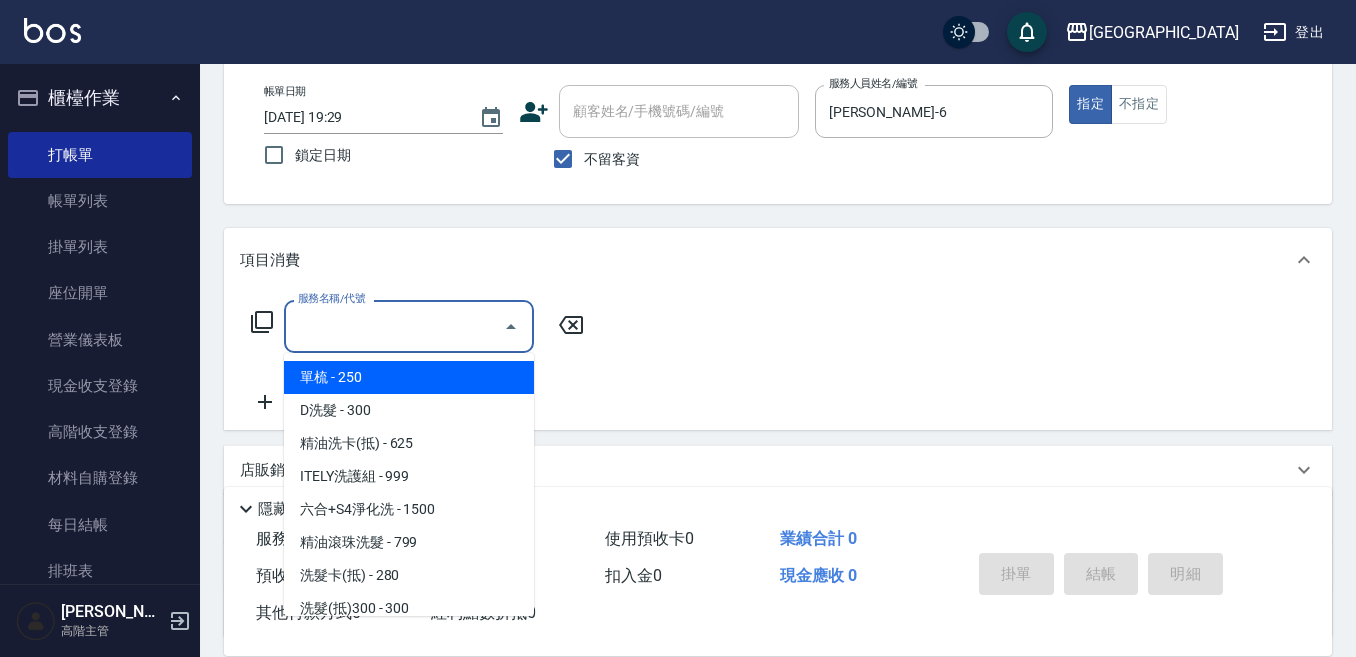 click on "服務名稱/代號" at bounding box center [394, 326] 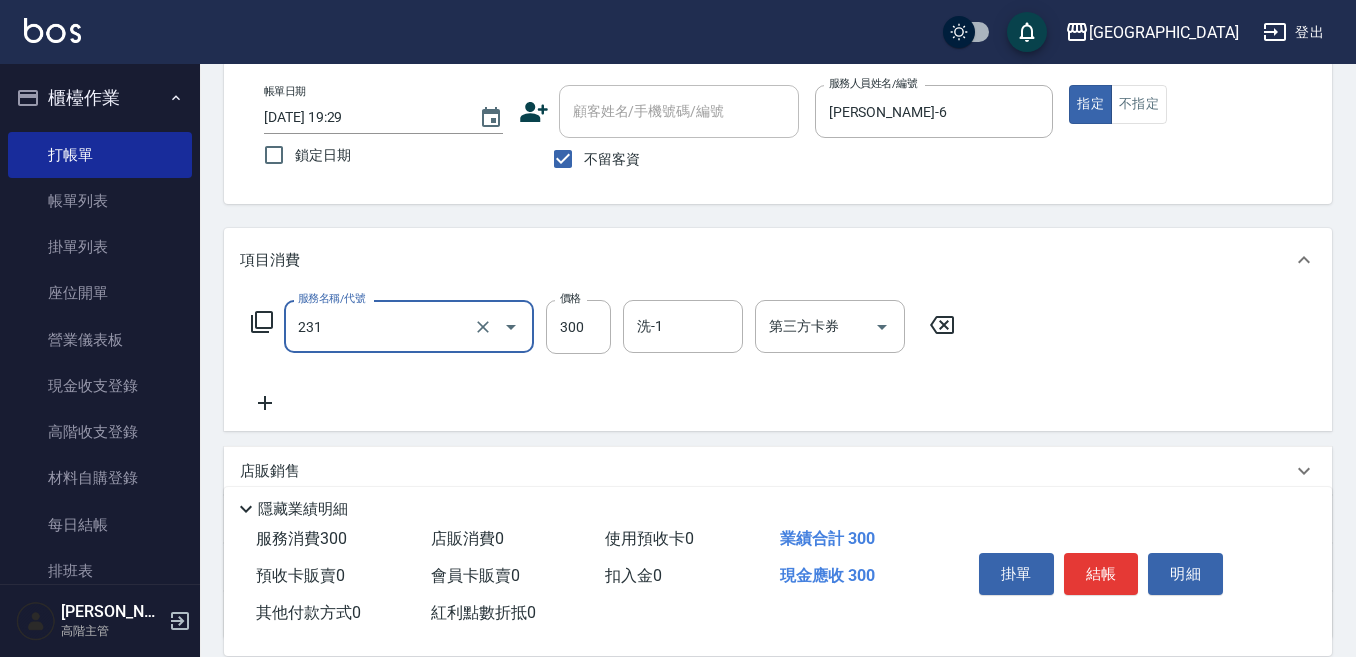 type on "洗髮(抵)300(231)" 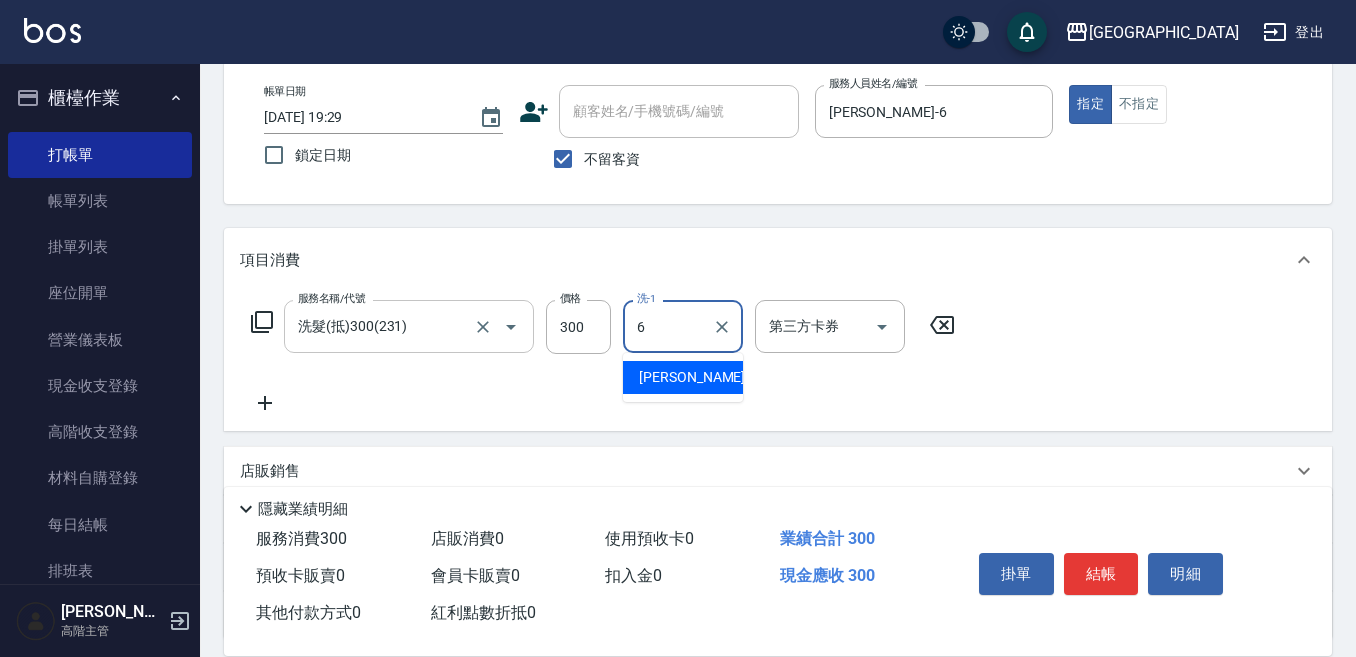 type on "Judy-6" 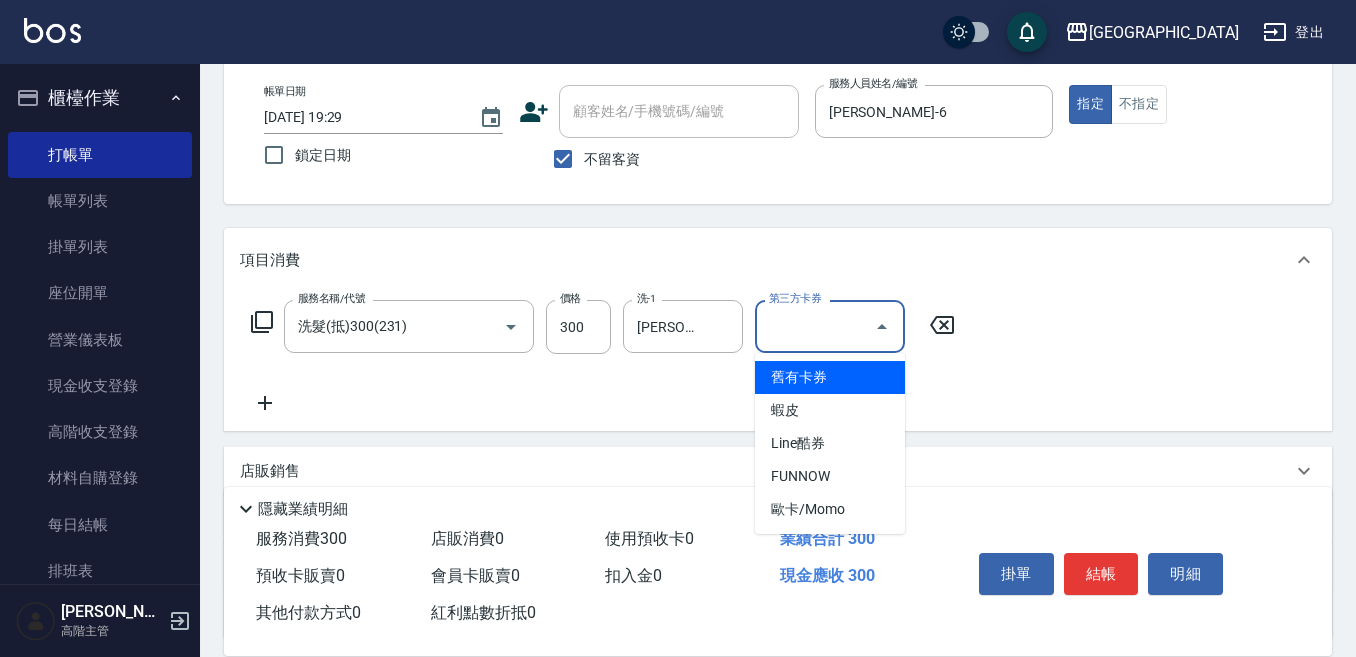 click on "第三方卡券" at bounding box center (815, 326) 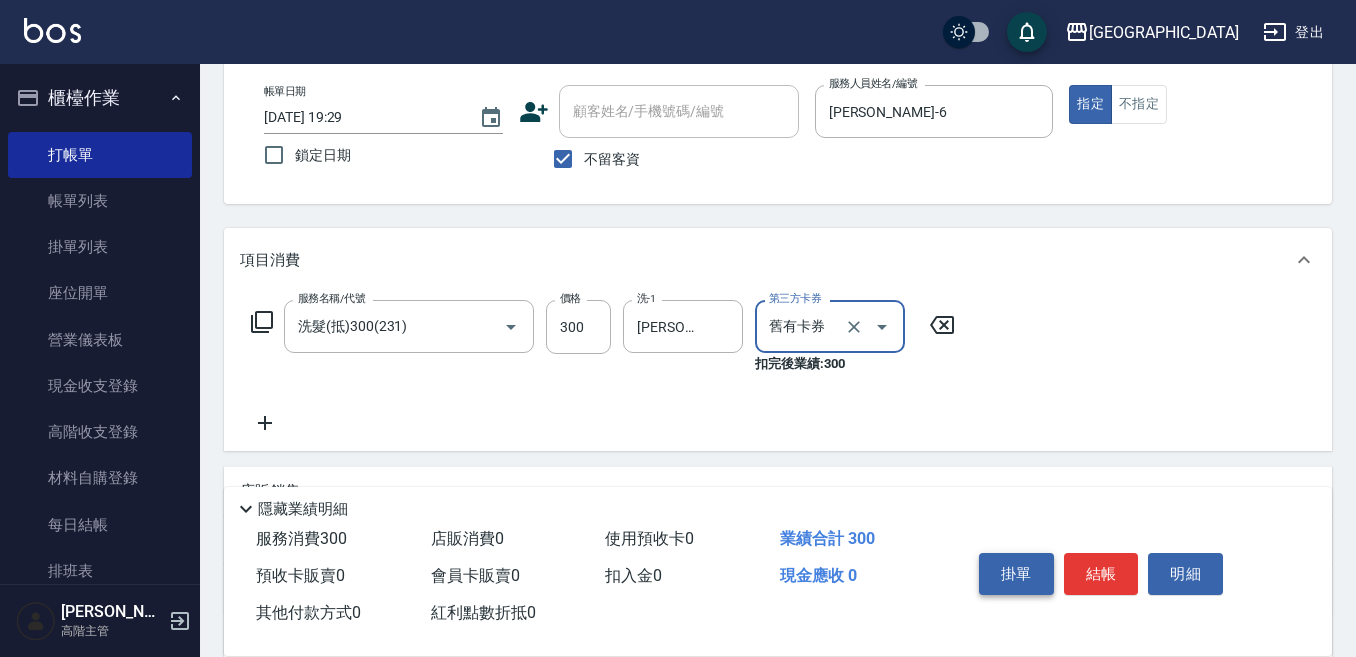 type on "舊有卡券" 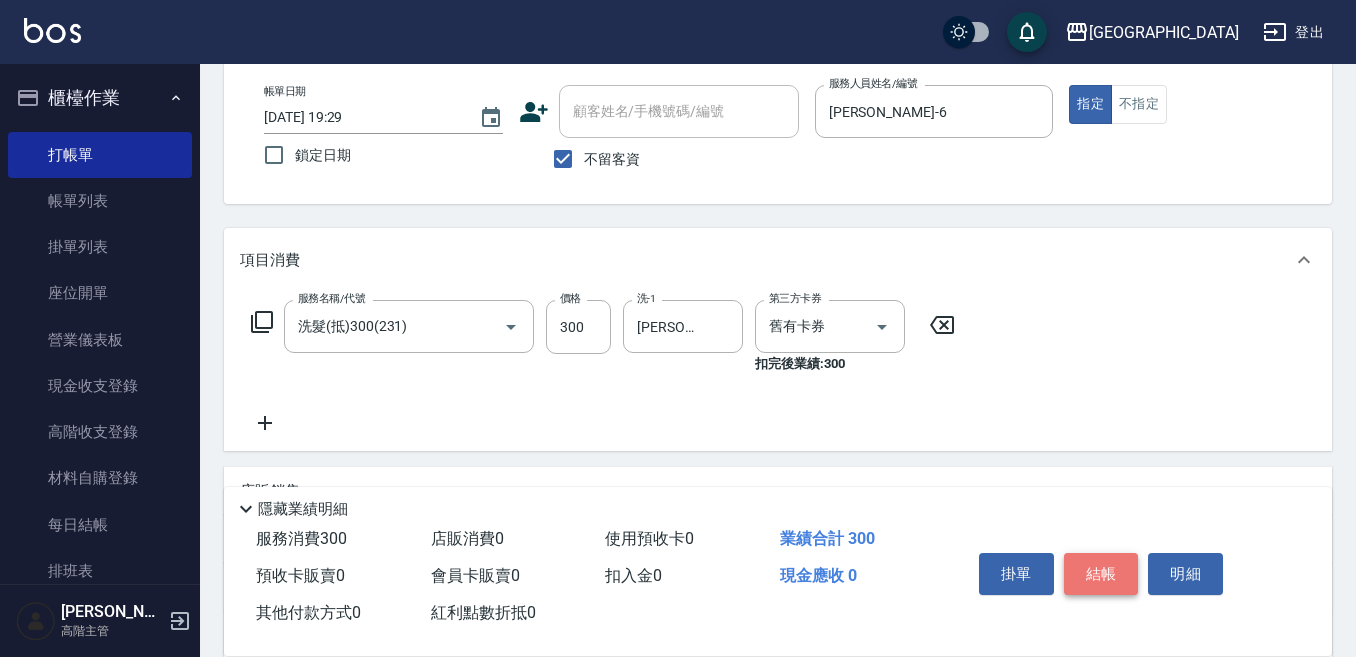 click on "結帳" at bounding box center [1101, 574] 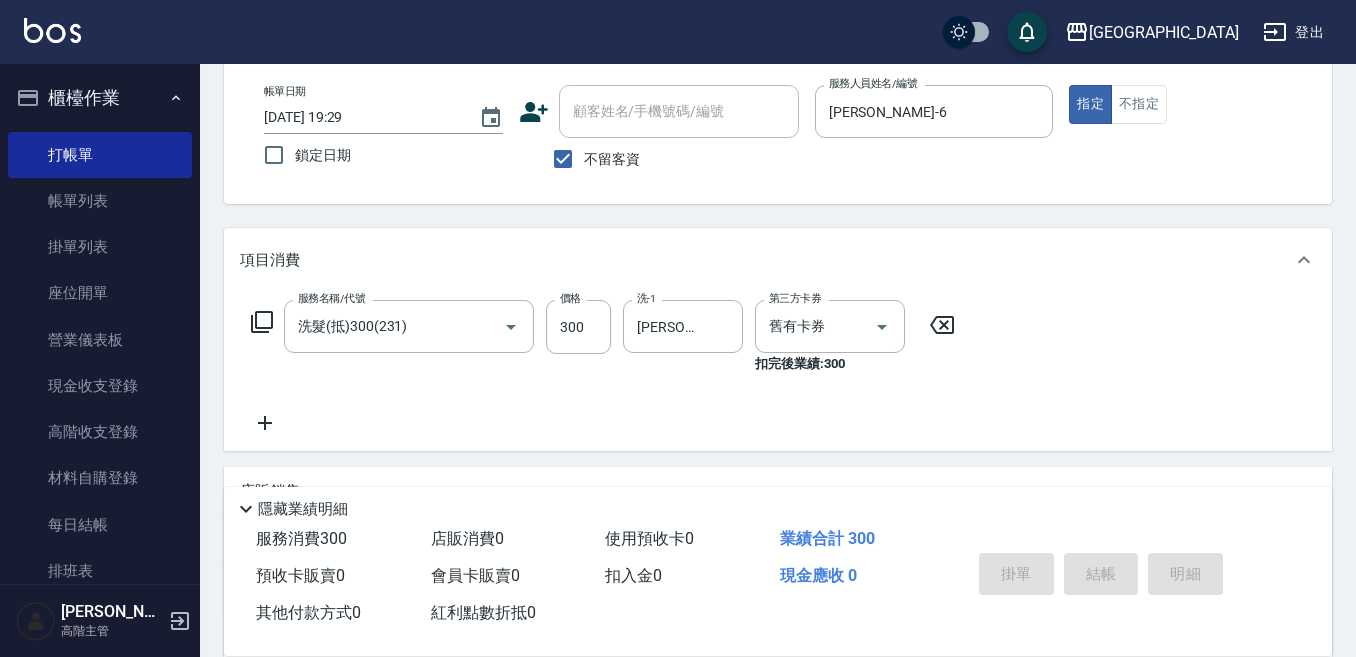 type 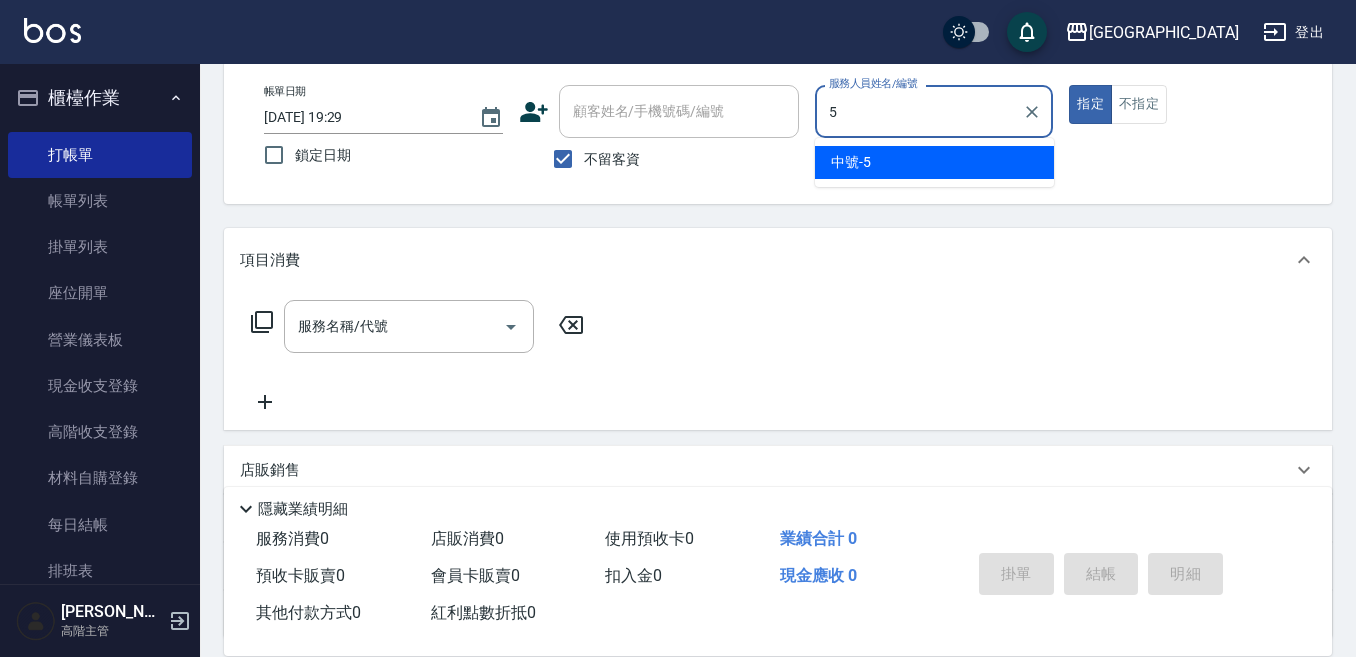 type on "中號-5" 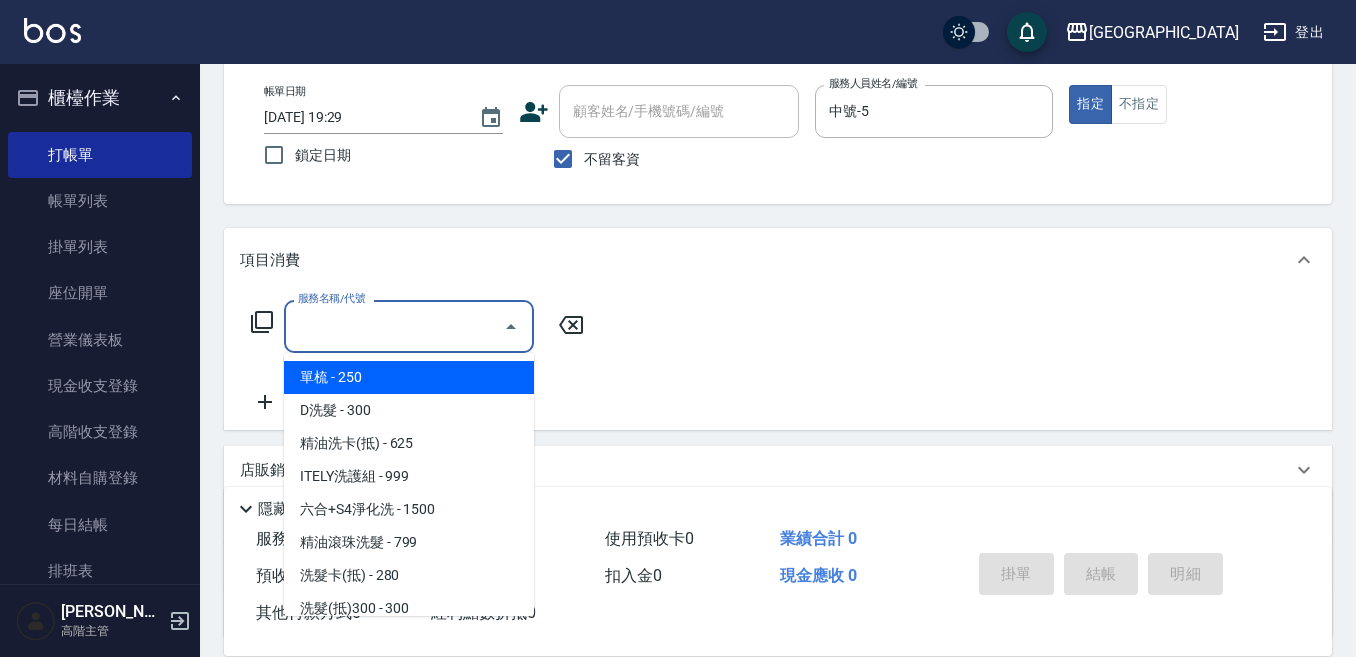 click on "服務名稱/代號" at bounding box center (394, 326) 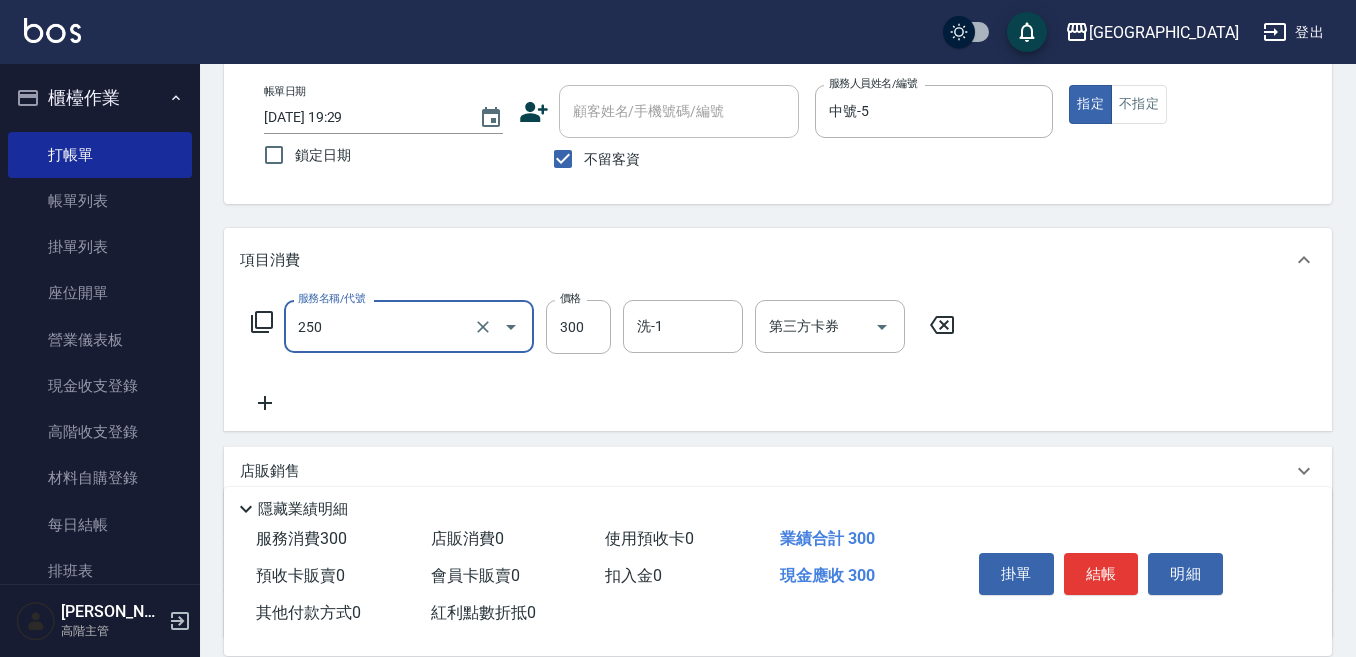 type on "日式洗髮(250)" 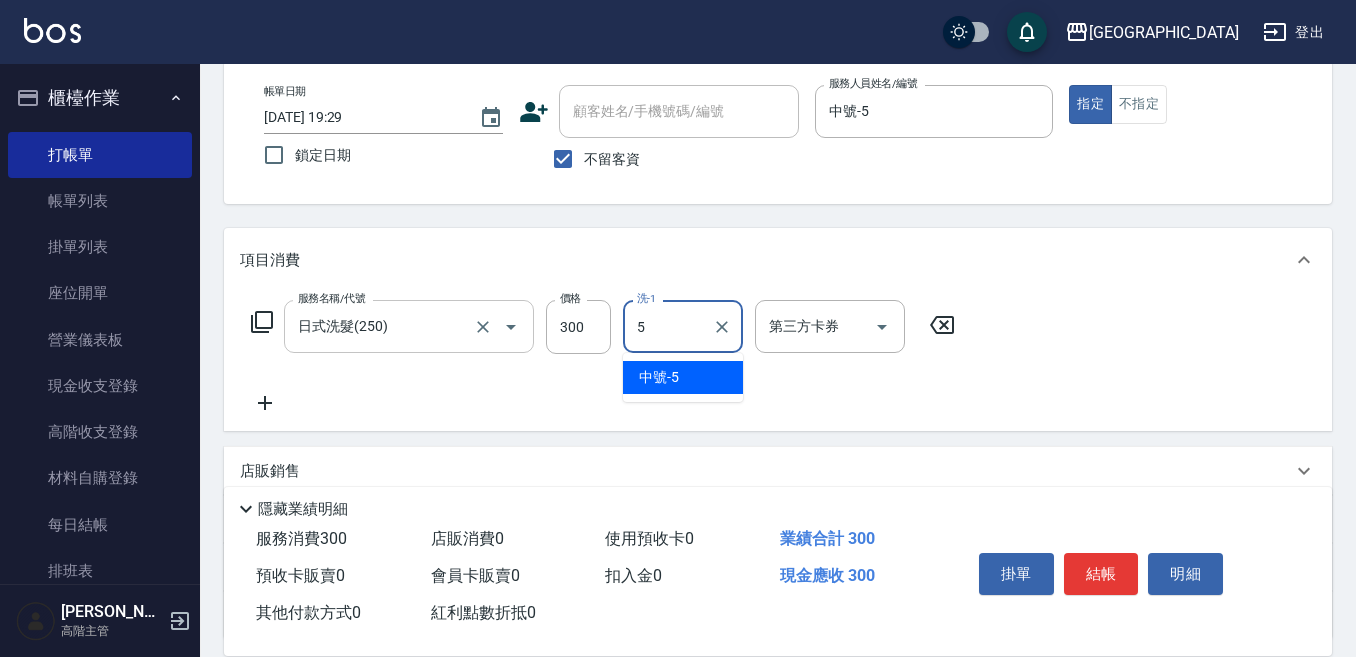 type on "中號-5" 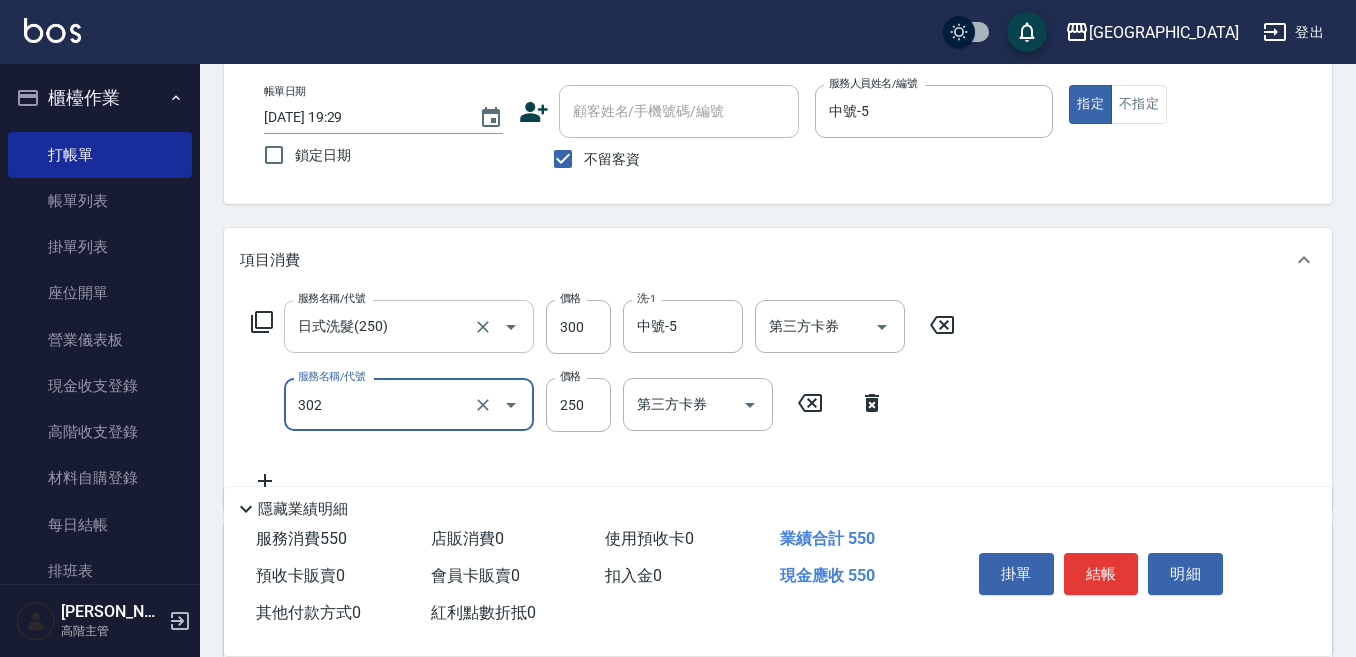 type on "剪髮250(302)" 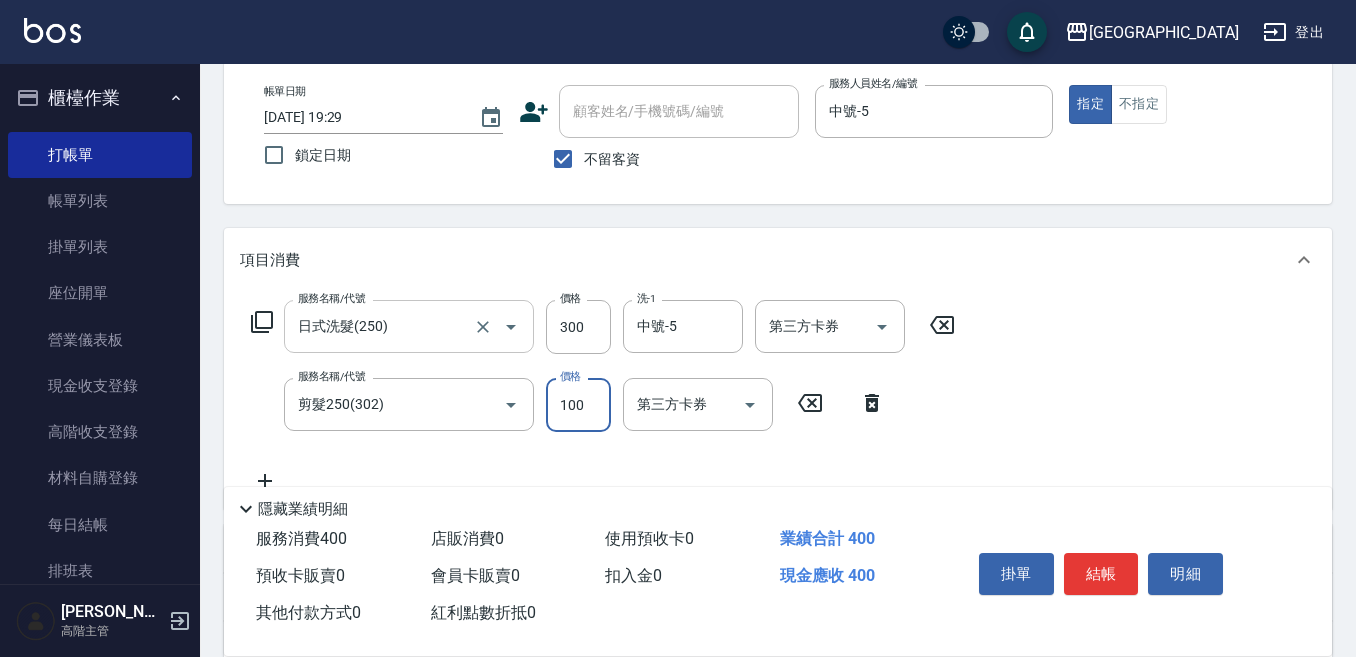 type on "100" 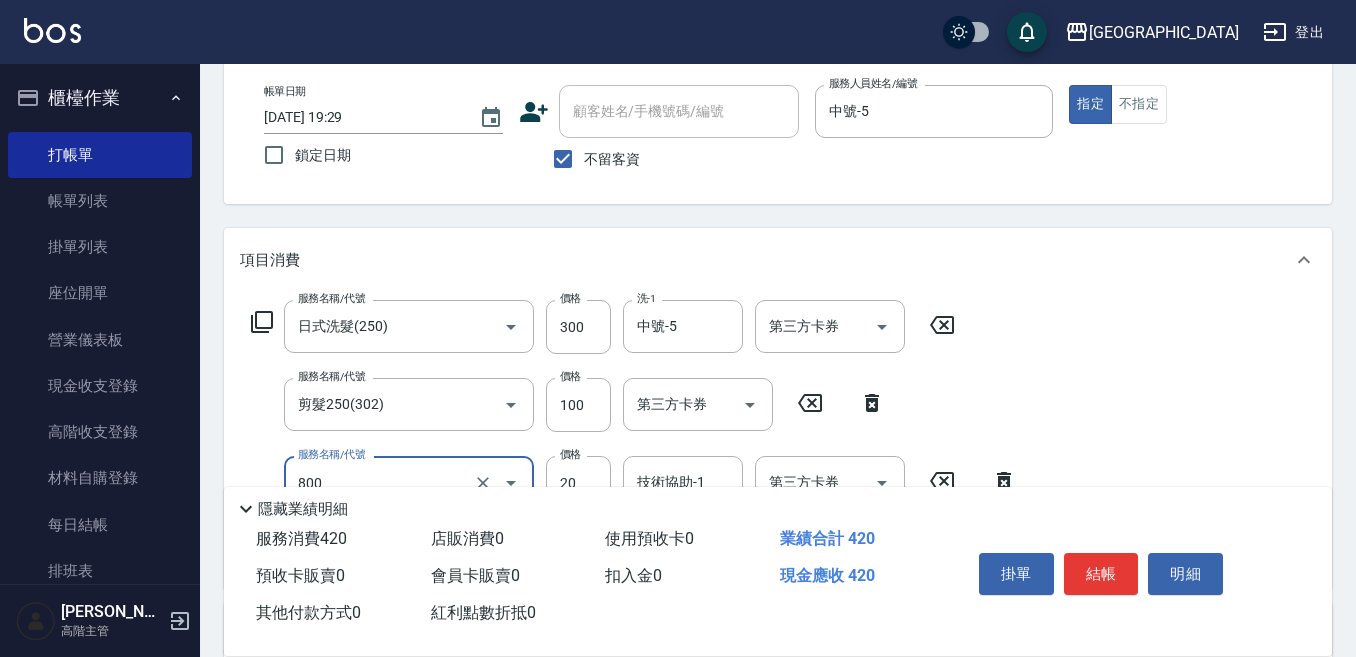 type on "潤絲精(800)" 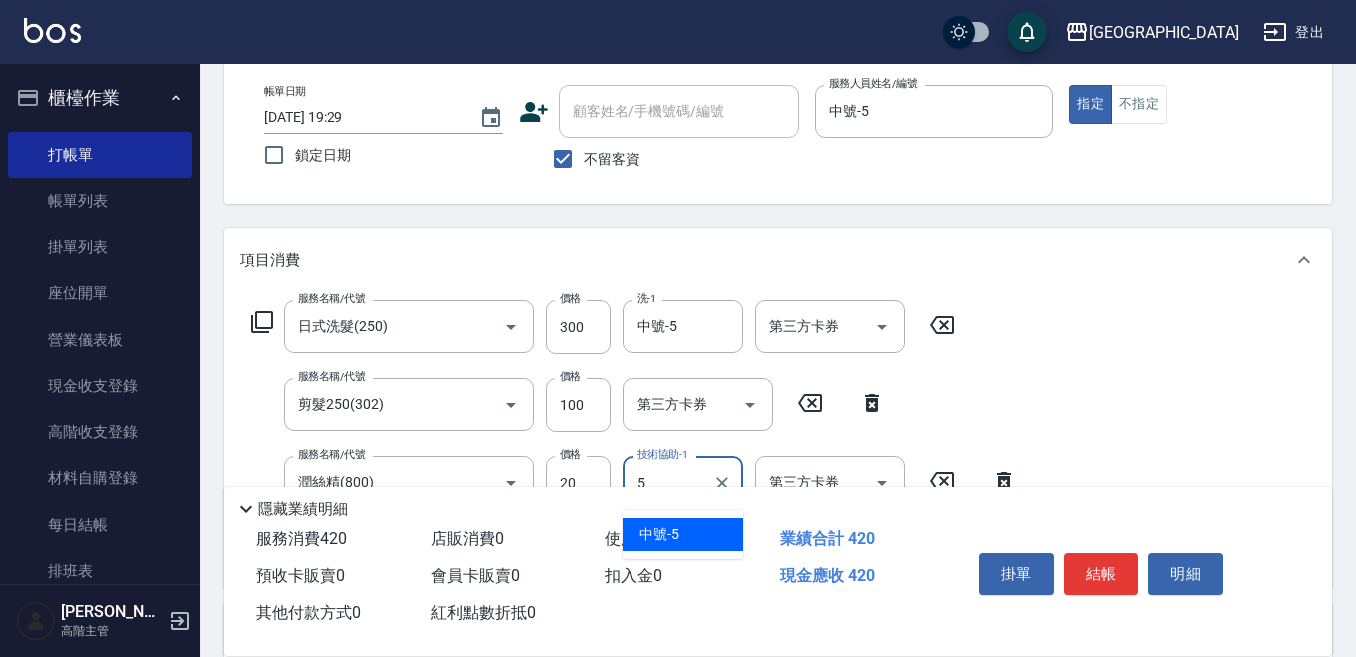 type on "中號-5" 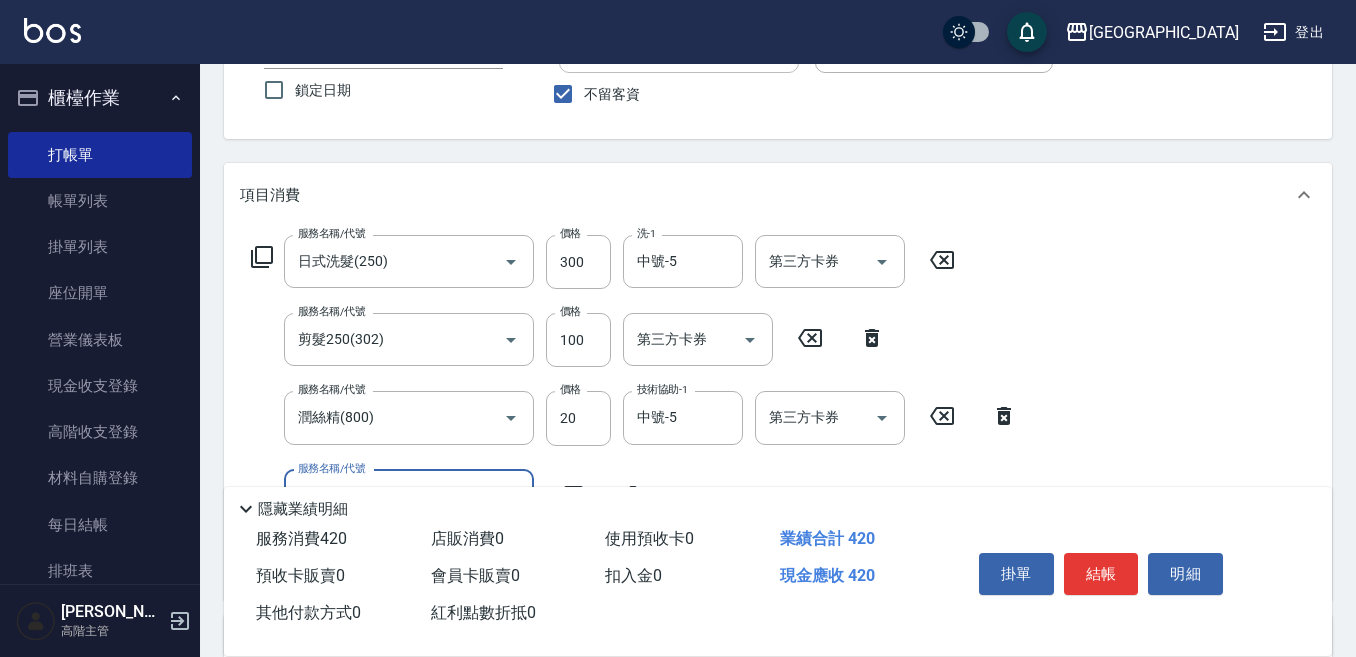 scroll, scrollTop: 200, scrollLeft: 0, axis: vertical 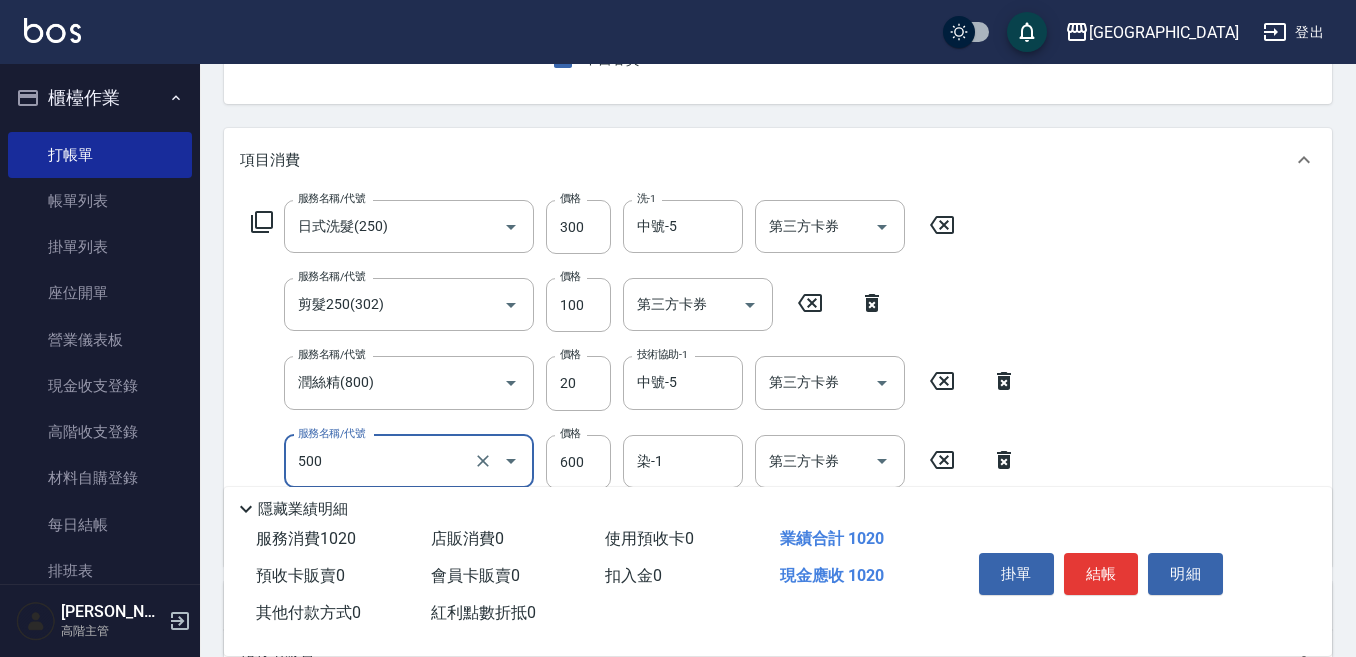 type on "補染(500)" 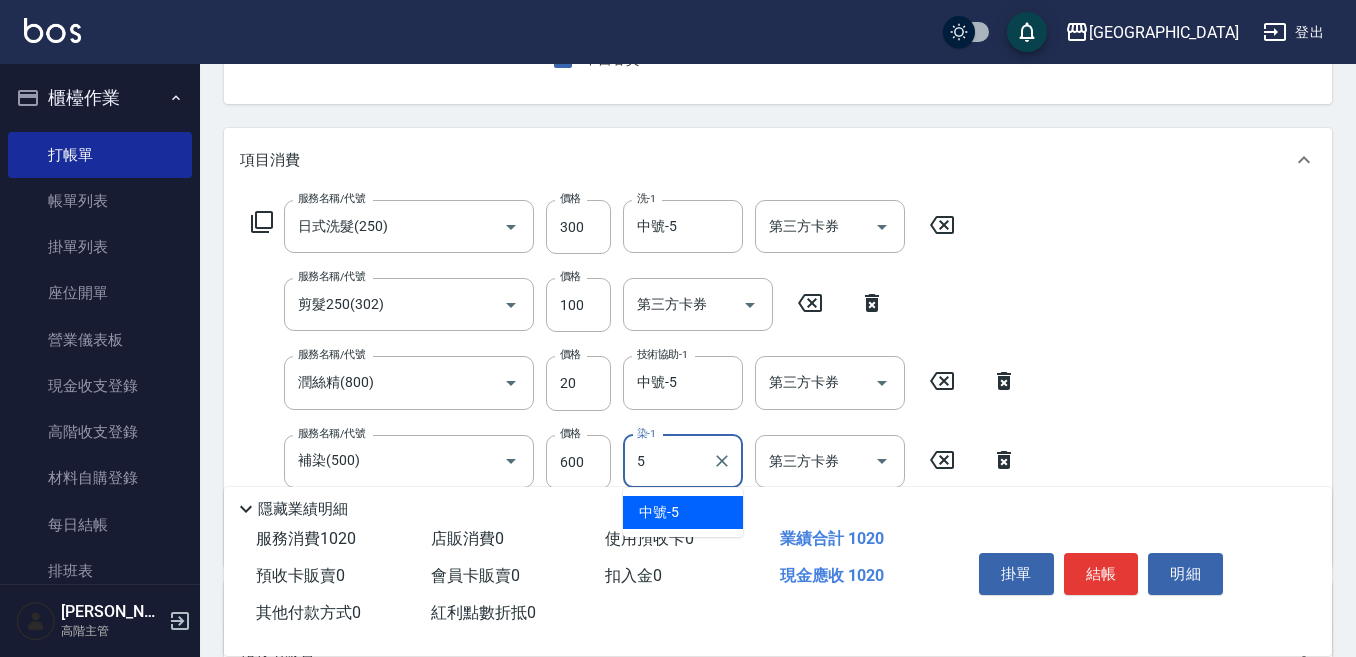 type on "中號-5" 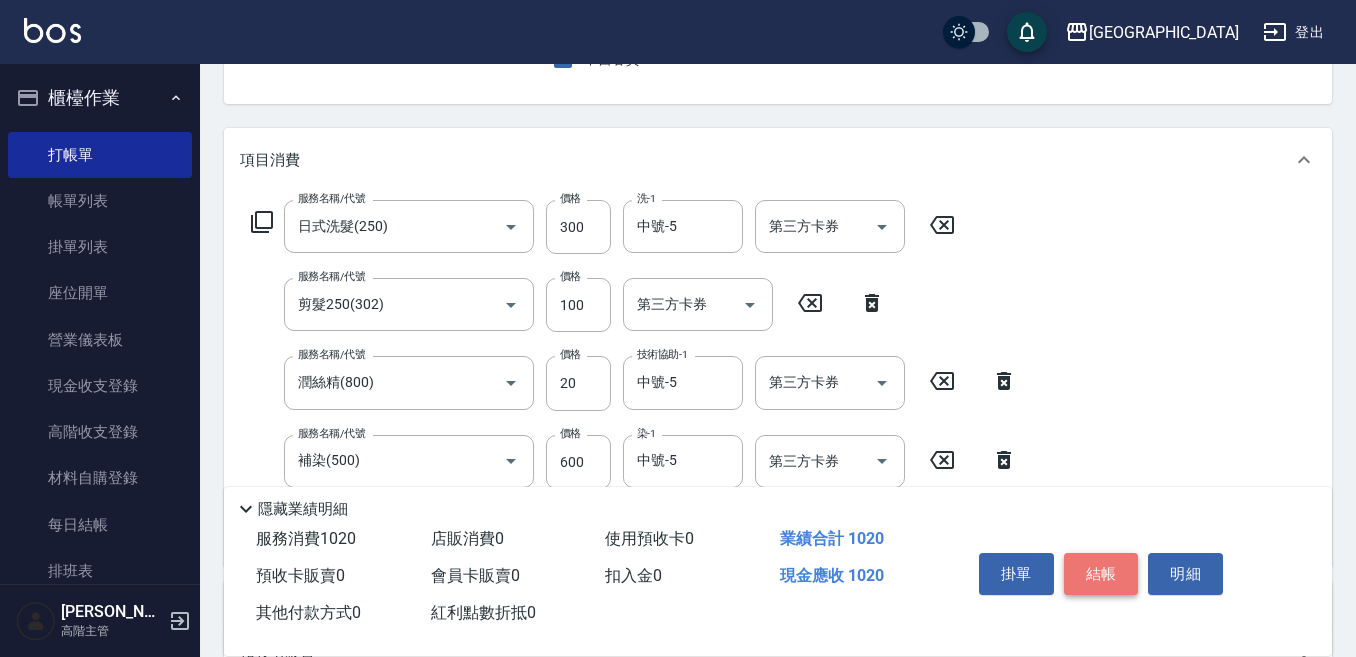 click on "結帳" at bounding box center [1101, 574] 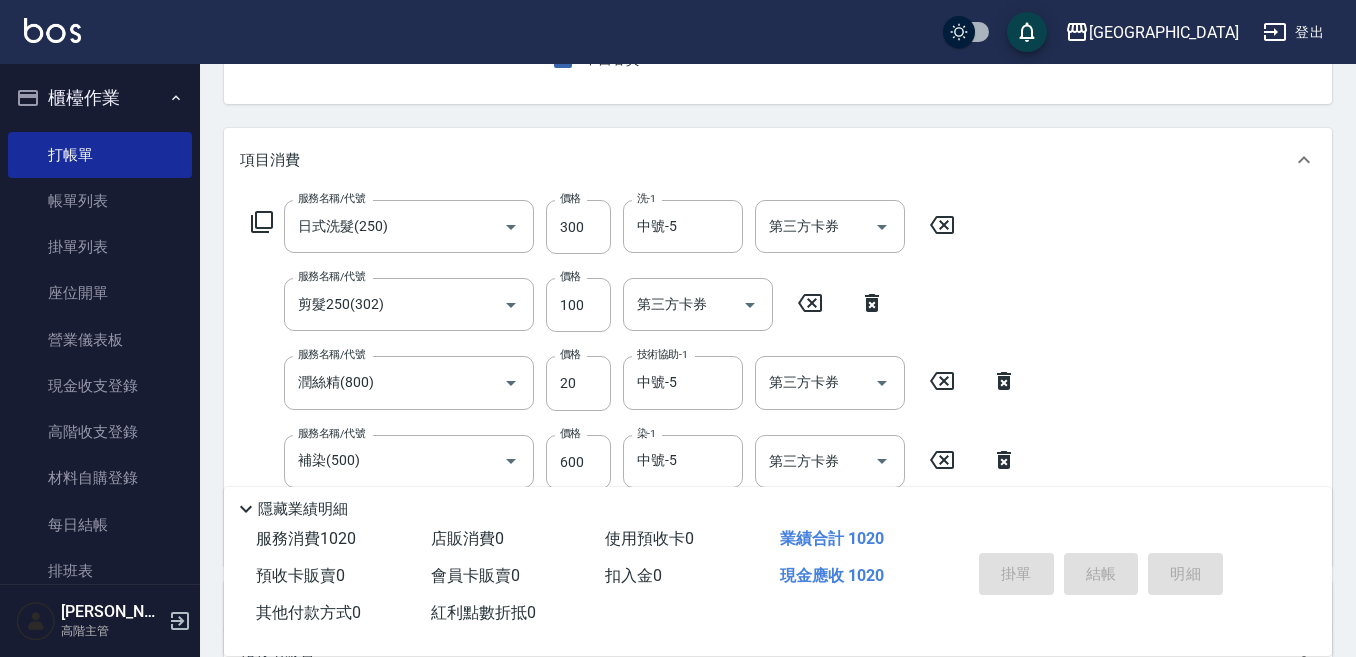 type on "2025/07/14 19:31" 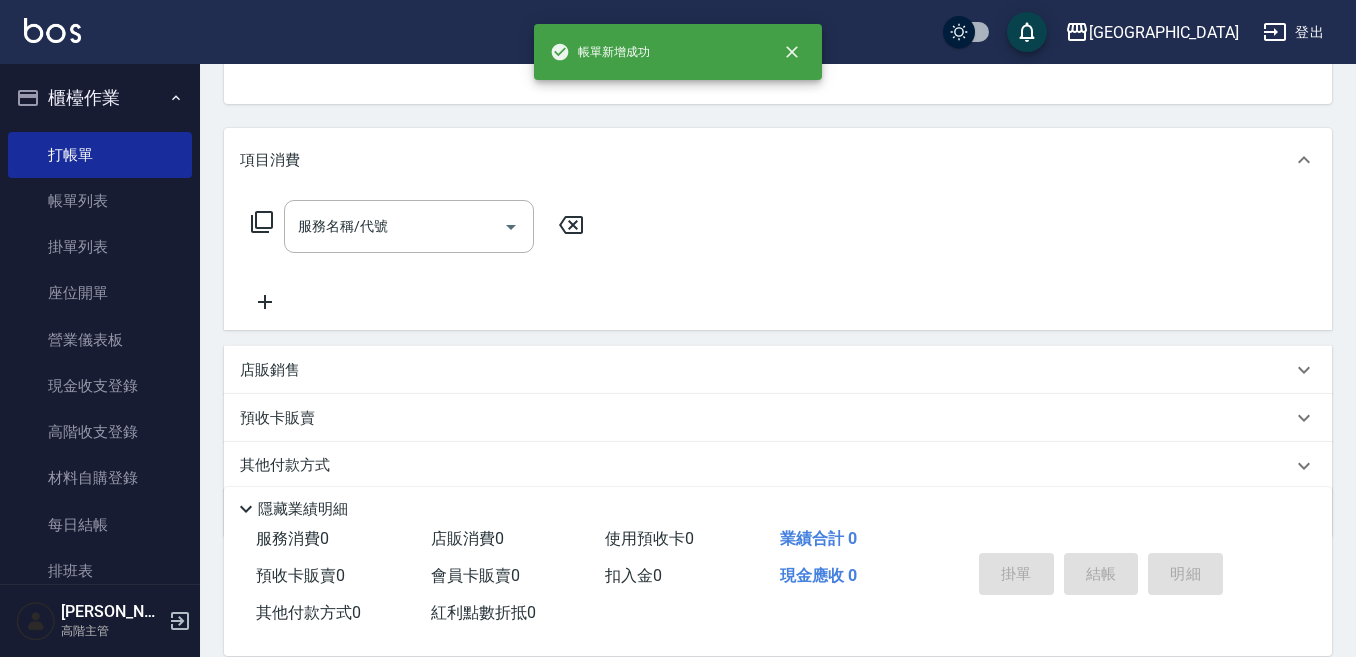 scroll, scrollTop: 194, scrollLeft: 0, axis: vertical 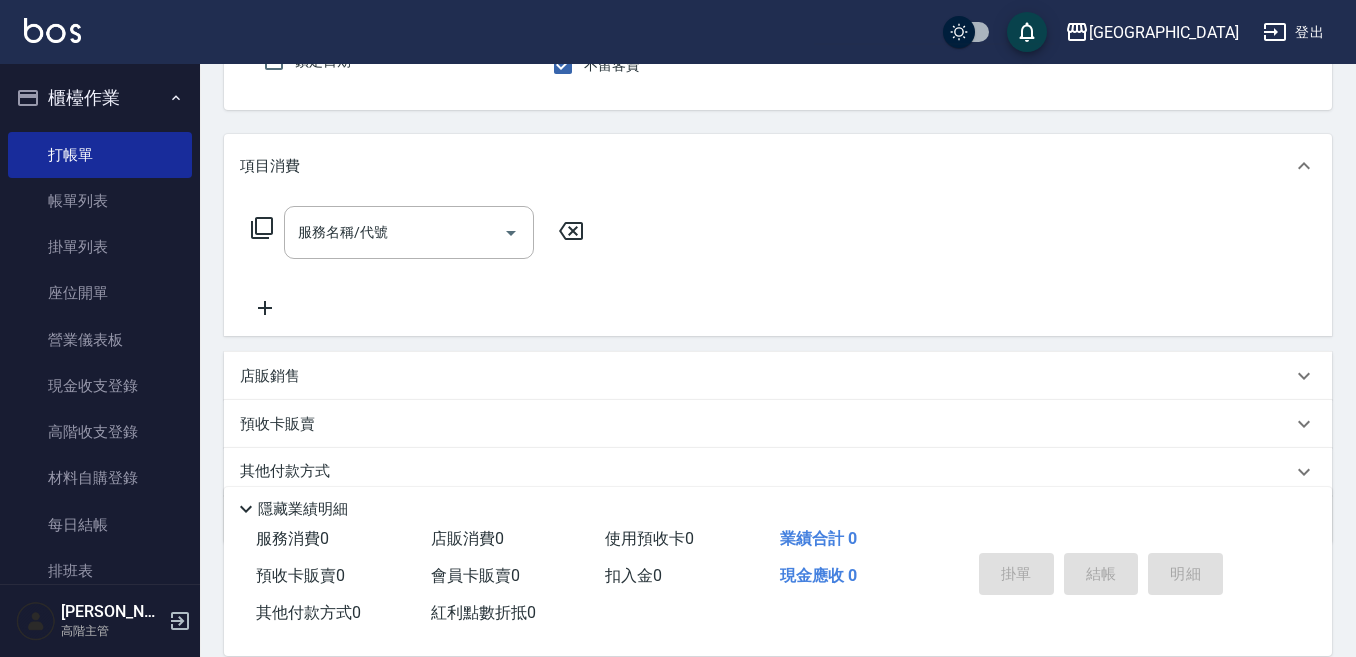 type on "." 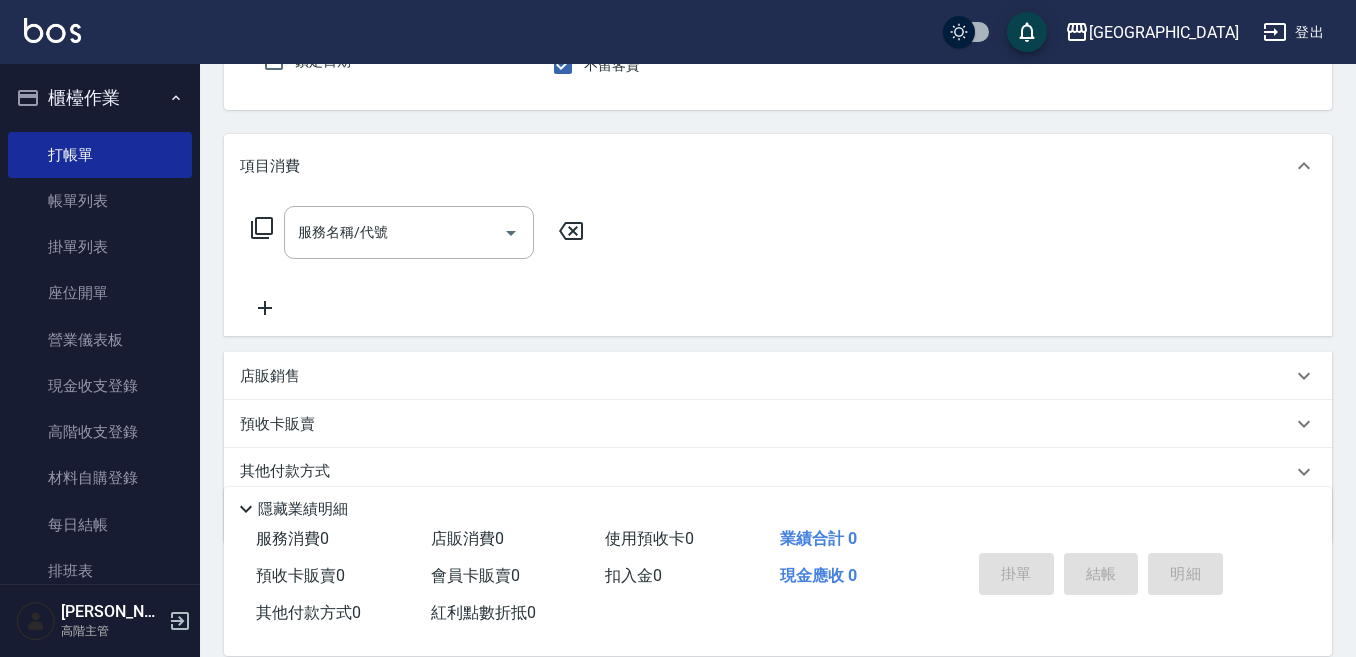 type 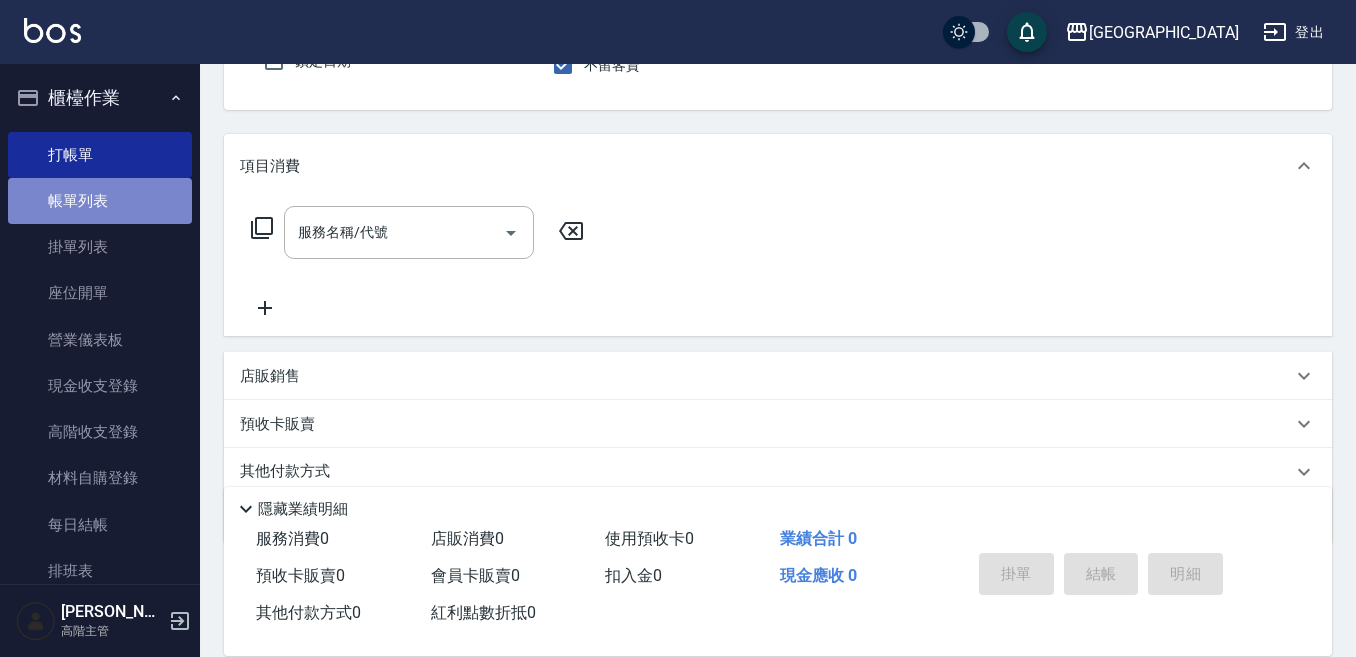 click on "帳單列表" at bounding box center (100, 201) 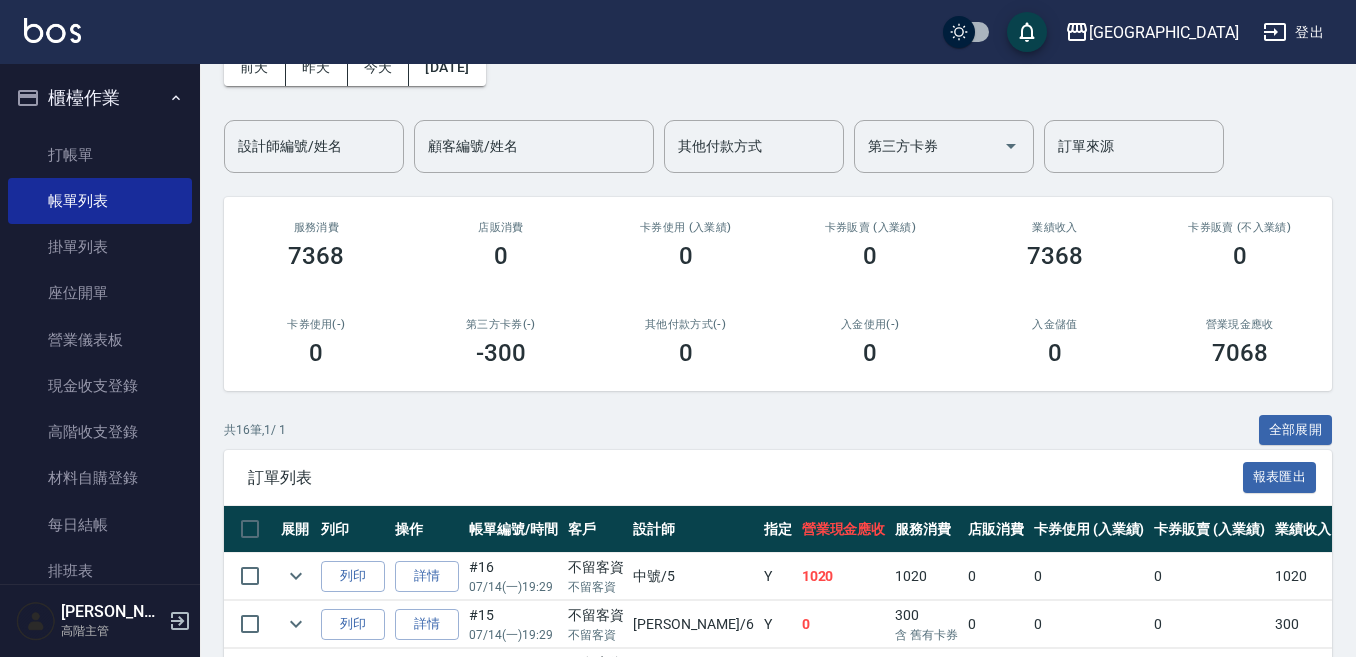 scroll, scrollTop: 200, scrollLeft: 0, axis: vertical 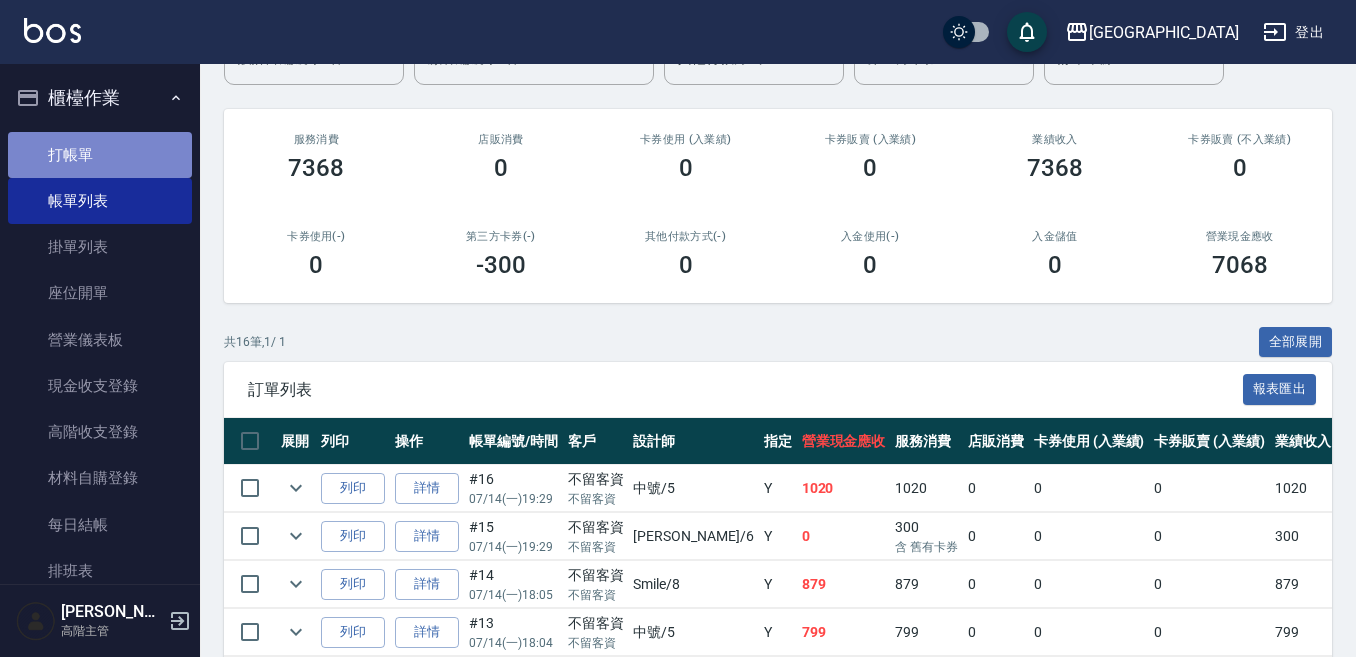 click on "打帳單" at bounding box center (100, 155) 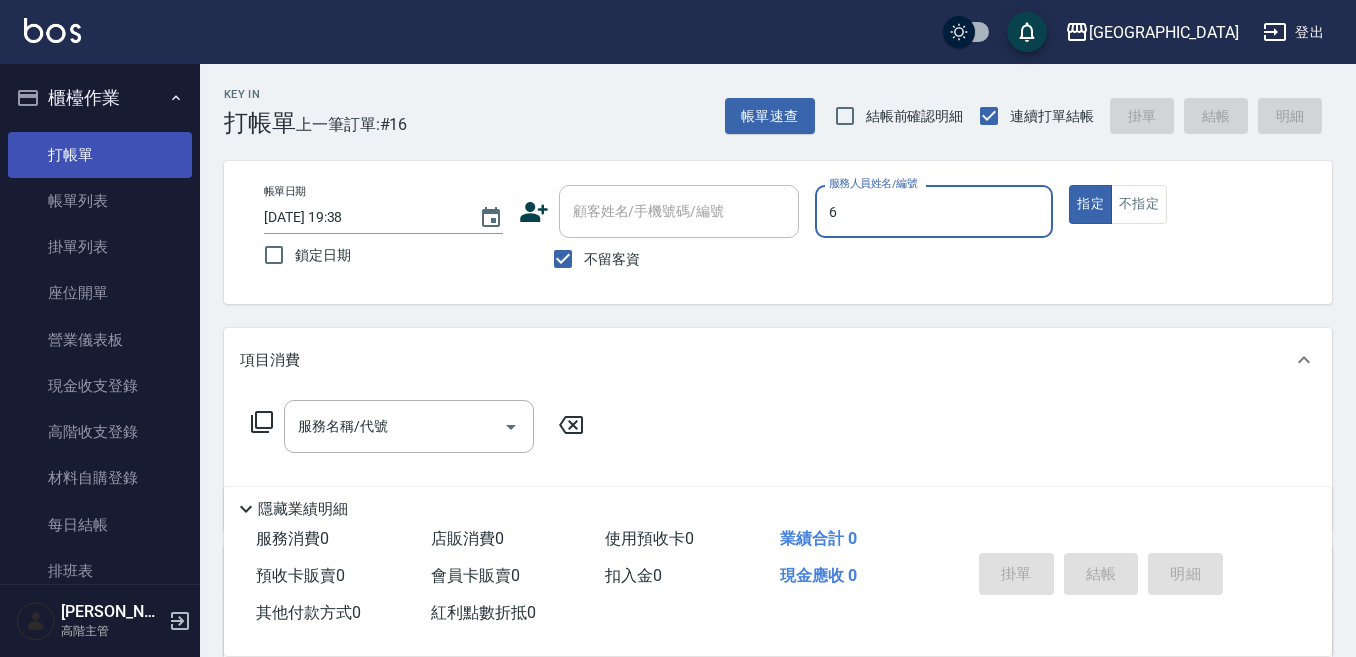 type on "6" 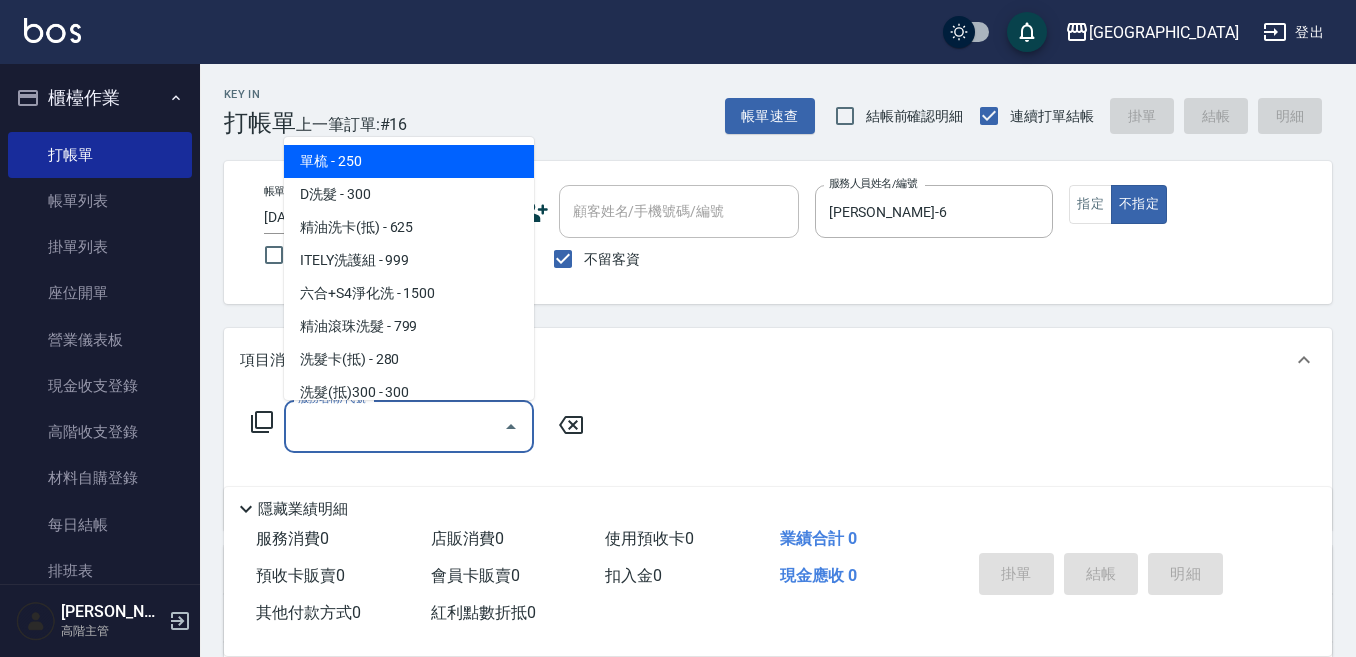 click on "服務名稱/代號" at bounding box center [394, 426] 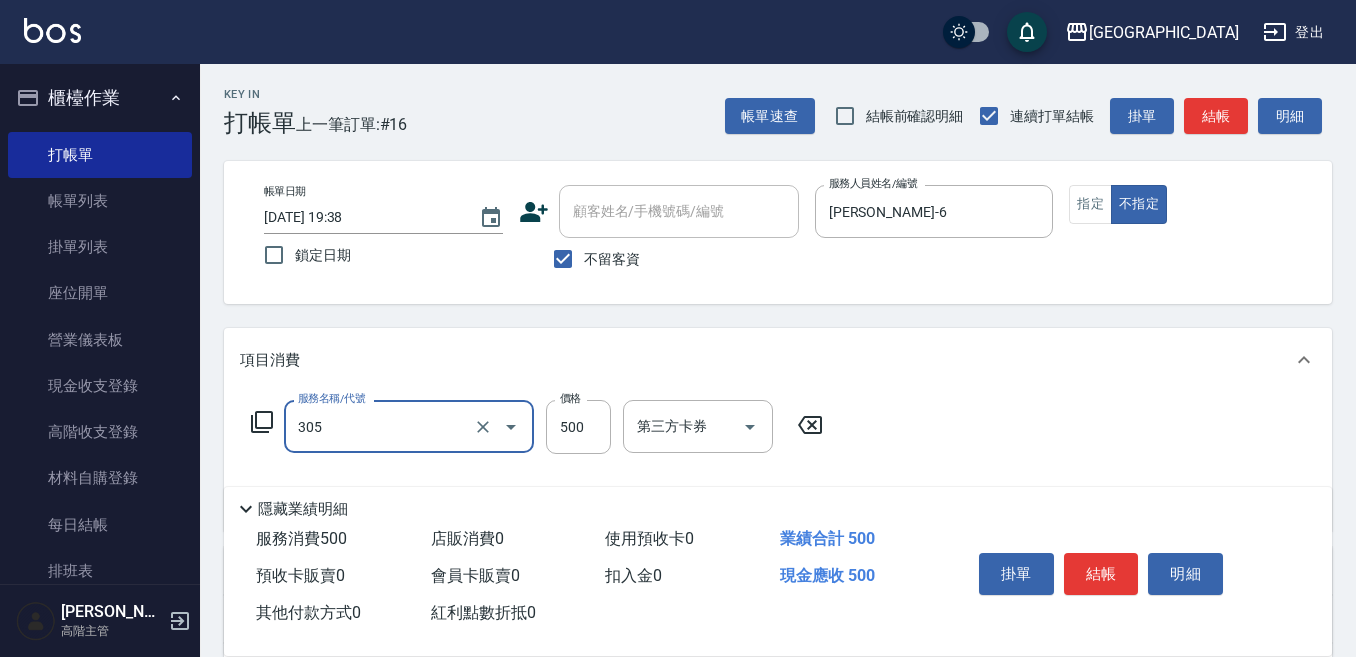 type on "剪髮500(305)" 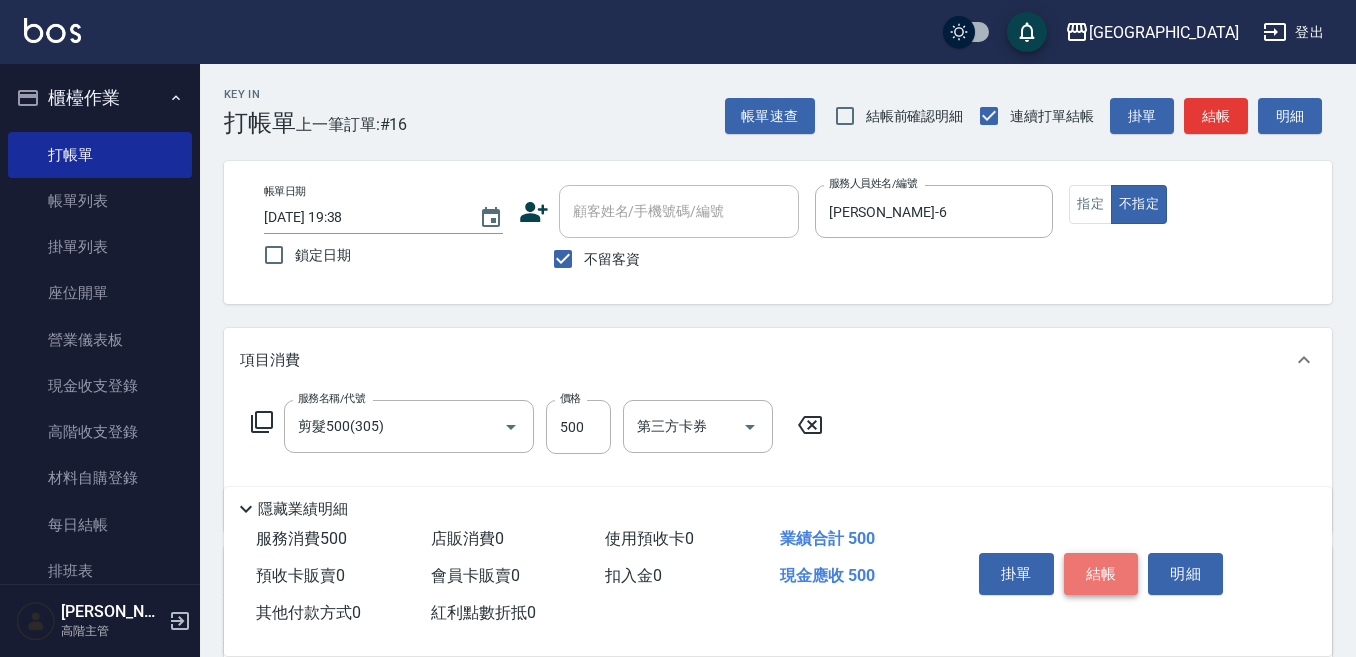 click on "結帳" at bounding box center (1101, 574) 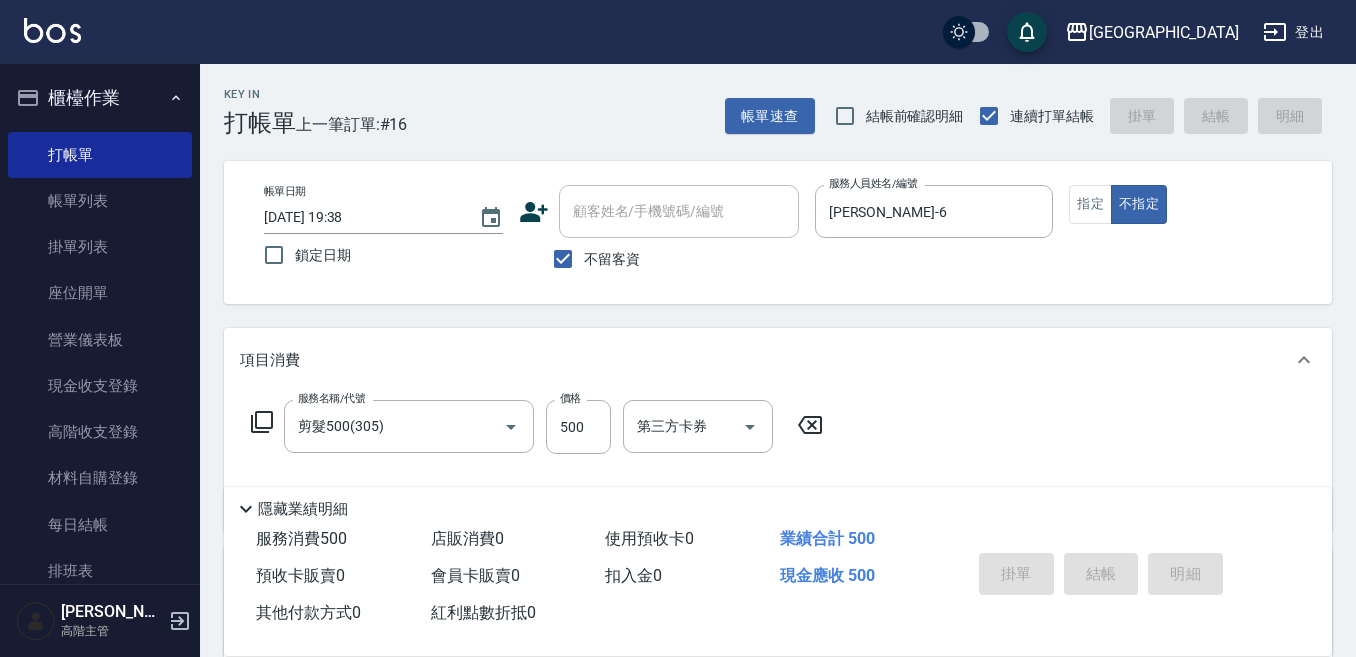 type 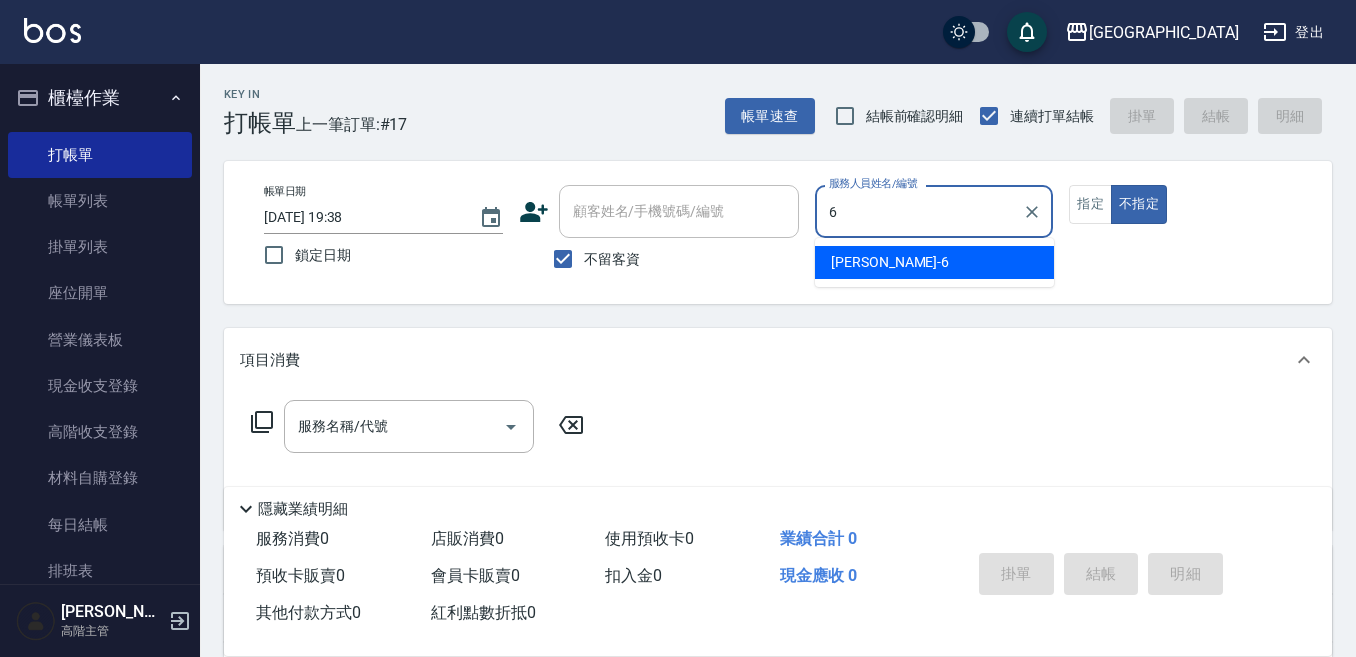 type on "6" 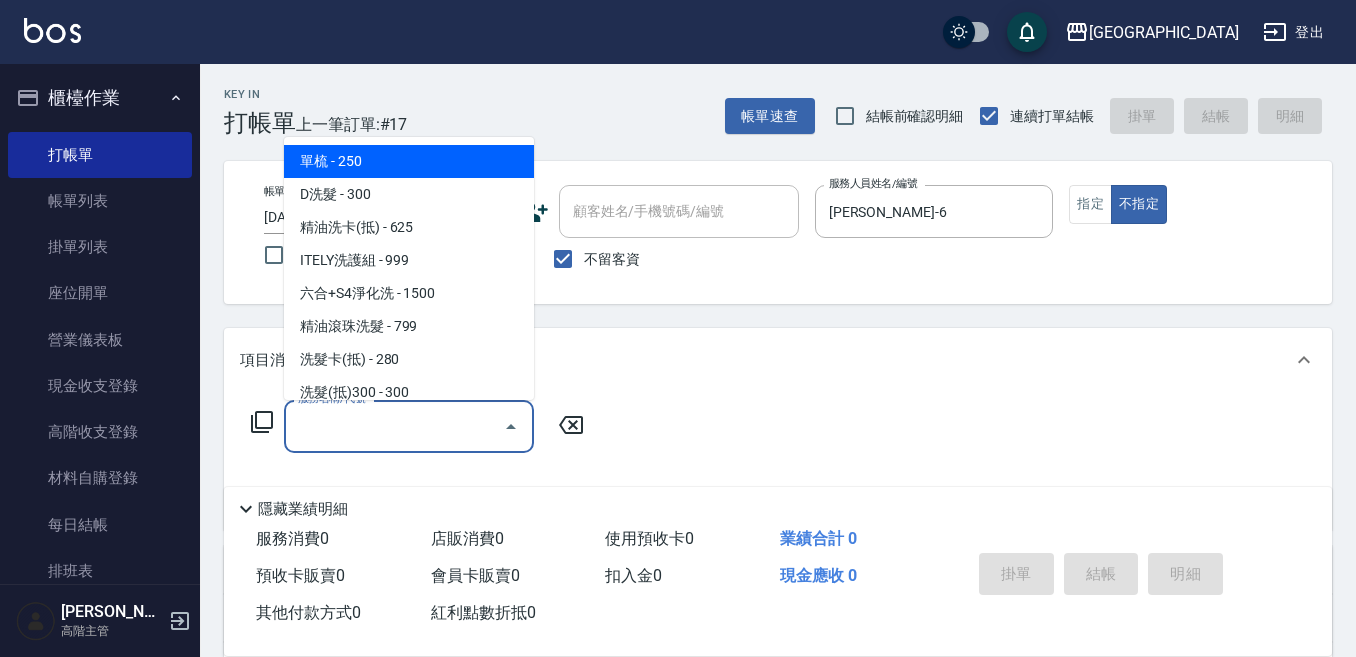 click on "服務名稱/代號" at bounding box center (394, 426) 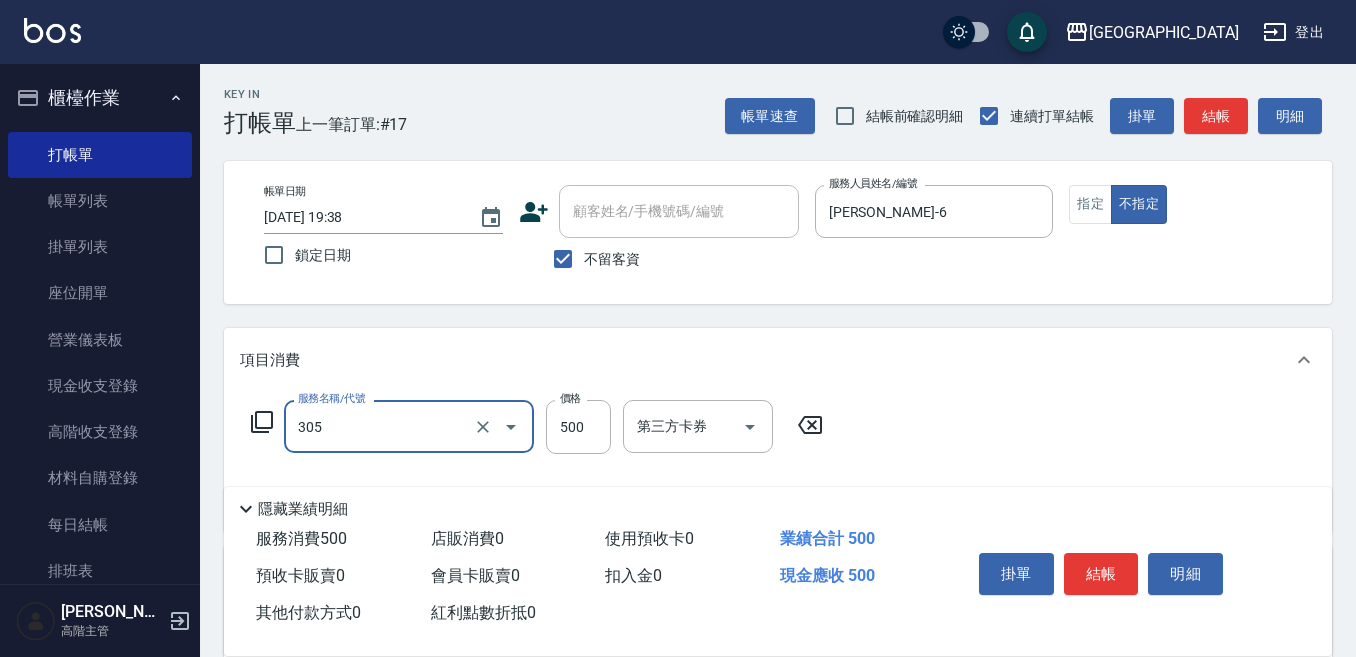 type on "剪髮500(305)" 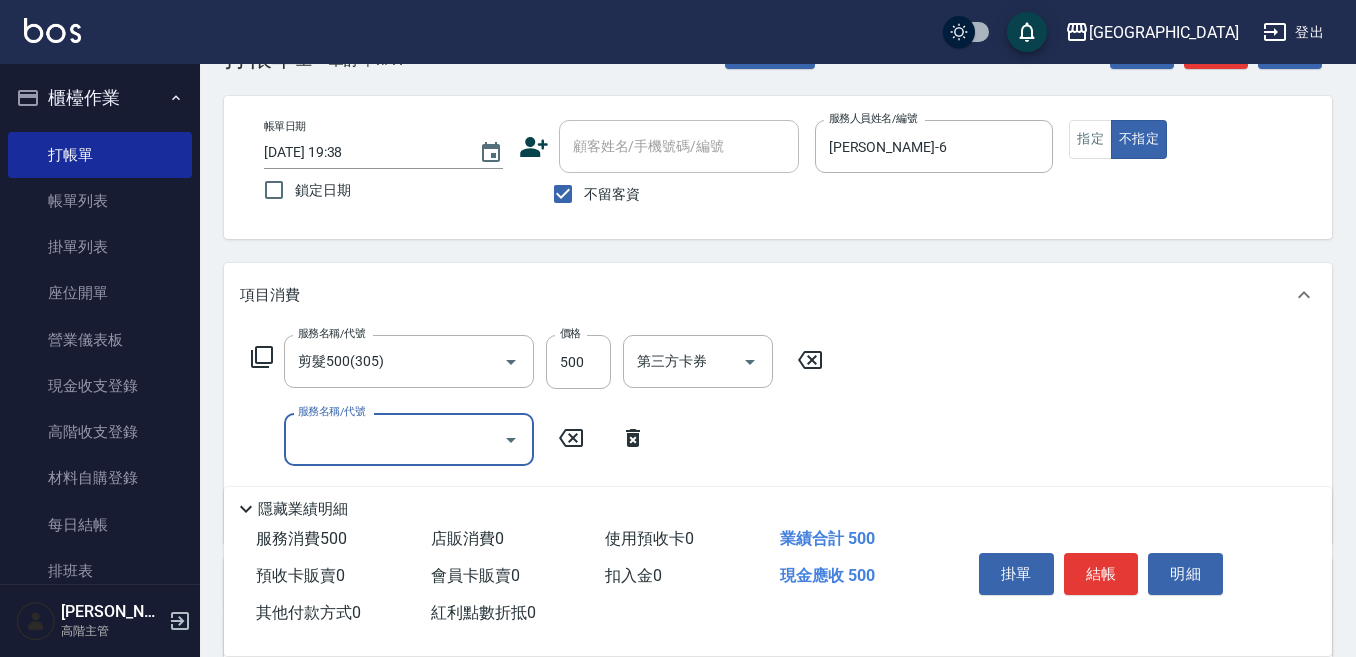 scroll, scrollTop: 100, scrollLeft: 0, axis: vertical 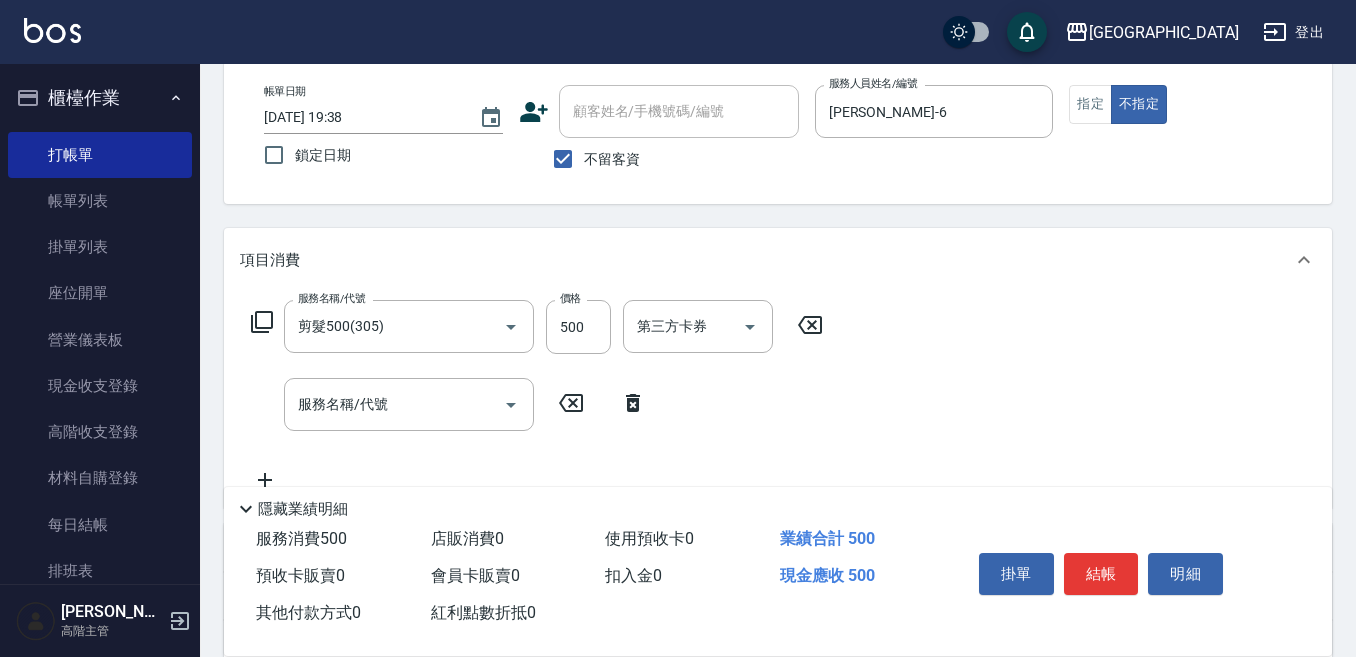 click 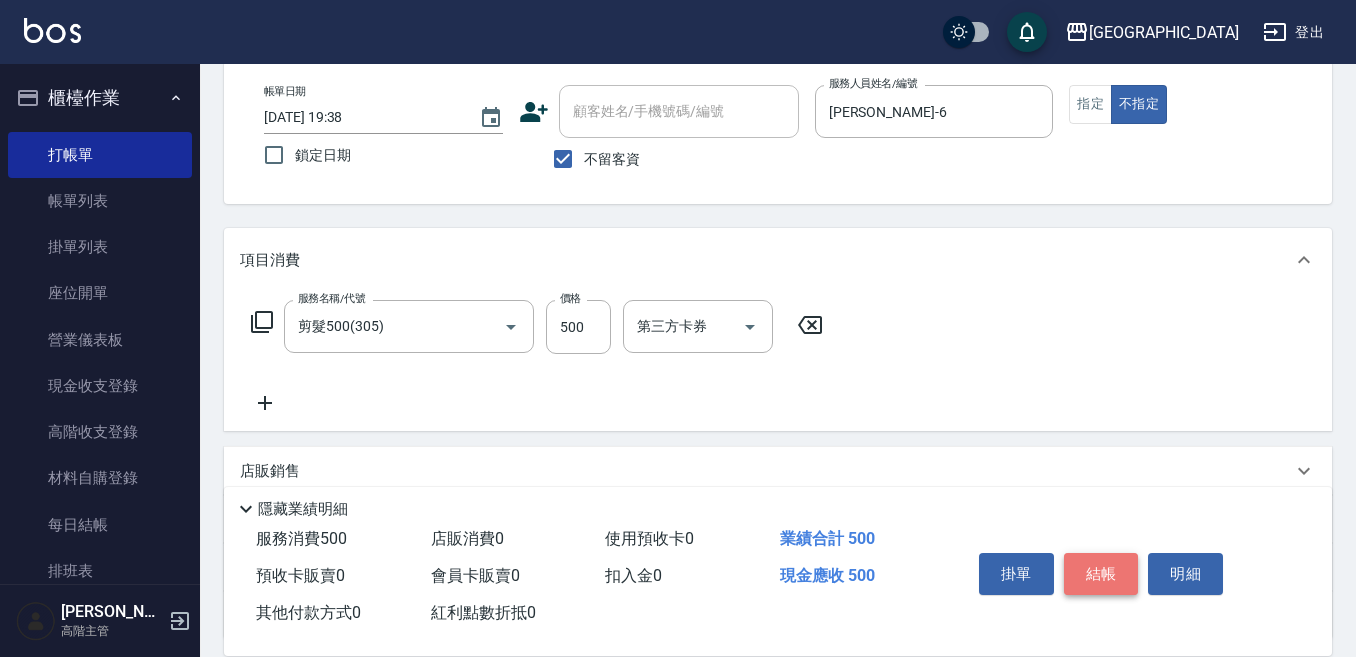 click on "結帳" at bounding box center (1101, 574) 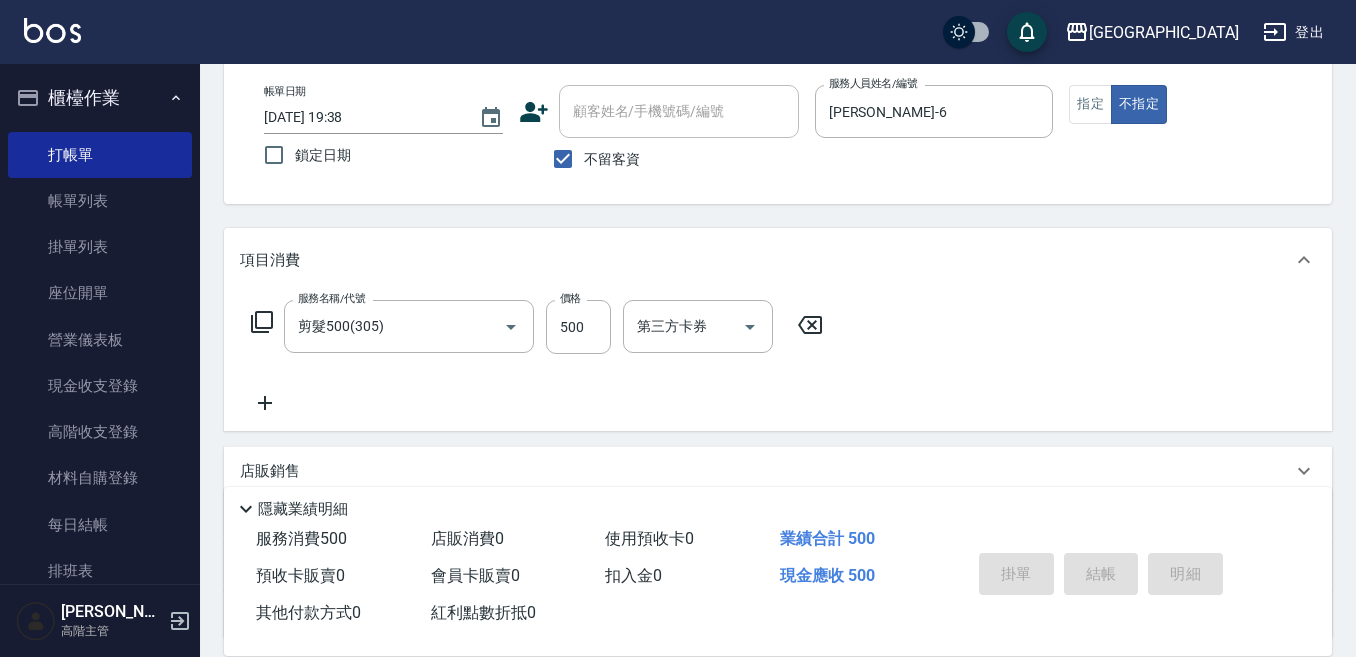 type on "2025/07/14 19:39" 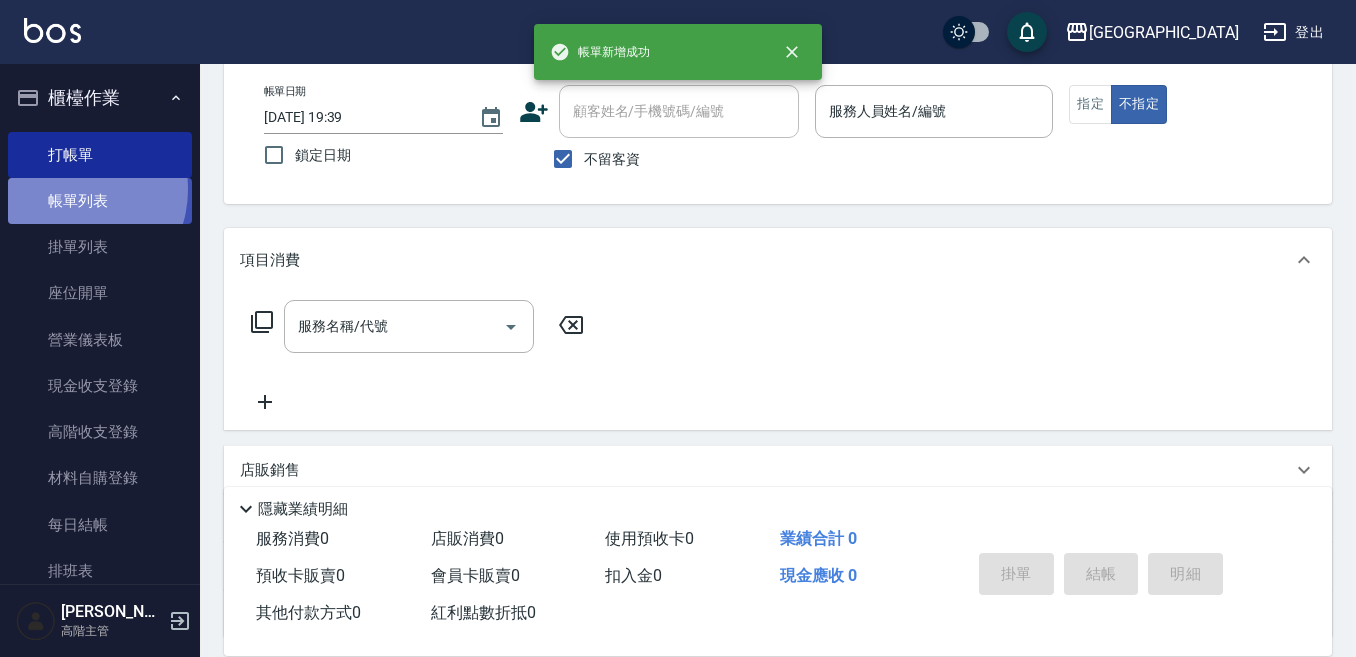 click on "帳單列表" at bounding box center [100, 201] 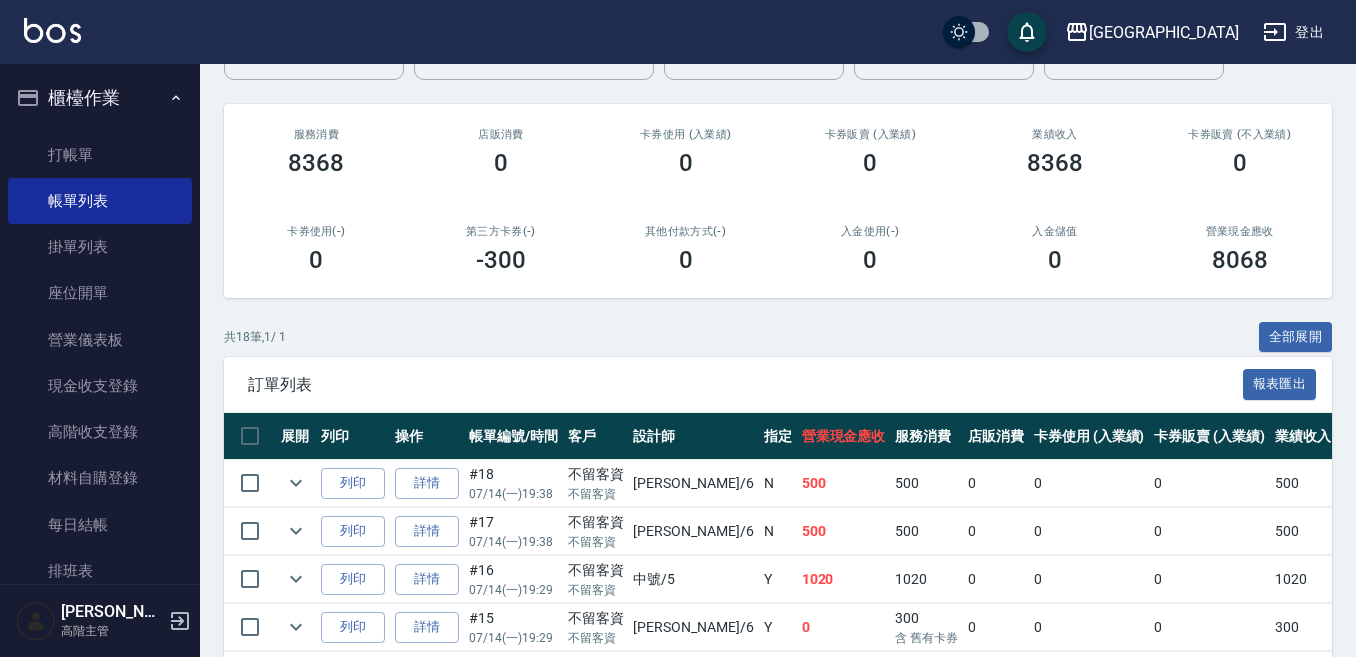scroll, scrollTop: 300, scrollLeft: 0, axis: vertical 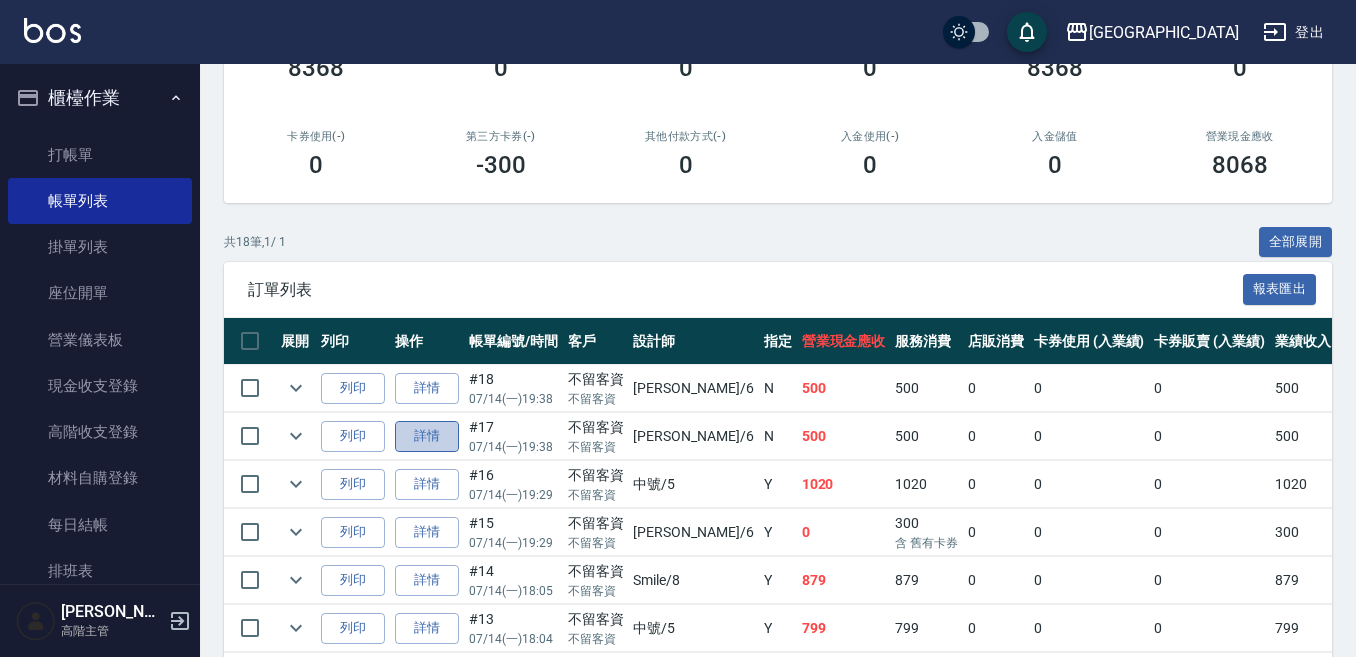 click on "詳情" at bounding box center (427, 436) 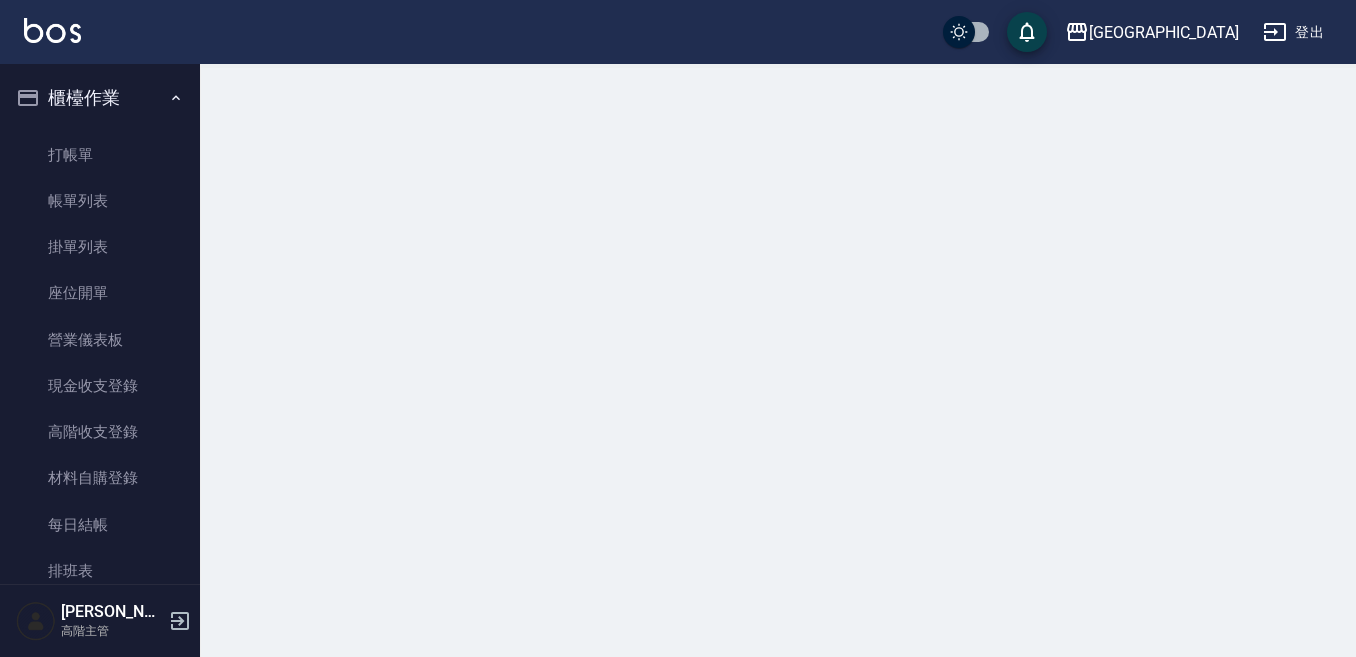 scroll, scrollTop: 0, scrollLeft: 0, axis: both 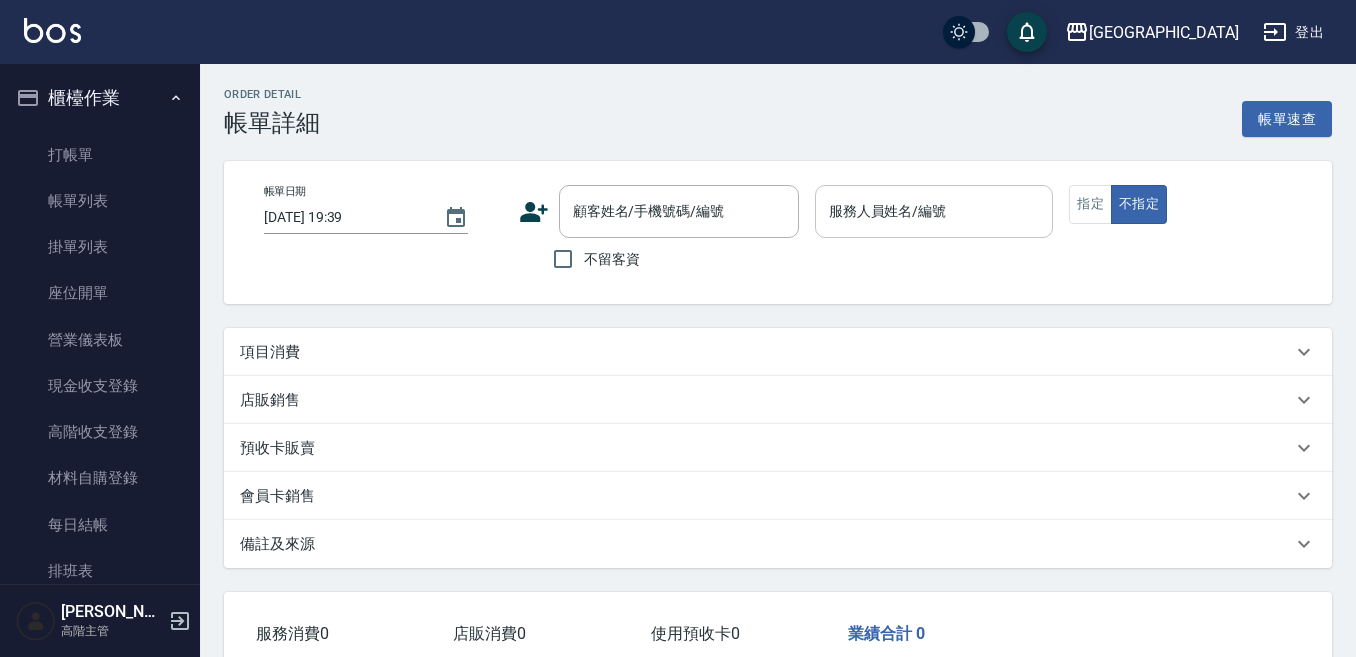 type on "2025/07/14 19:38" 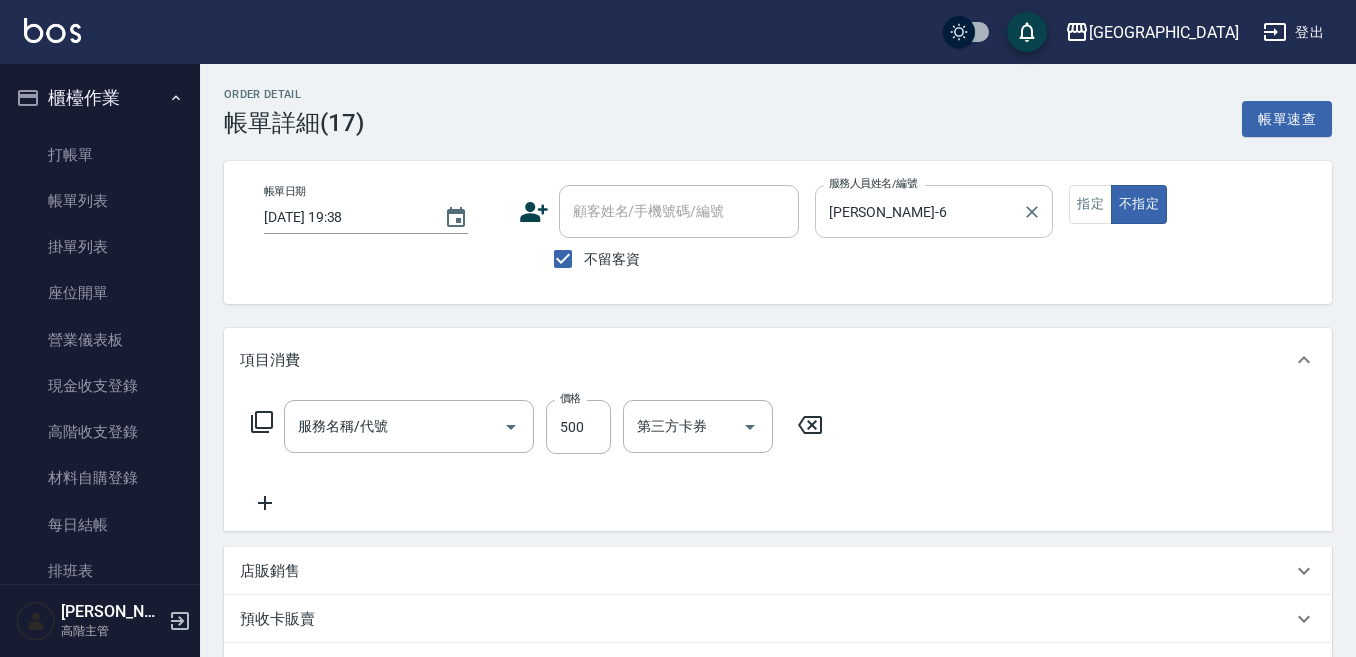 type on "剪髮500(305)" 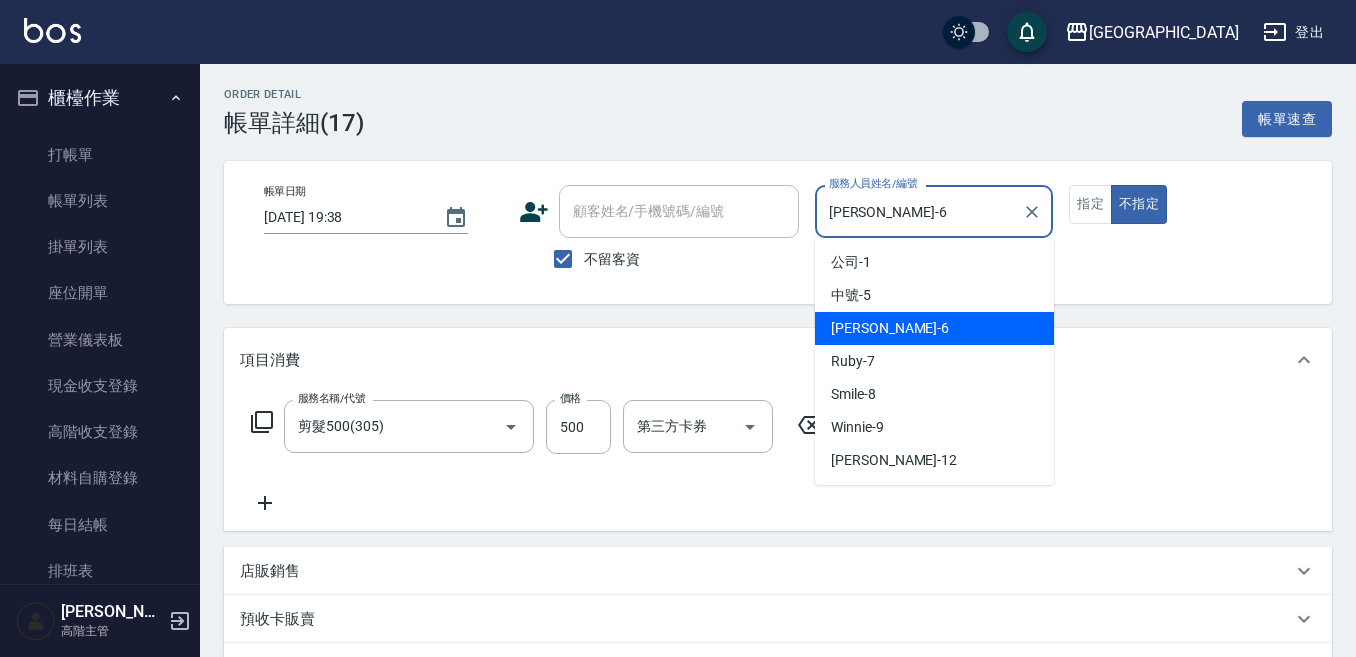 click on "Judy-6" at bounding box center [919, 211] 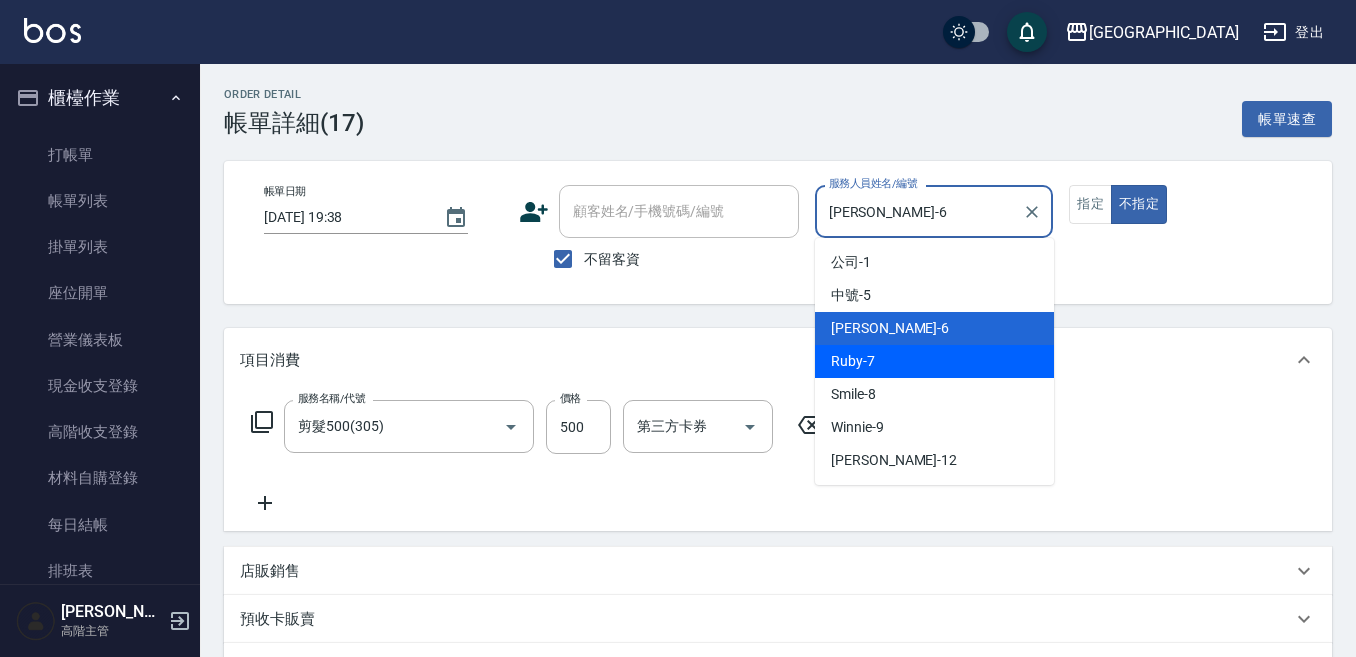 click on "Ruby -7" at bounding box center (934, 361) 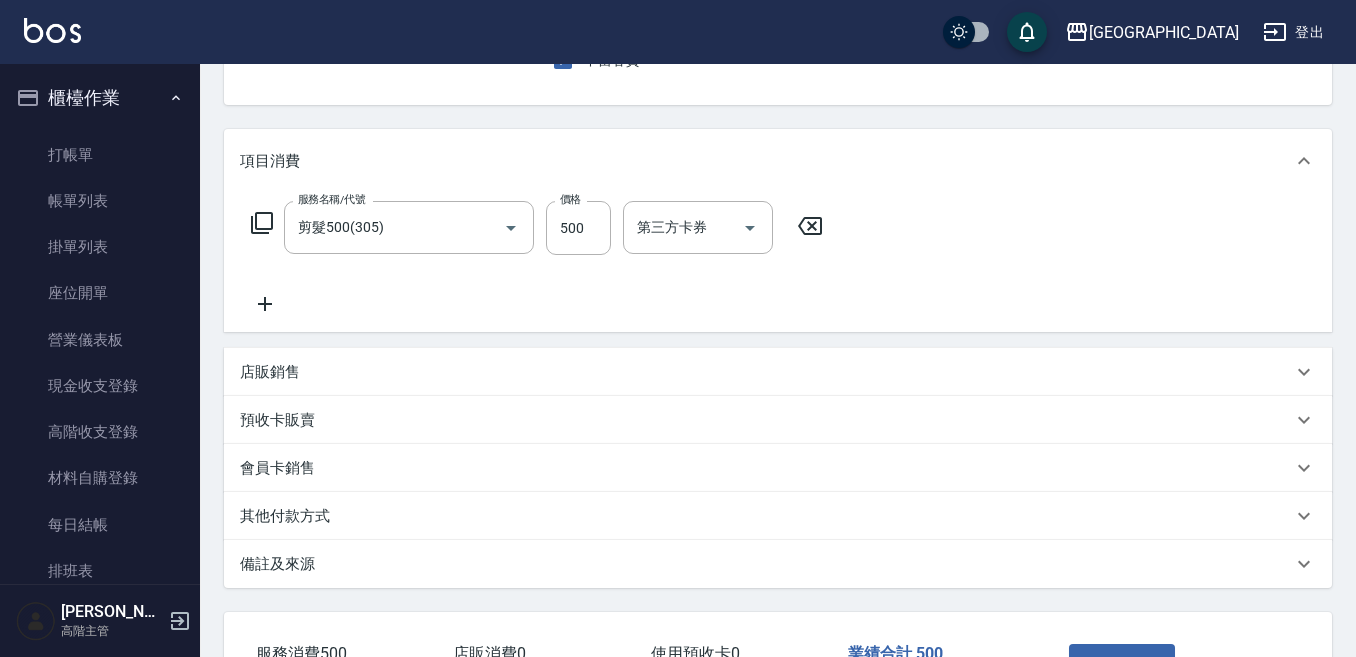 scroll, scrollTop: 346, scrollLeft: 0, axis: vertical 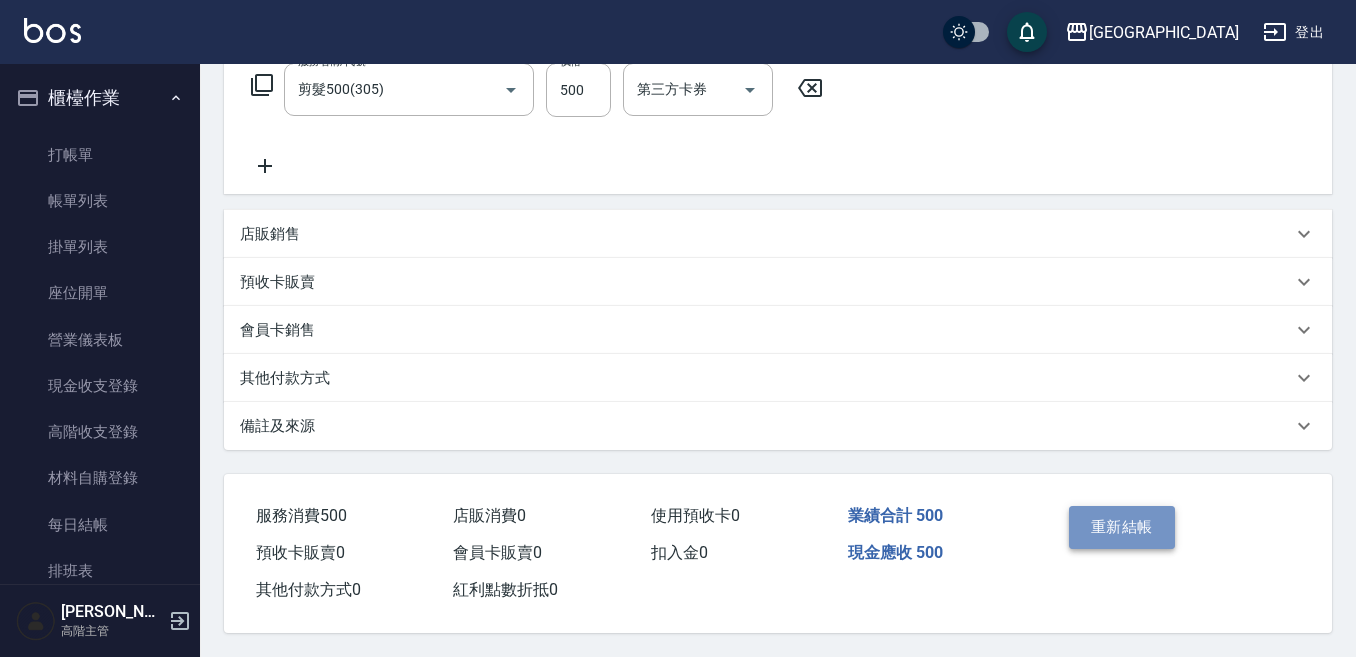click on "重新結帳" at bounding box center [1122, 527] 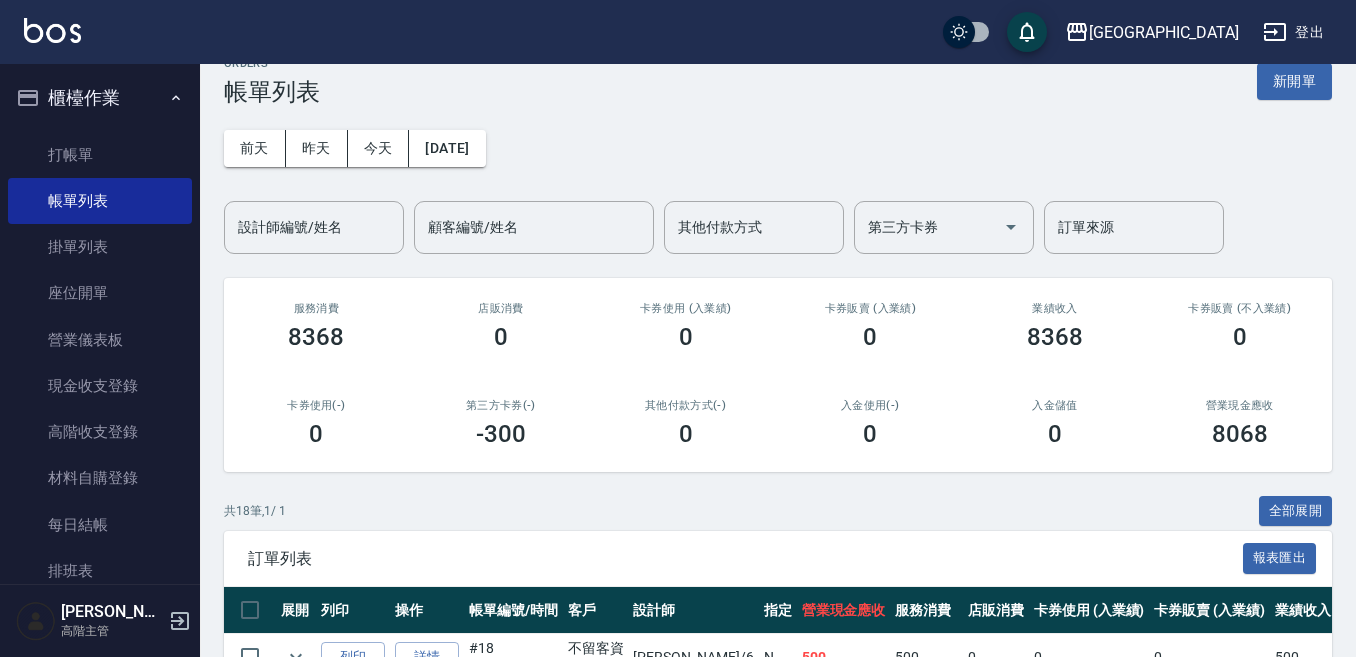 scroll, scrollTop: 0, scrollLeft: 0, axis: both 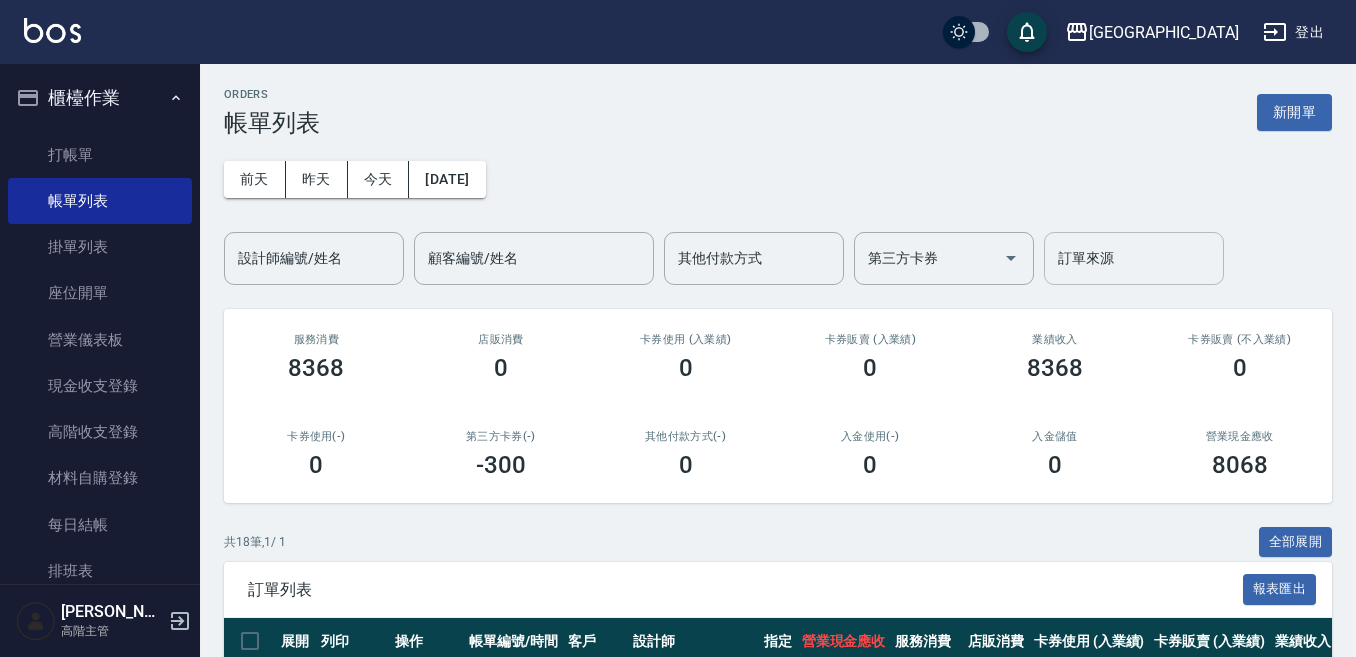 click on "訂單來源" at bounding box center (1134, 258) 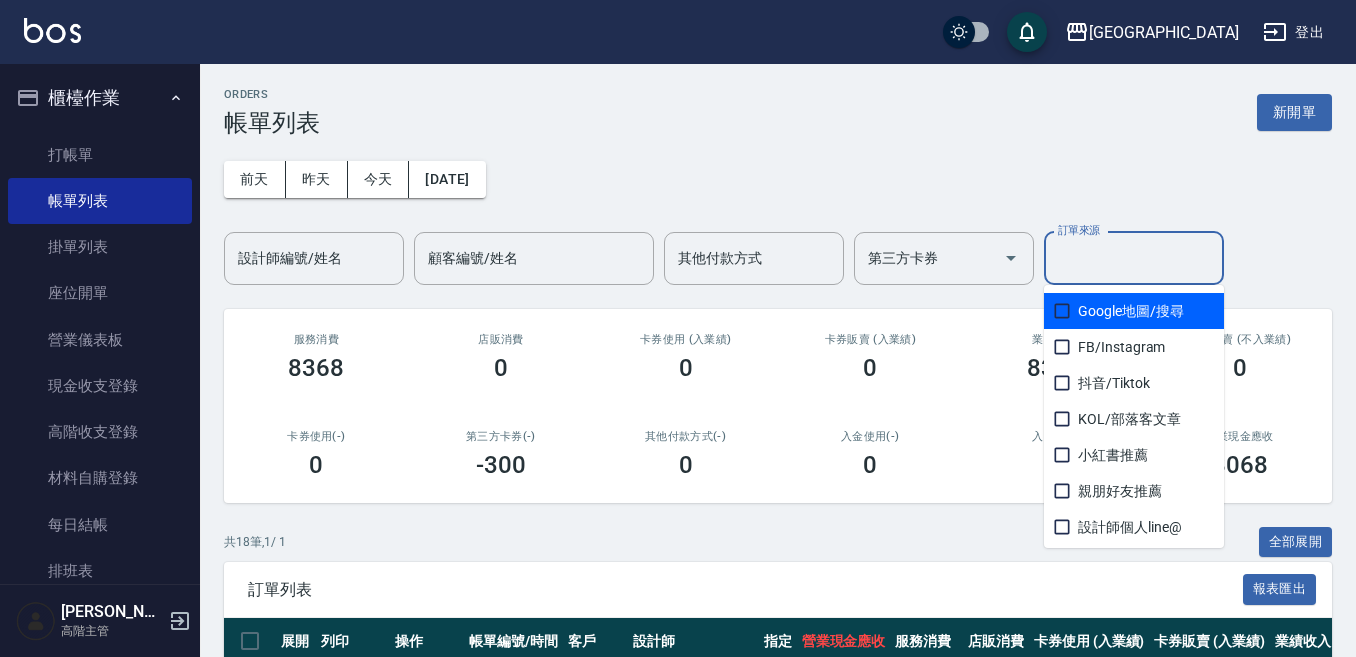 drag, startPoint x: 1074, startPoint y: 240, endPoint x: 1048, endPoint y: 270, distance: 39.698868 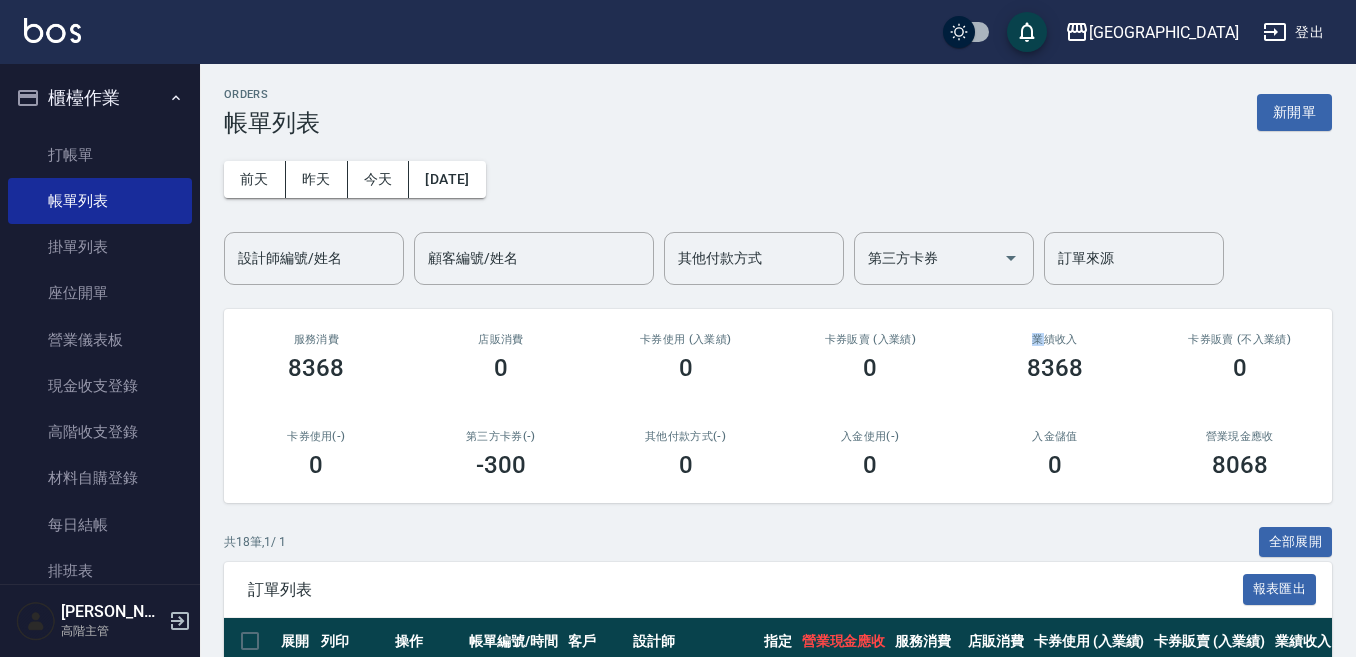 drag, startPoint x: 1027, startPoint y: 312, endPoint x: 1049, endPoint y: 339, distance: 34.828148 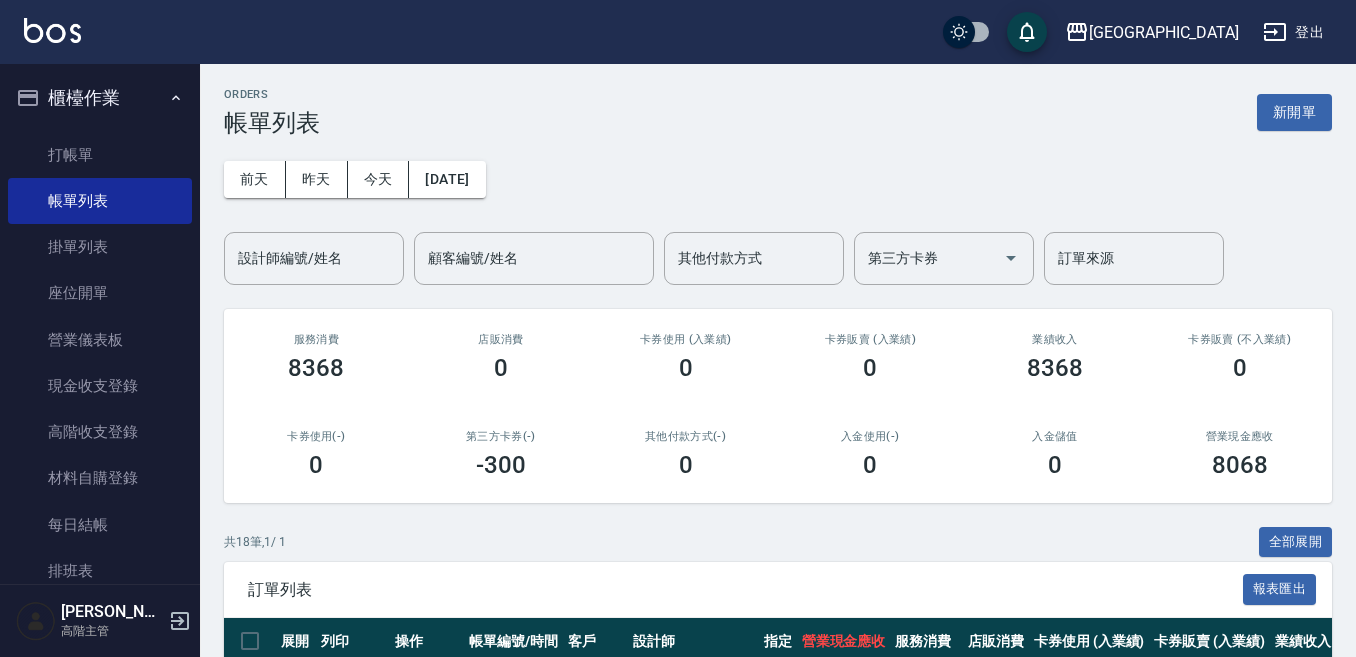 click on "前天 昨天 今天 2025/07/14 設計師編號/姓名 設計師編號/姓名 顧客編號/姓名 顧客編號/姓名 其他付款方式 其他付款方式 第三方卡券 第三方卡券 訂單來源 訂單來源" at bounding box center [778, 211] 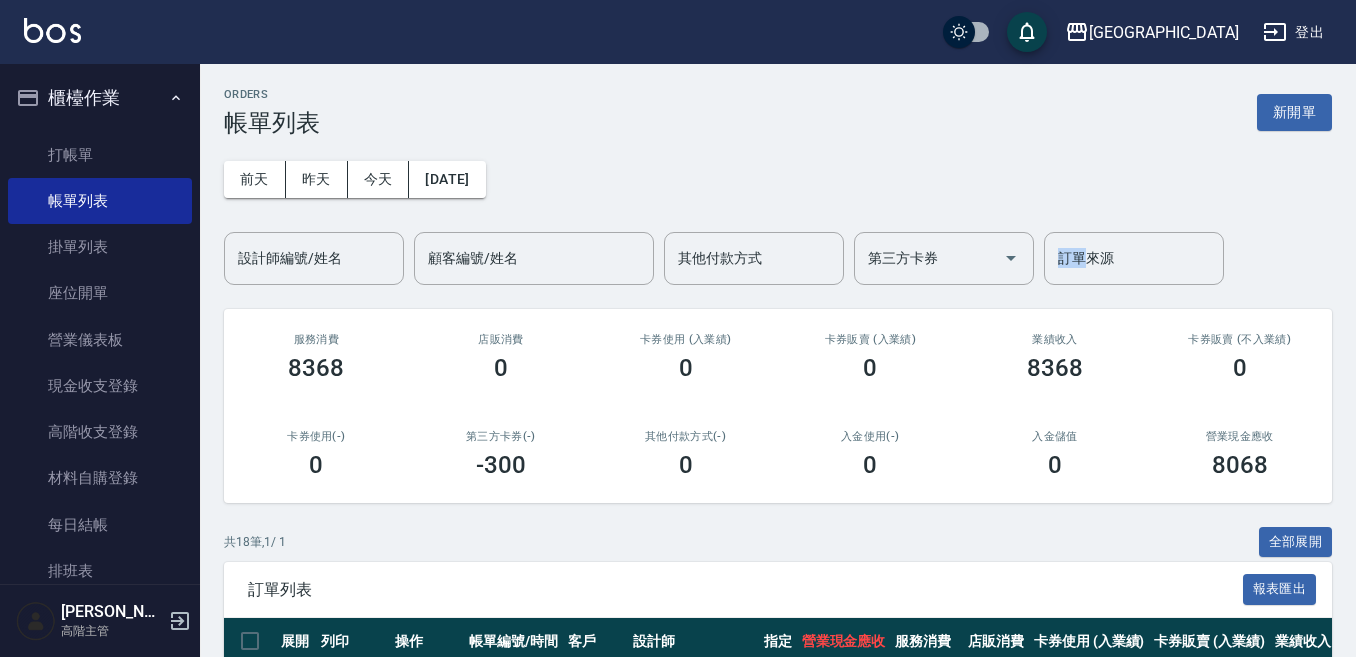 click on "前天 昨天 今天 2025/07/14 設計師編號/姓名 設計師編號/姓名 顧客編號/姓名 顧客編號/姓名 其他付款方式 其他付款方式 第三方卡券 第三方卡券 訂單來源 訂單來源" at bounding box center (778, 211) 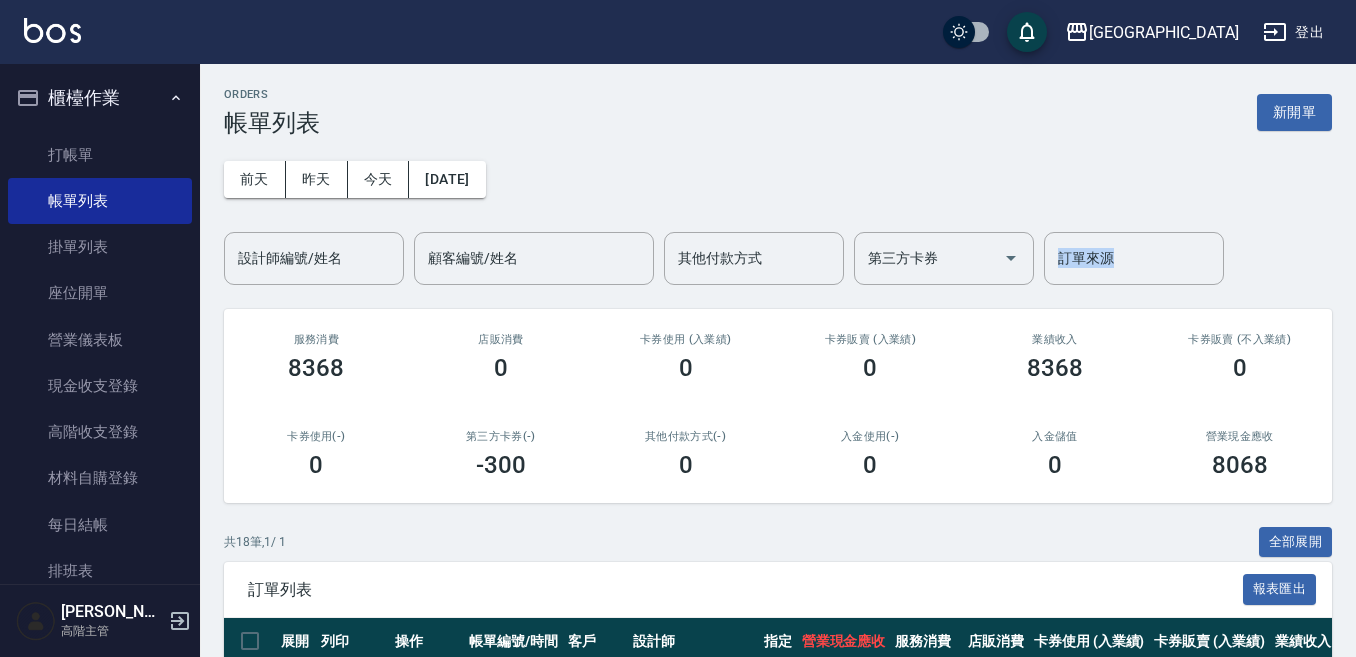 drag, startPoint x: 1196, startPoint y: 150, endPoint x: 1135, endPoint y: 177, distance: 66.70832 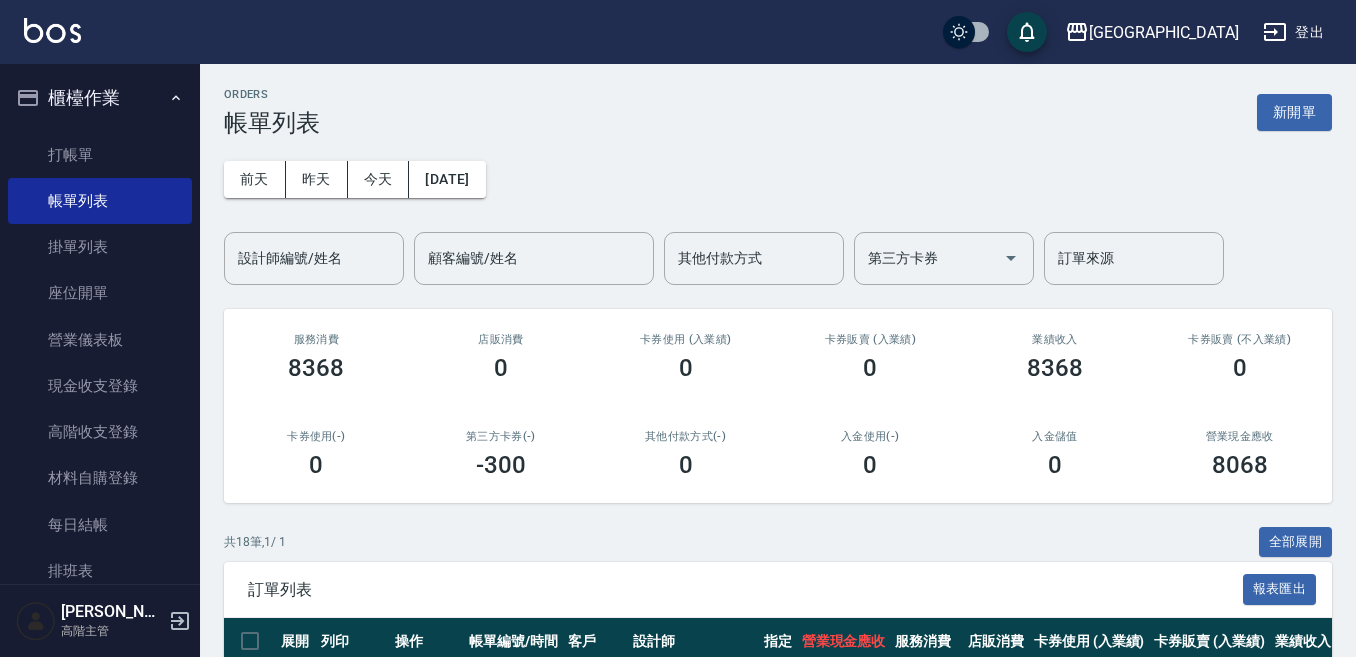 drag, startPoint x: 1117, startPoint y: 191, endPoint x: 1104, endPoint y: 192, distance: 13.038404 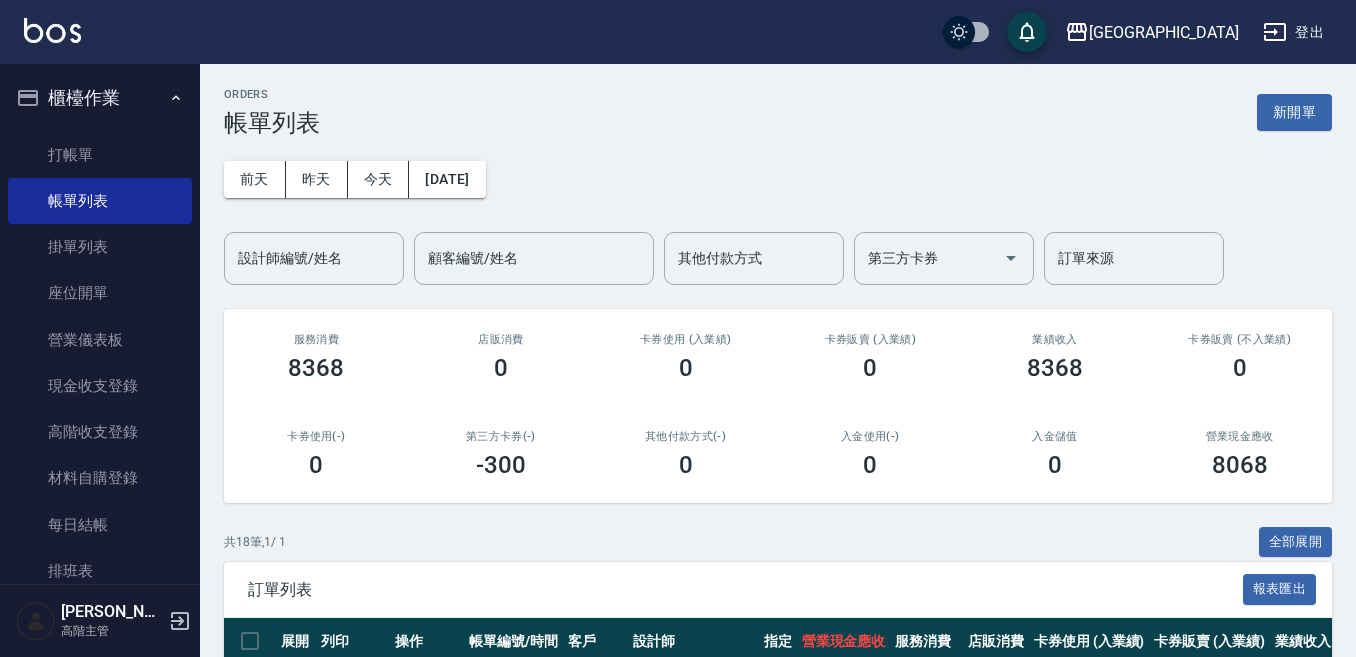 click on "前天 昨天 今天 2025/07/14 設計師編號/姓名 設計師編號/姓名 顧客編號/姓名 顧客編號/姓名 其他付款方式 其他付款方式 第三方卡券 第三方卡券 訂單來源 訂單來源" at bounding box center [778, 211] 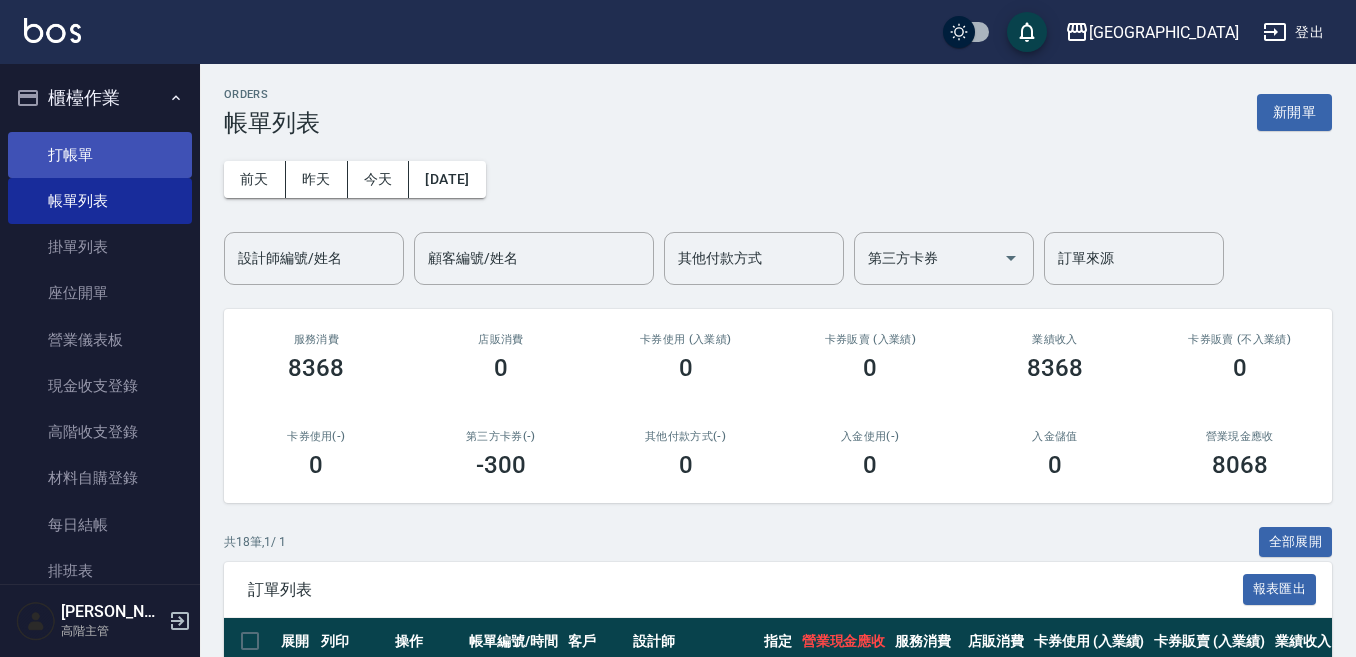 click on "打帳單" at bounding box center [100, 155] 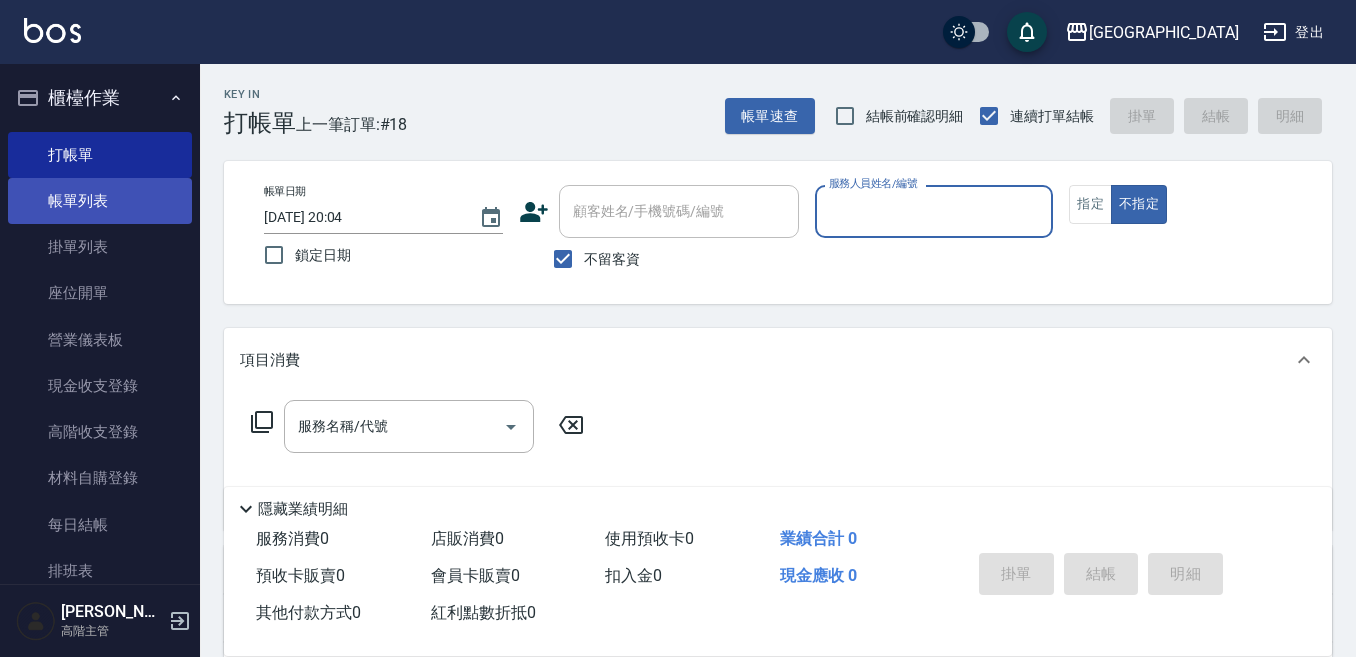 click on "帳單列表" at bounding box center [100, 201] 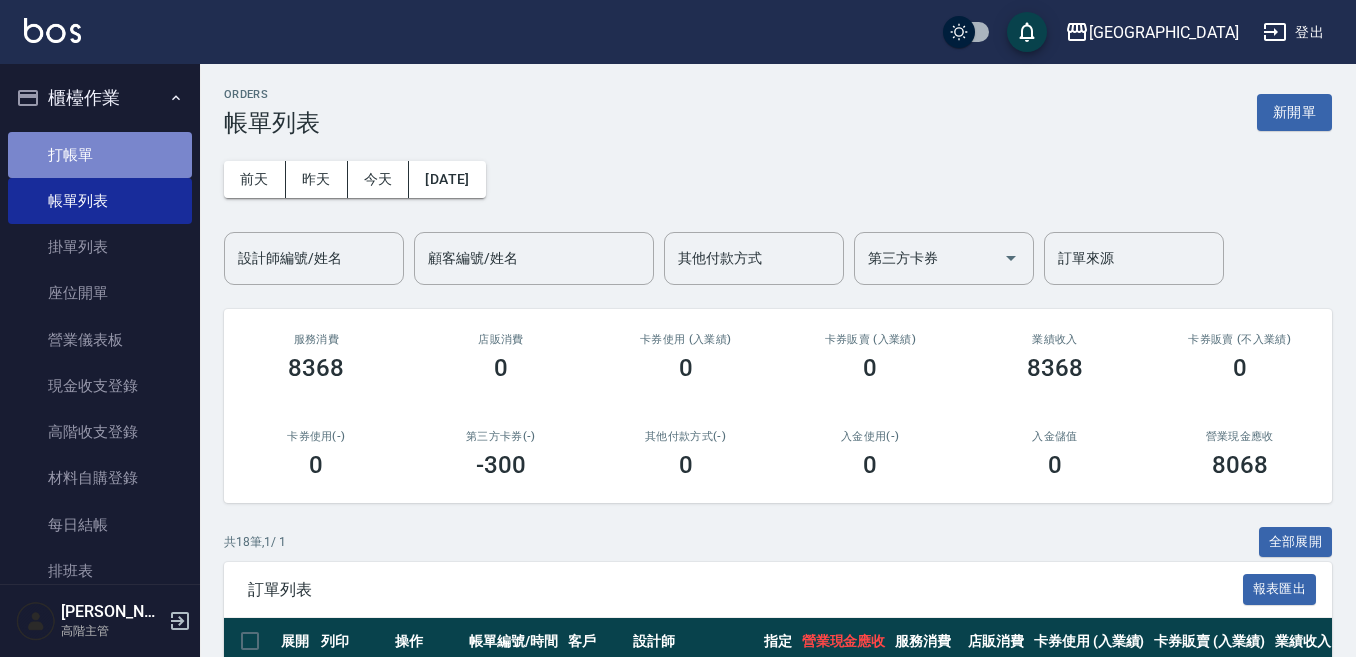 click on "打帳單" at bounding box center (100, 155) 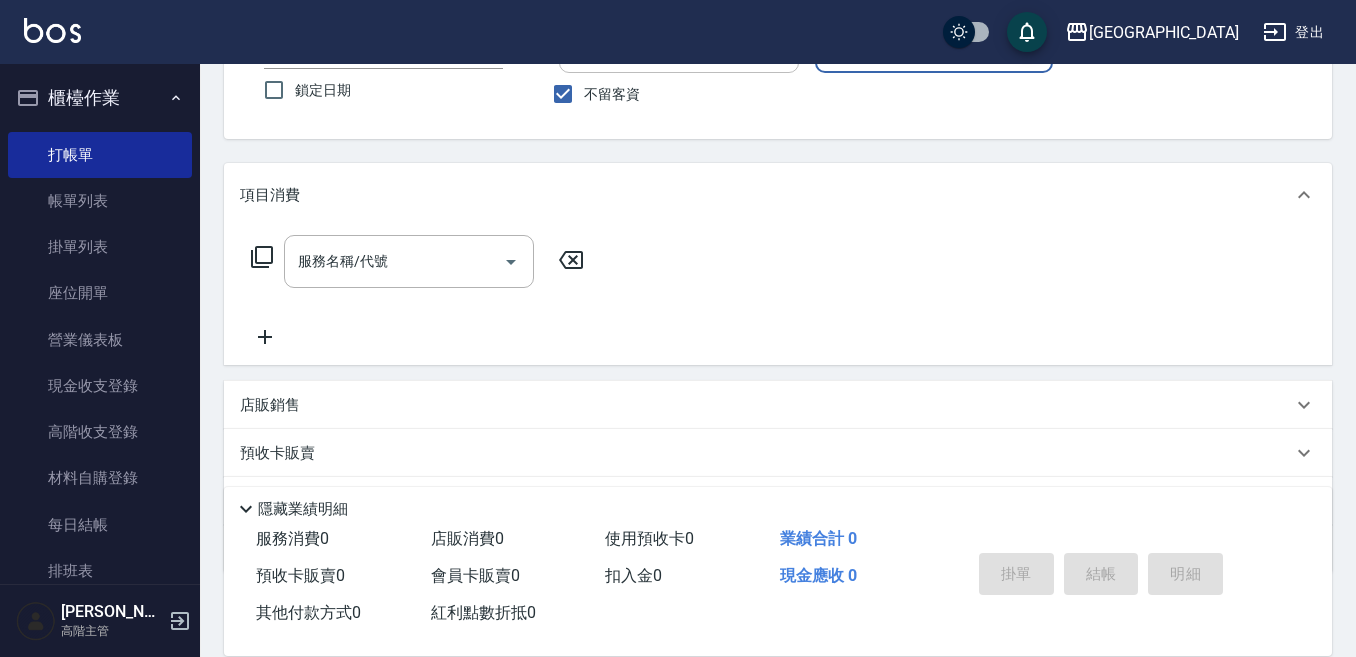 scroll, scrollTop: 200, scrollLeft: 0, axis: vertical 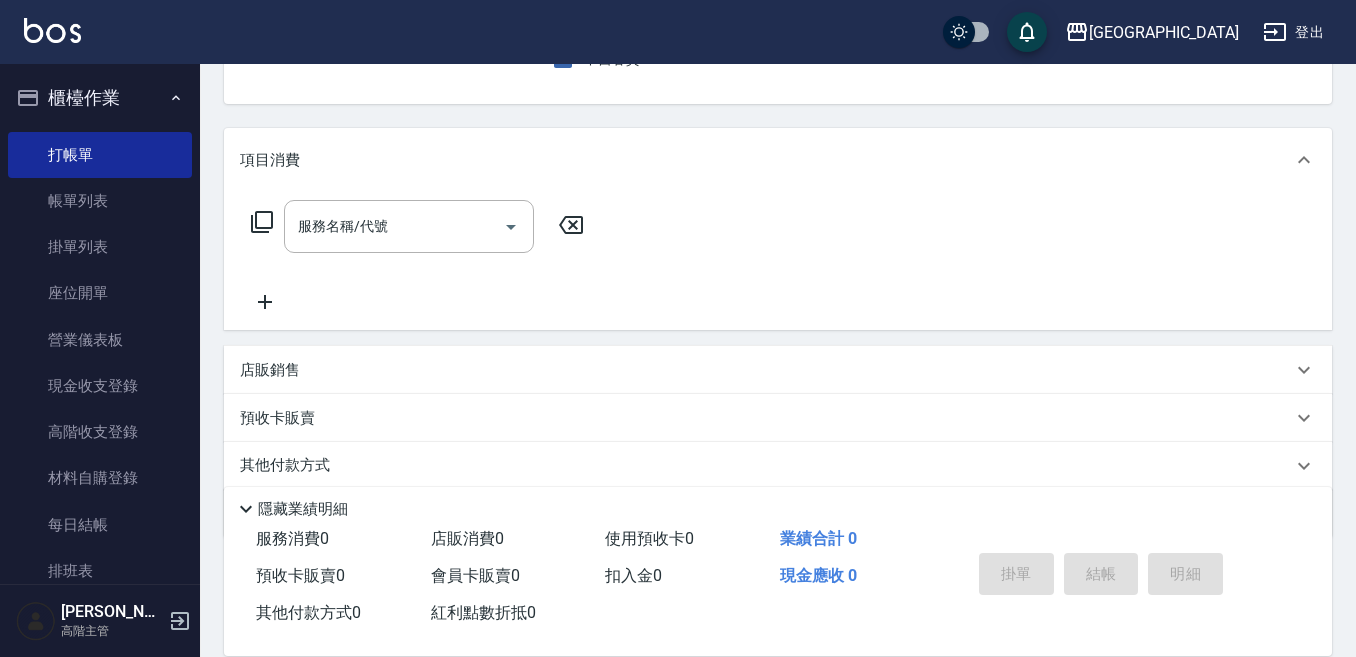 click on "店販銷售" at bounding box center [766, 370] 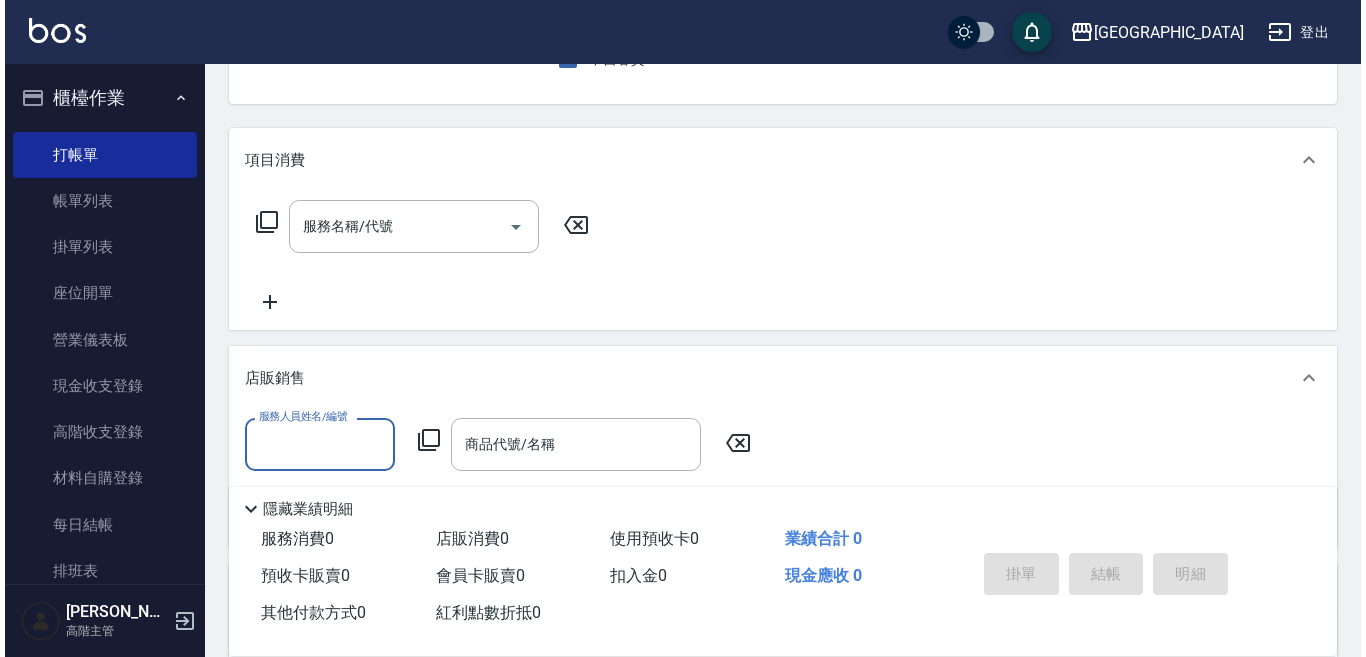 scroll, scrollTop: 0, scrollLeft: 0, axis: both 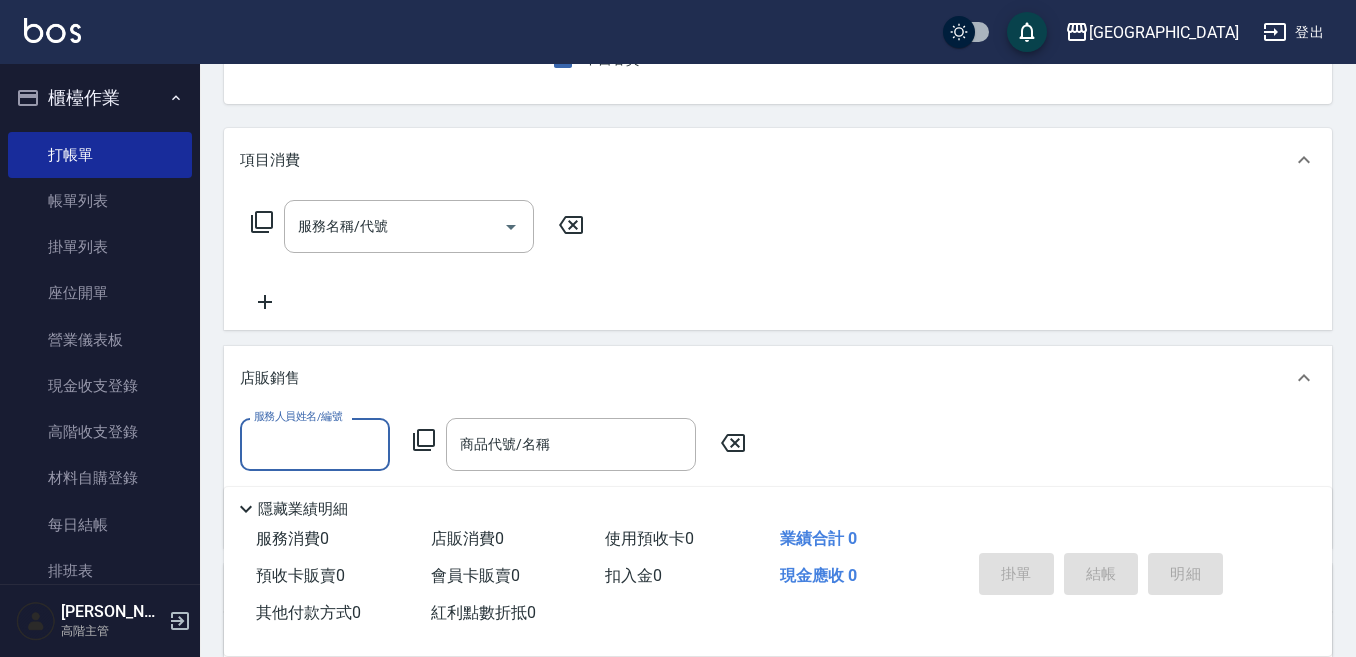 click 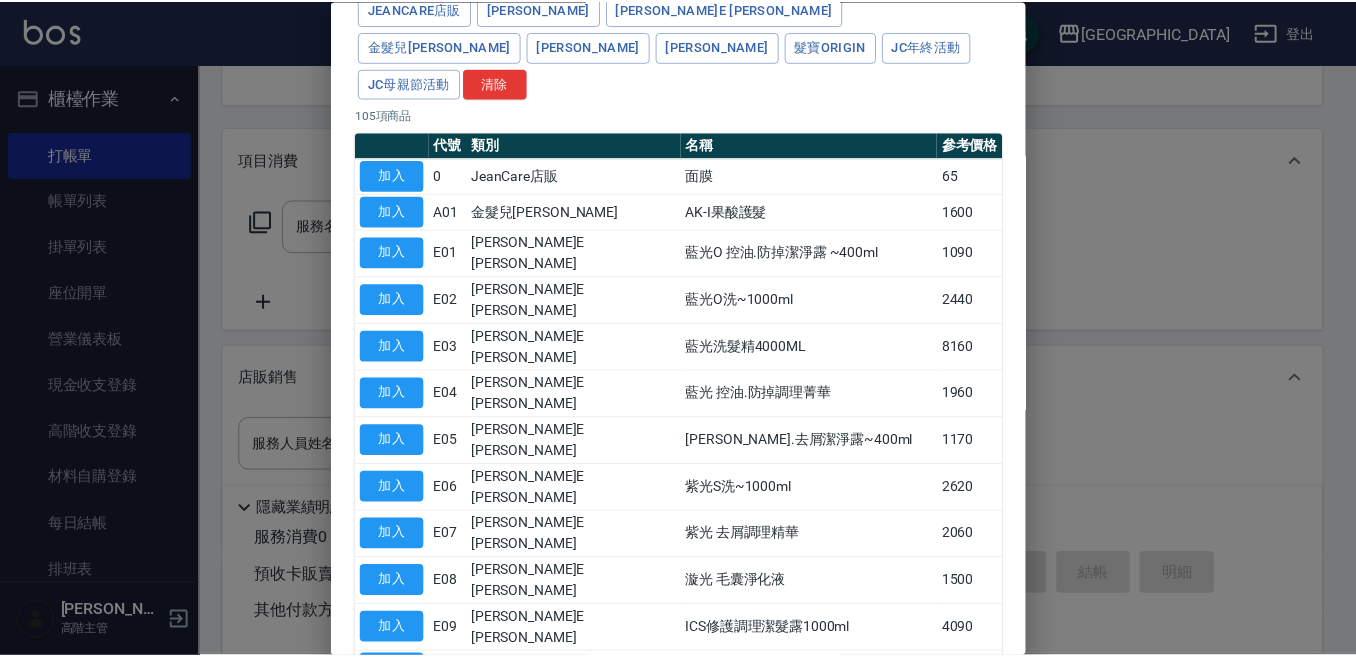 scroll, scrollTop: 0, scrollLeft: 0, axis: both 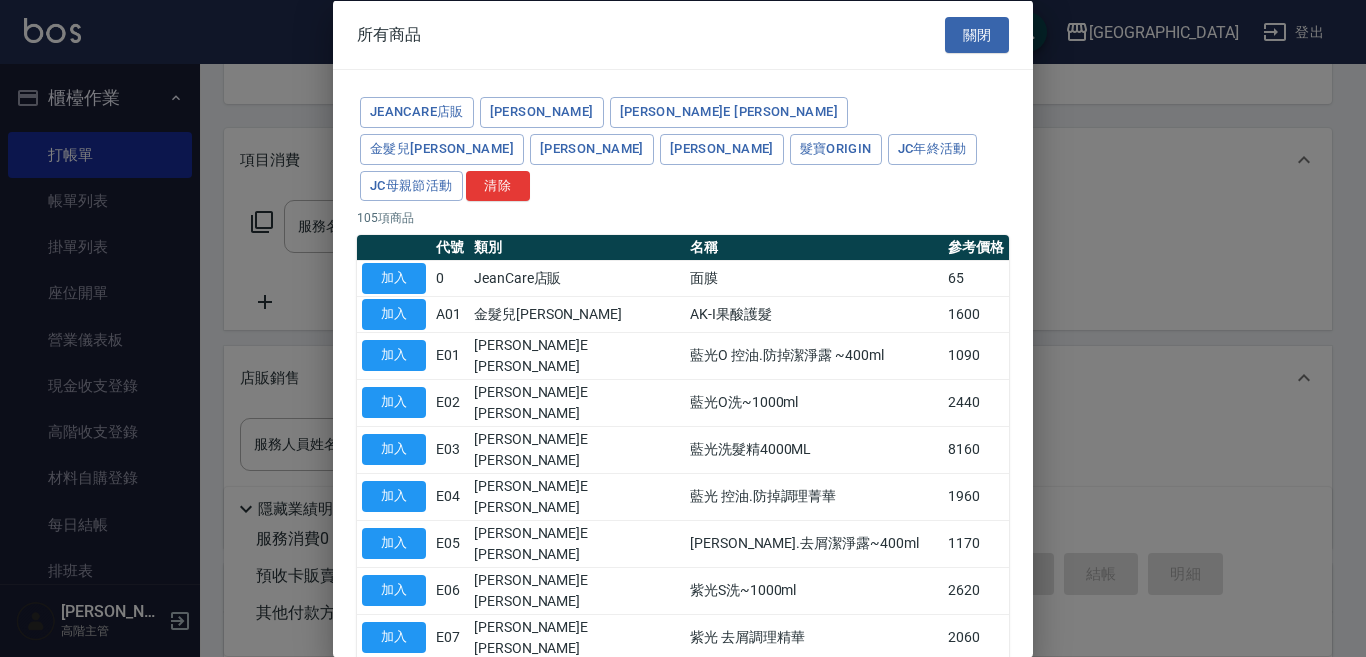 click at bounding box center (683, 328) 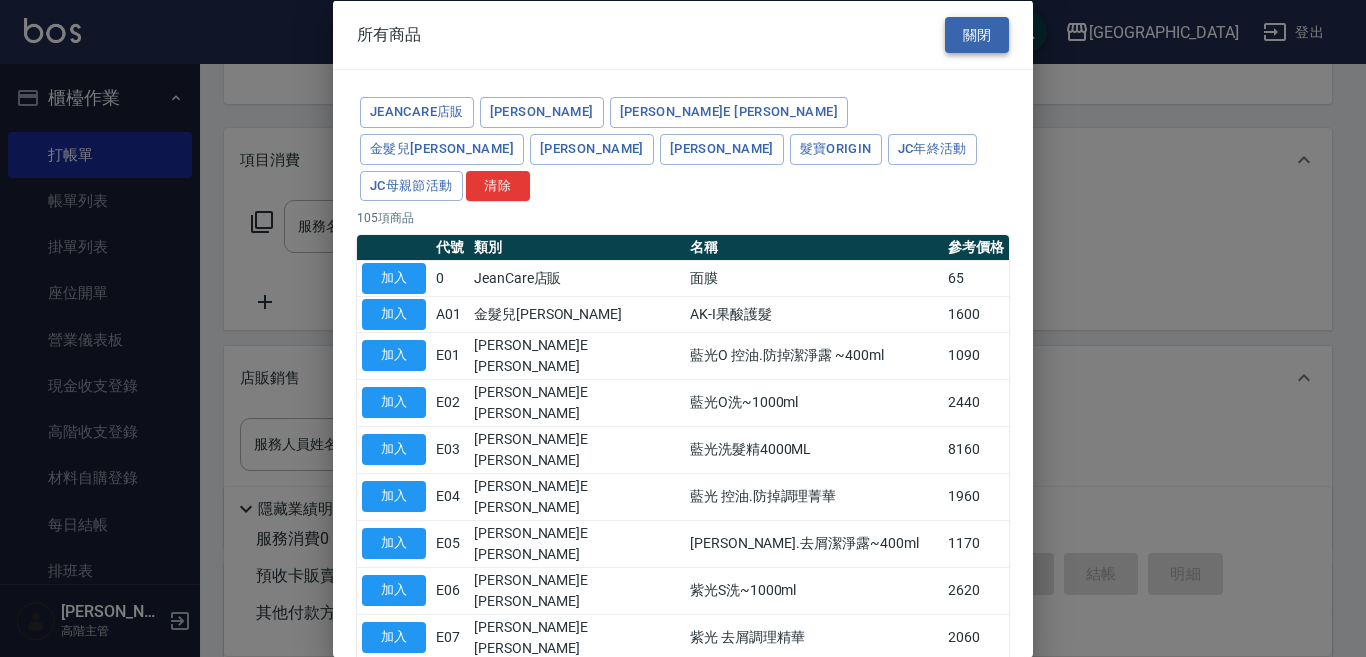 click on "關閉" at bounding box center (977, 34) 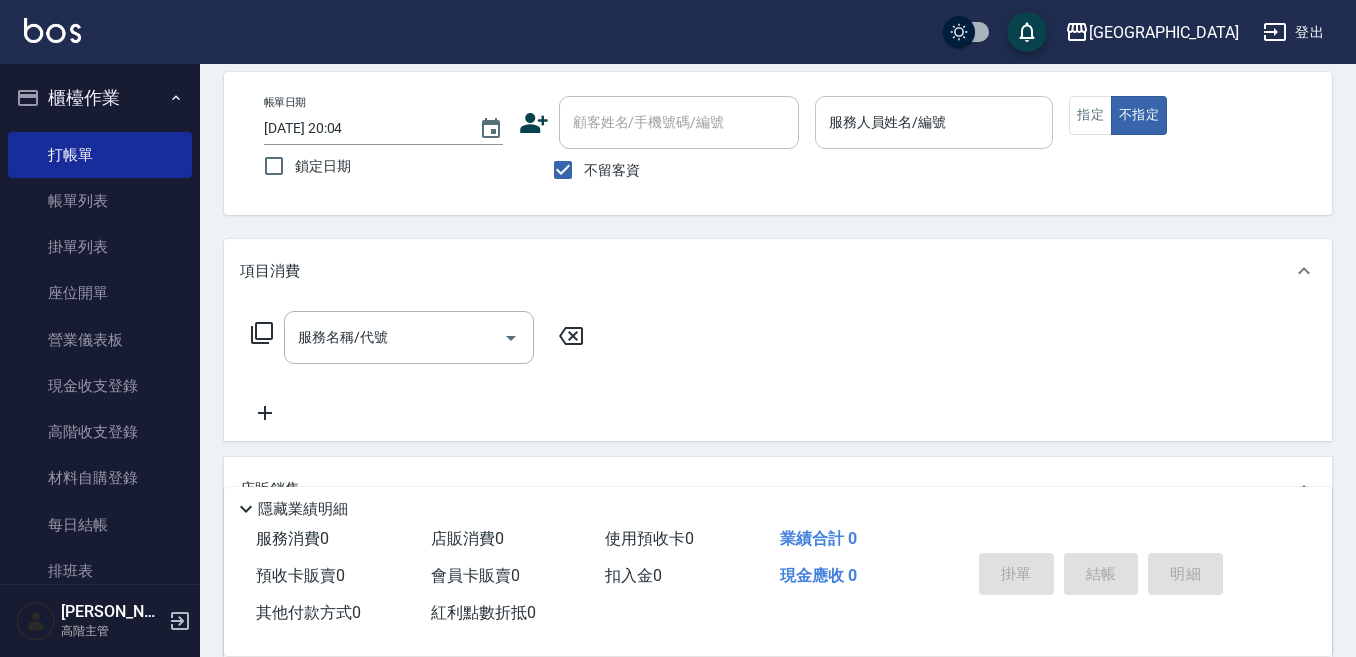 scroll, scrollTop: 0, scrollLeft: 0, axis: both 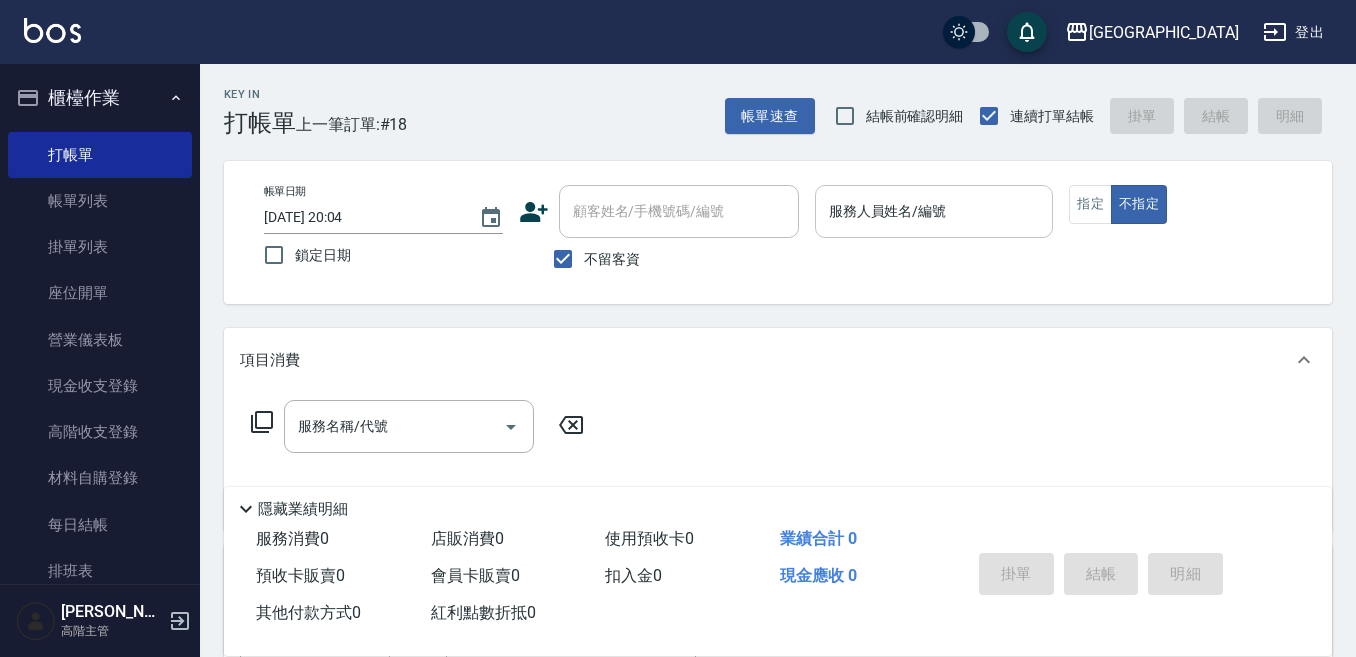 click on "服務人員姓名/編號" at bounding box center (934, 211) 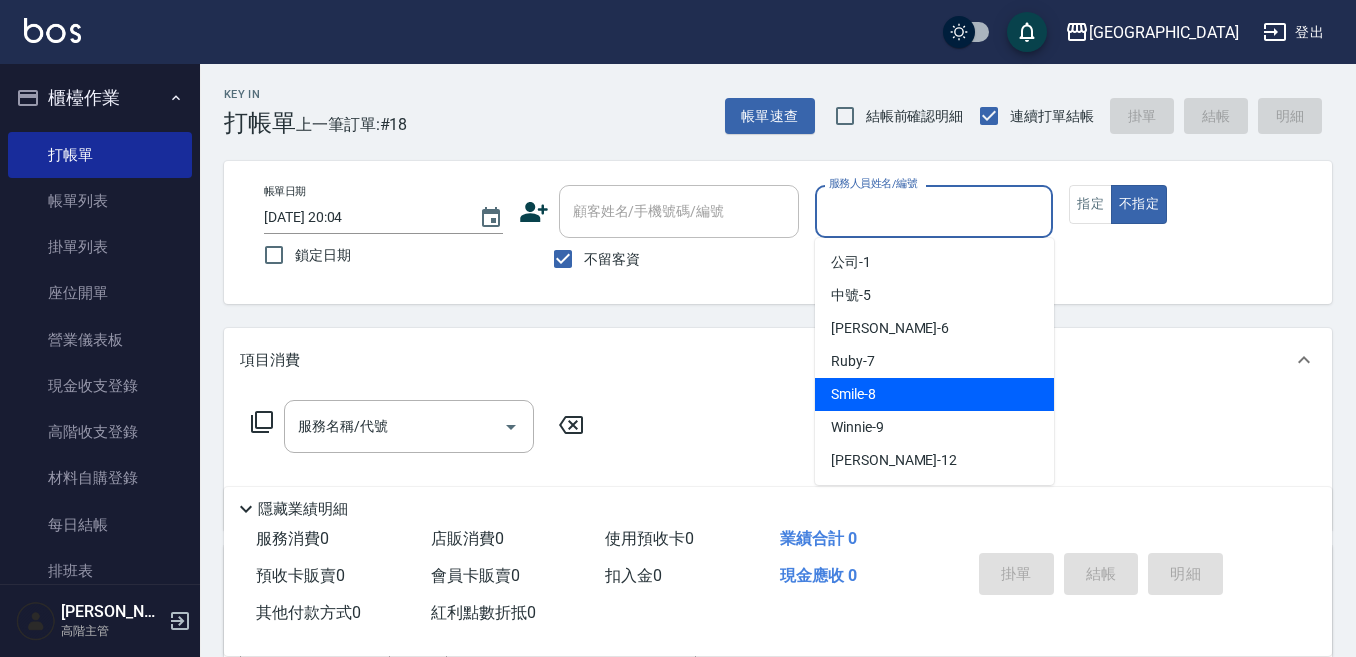 click on "Smile -8" at bounding box center (934, 394) 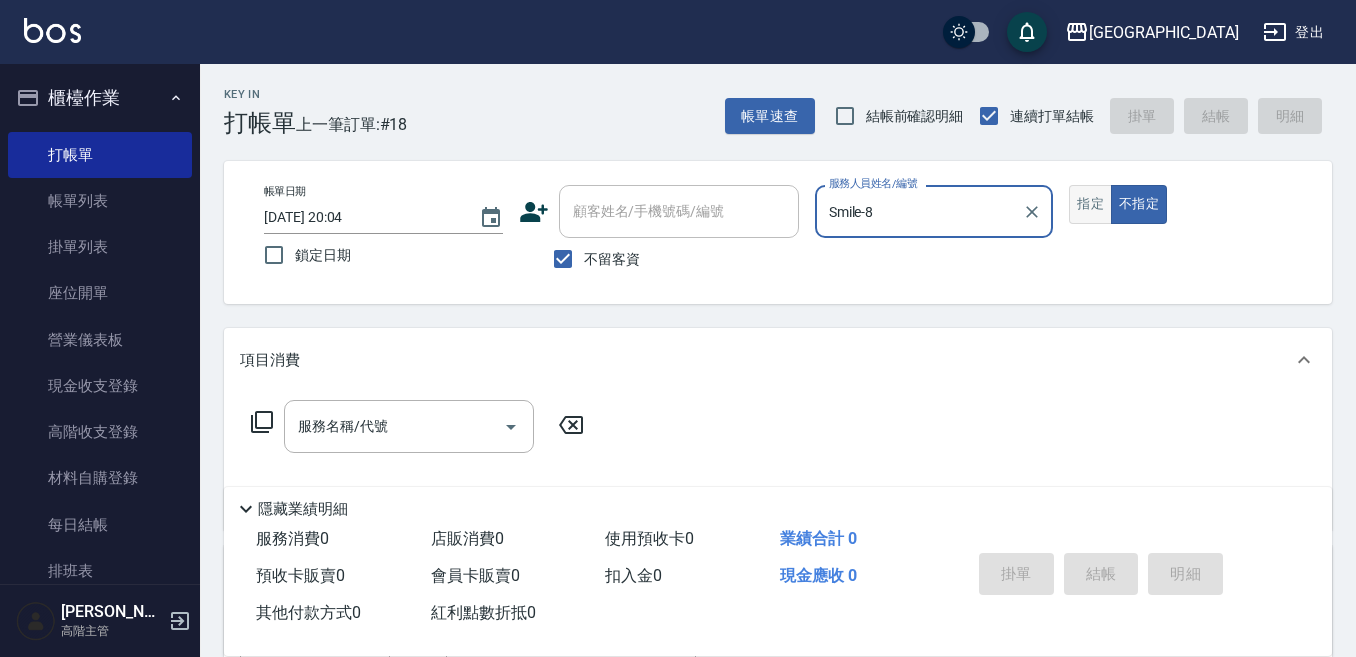 click on "指定" at bounding box center [1090, 204] 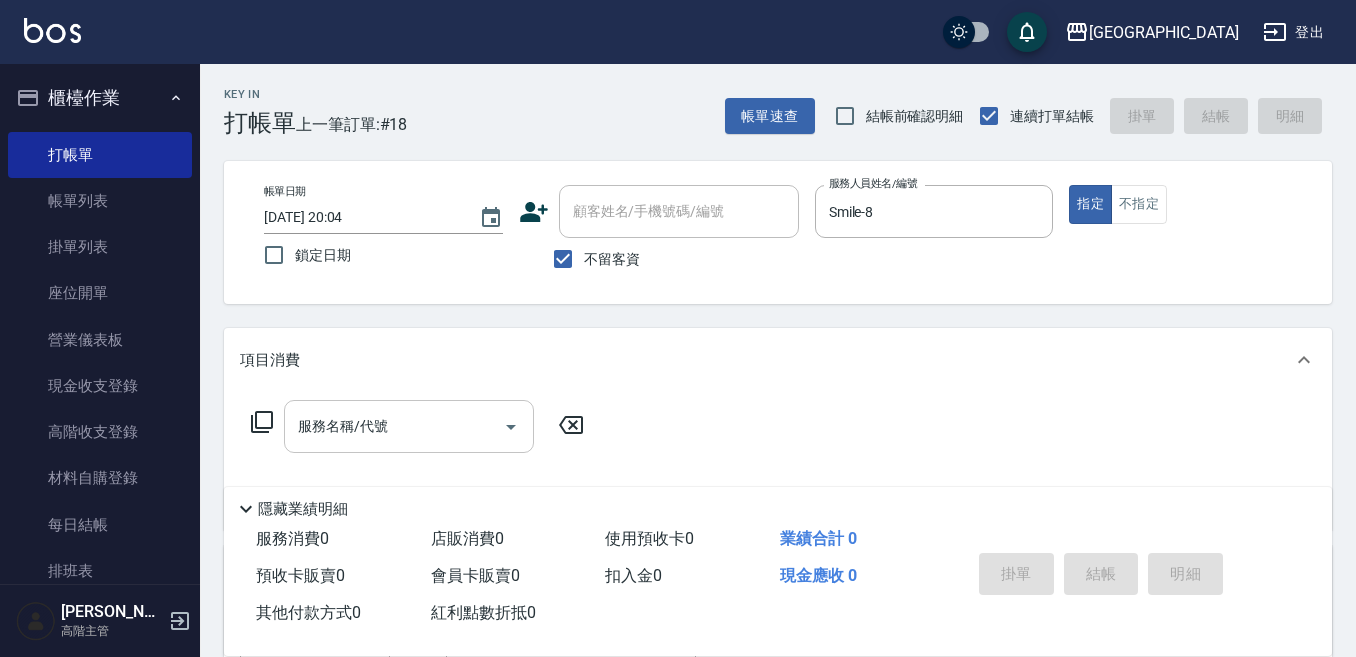 click on "服務名稱/代號" at bounding box center (409, 426) 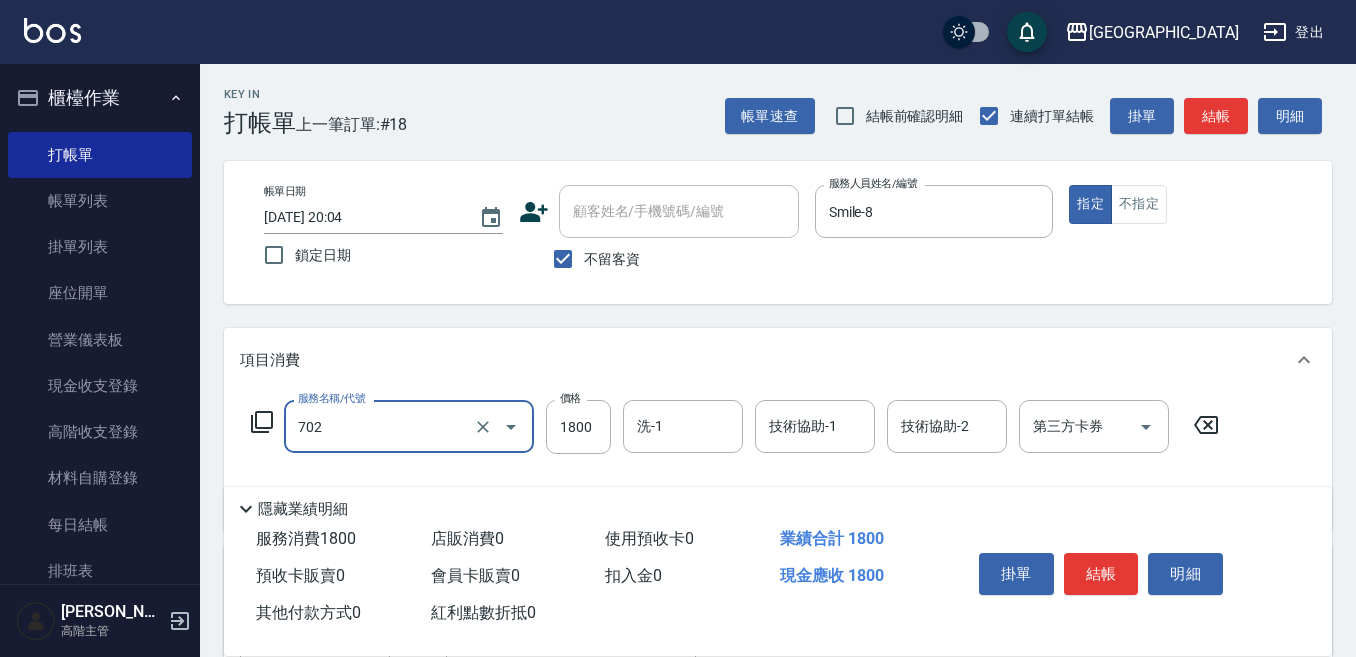 type on "中藥(設計師自備)(702)" 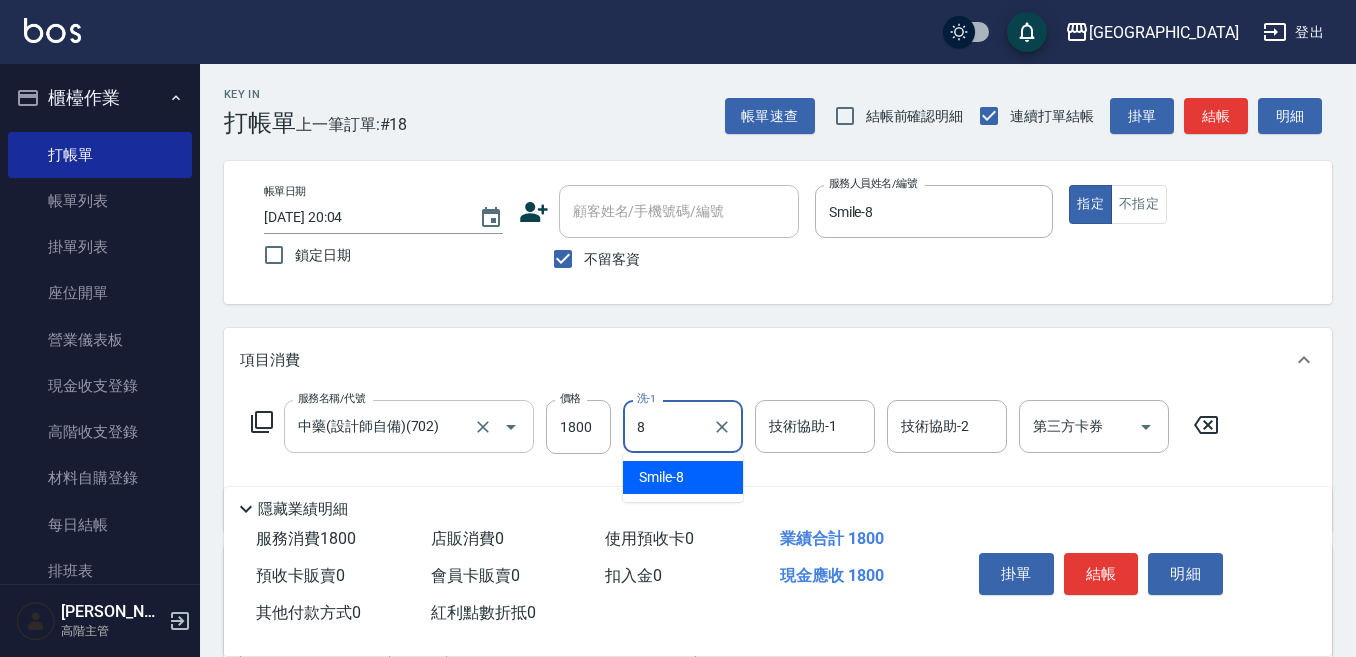 type on "Smile-8" 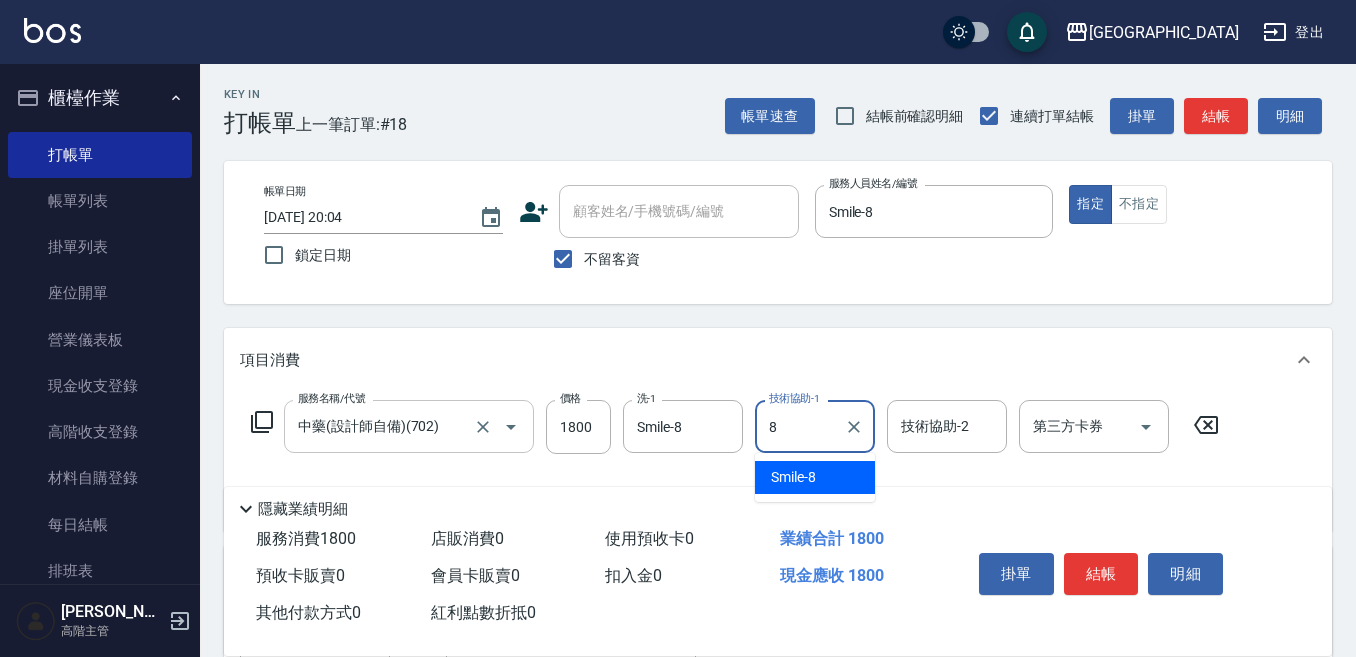 type on "Smile-8" 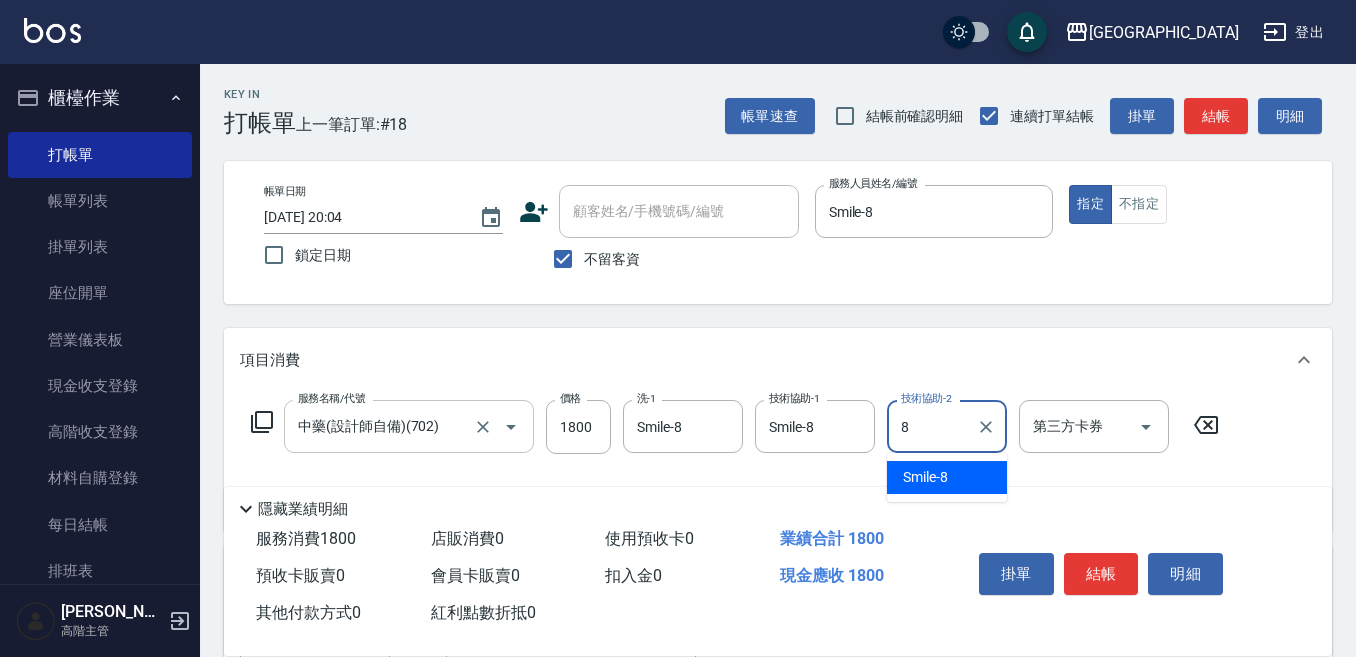 type on "Smile-8" 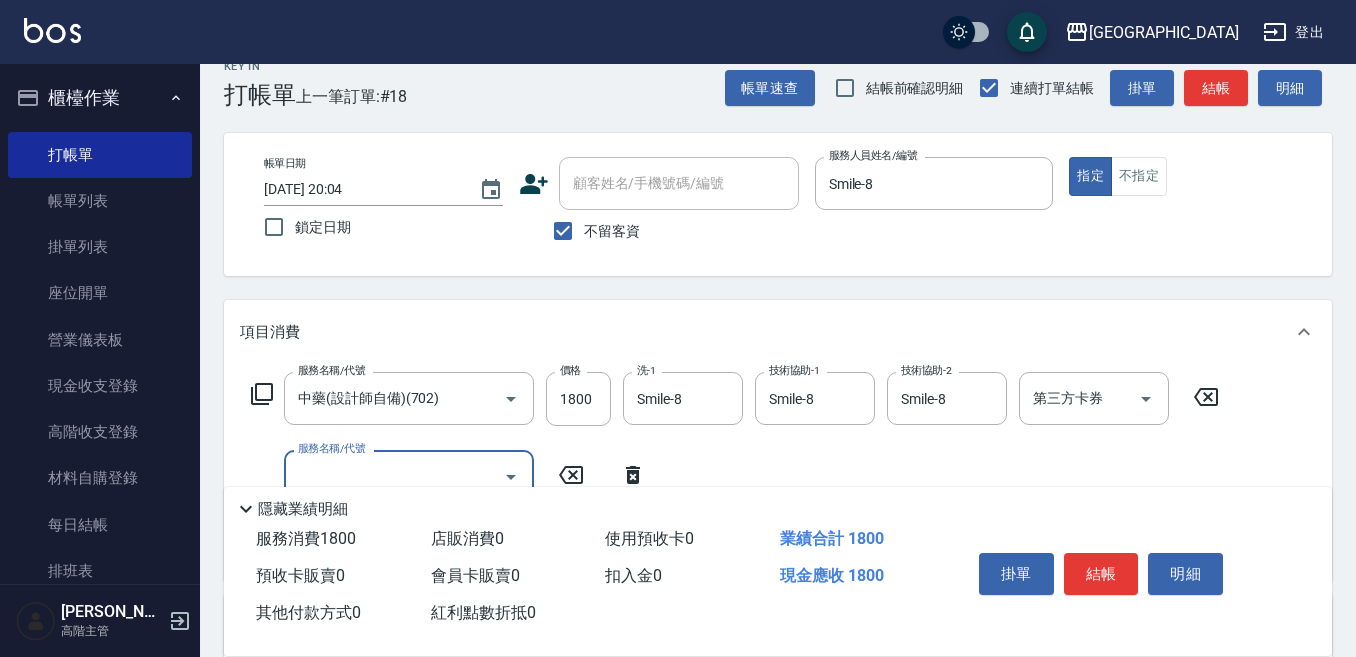 scroll, scrollTop: 200, scrollLeft: 0, axis: vertical 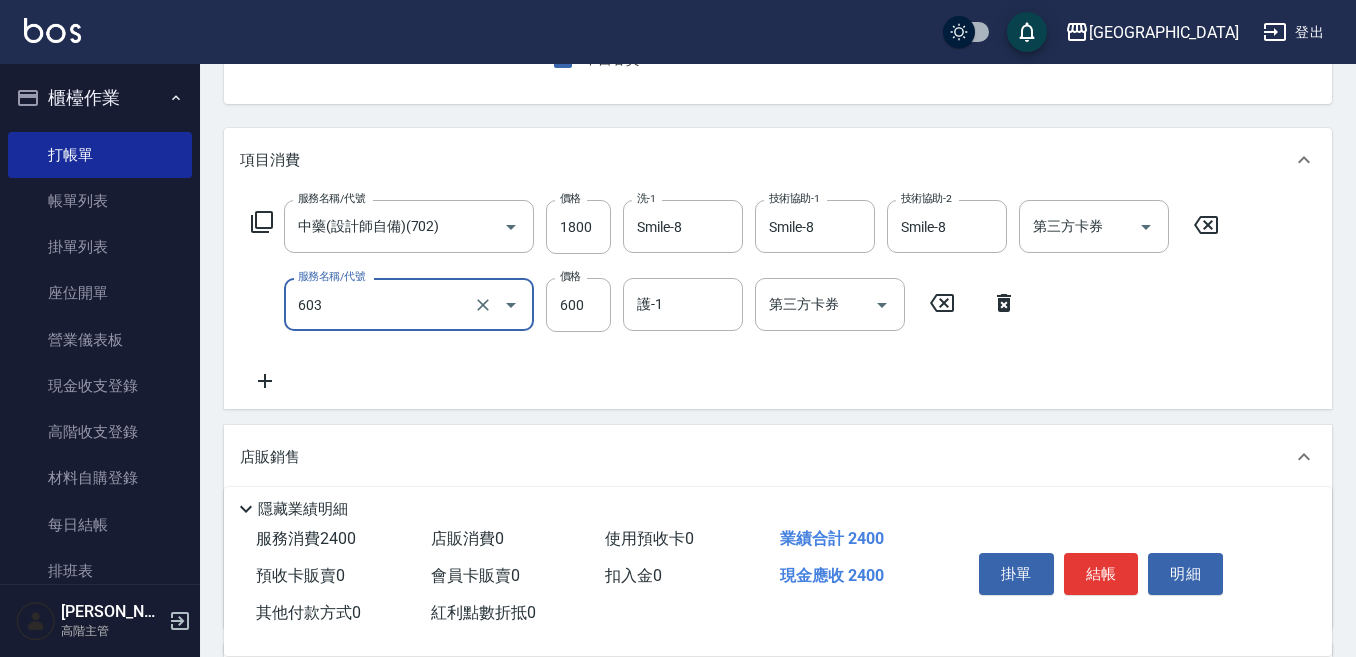 type on "DP水導素(603)" 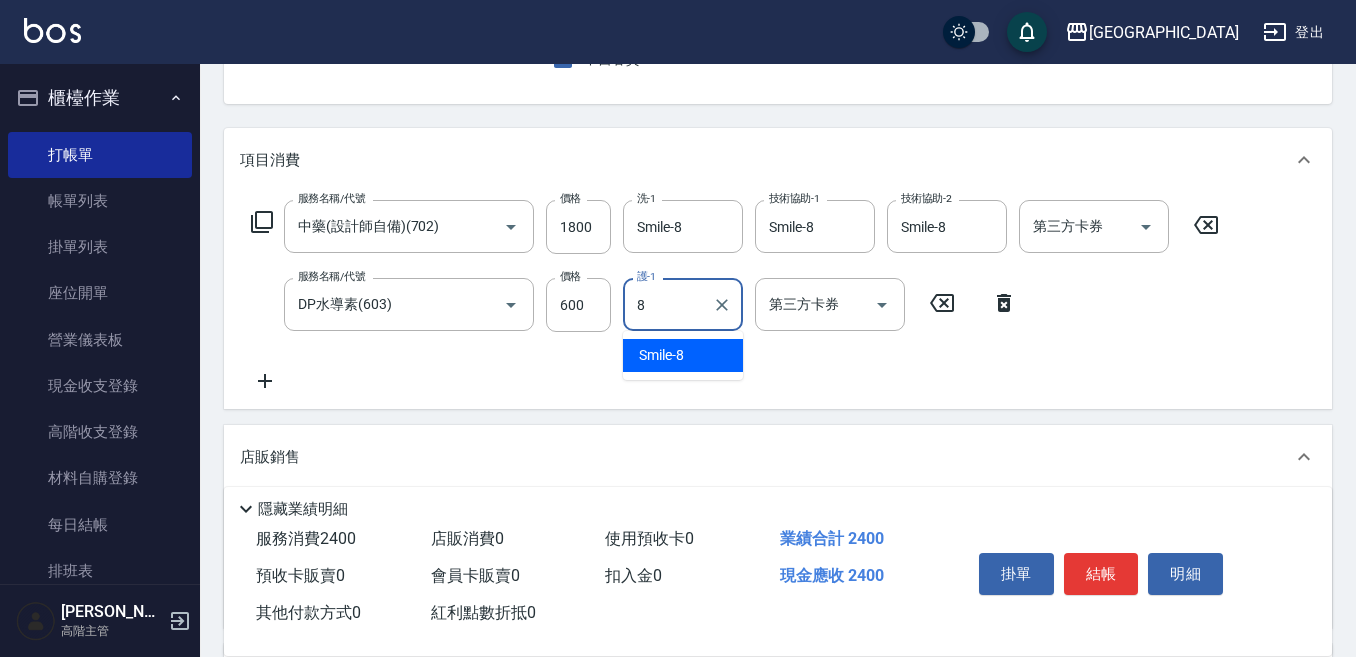 type on "Smile-8" 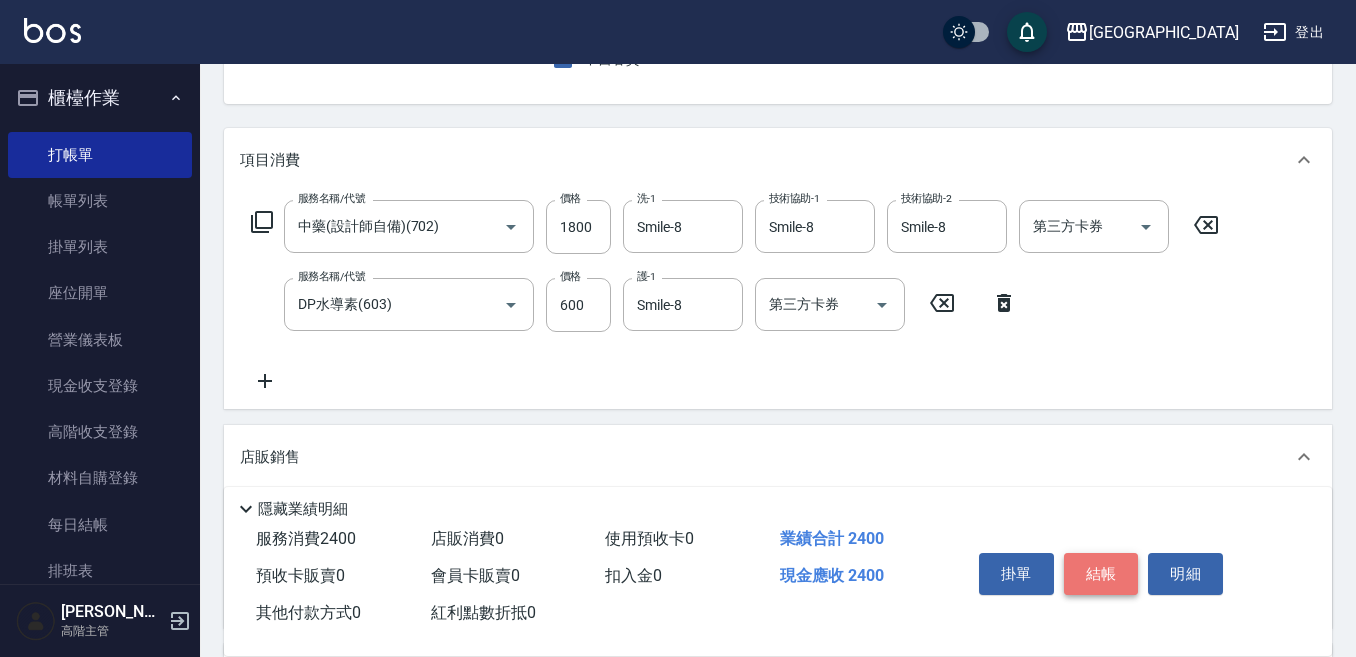 click on "結帳" at bounding box center [1101, 574] 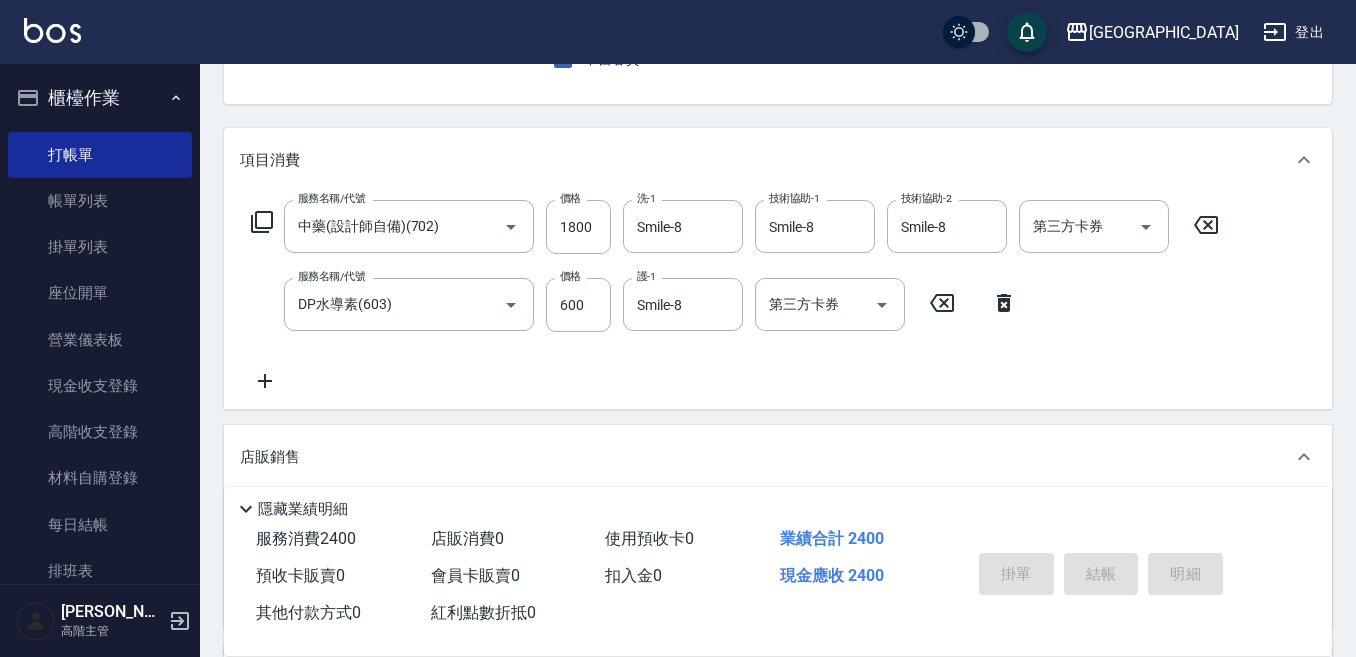 type on "2025/07/14 20:05" 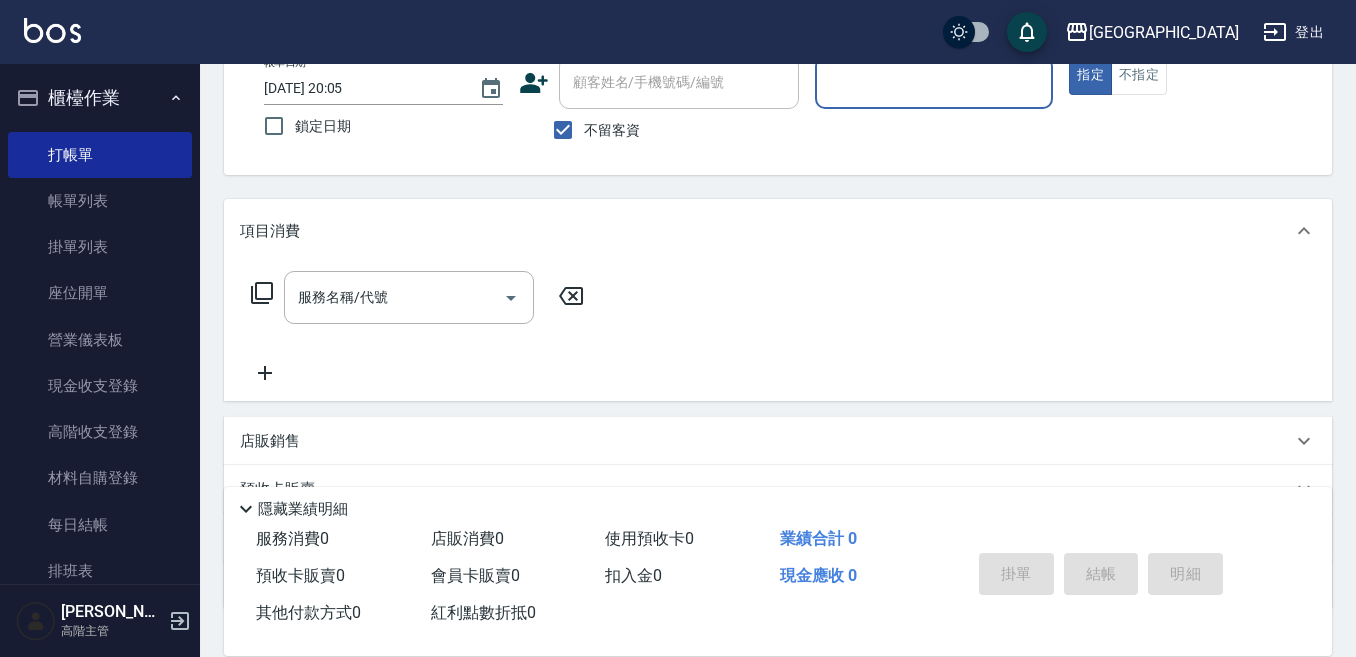 scroll, scrollTop: 94, scrollLeft: 0, axis: vertical 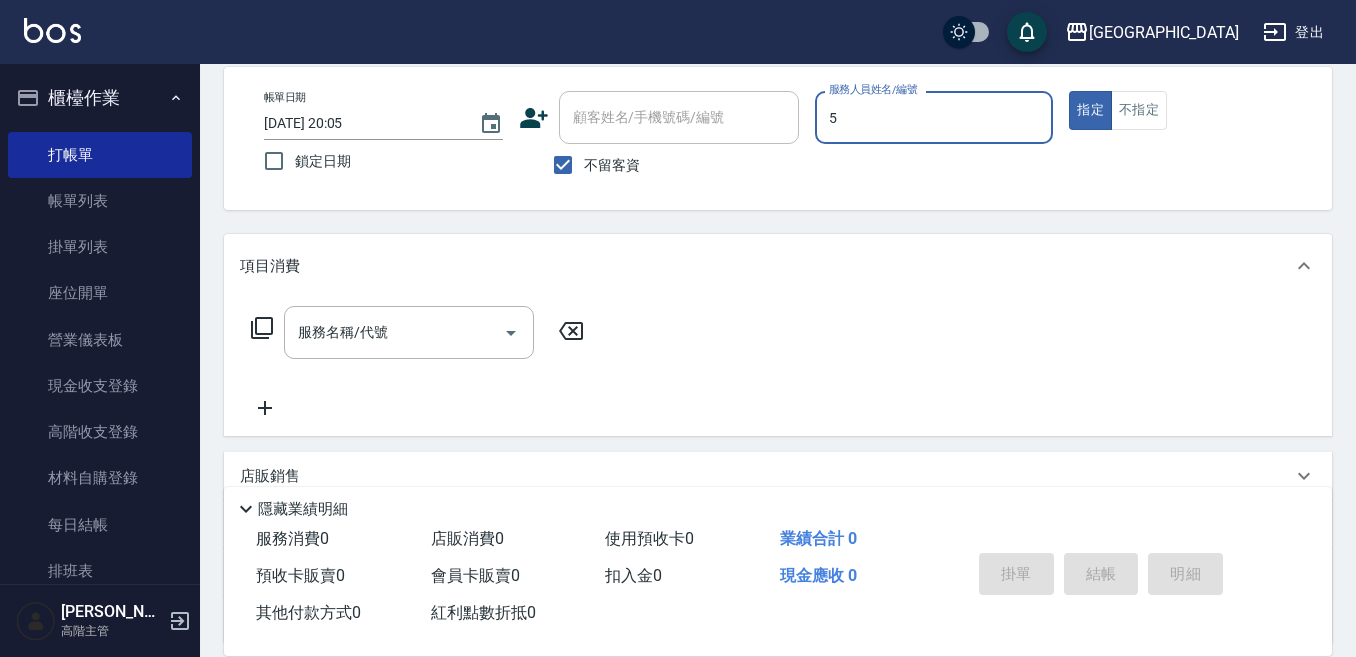 type on "5" 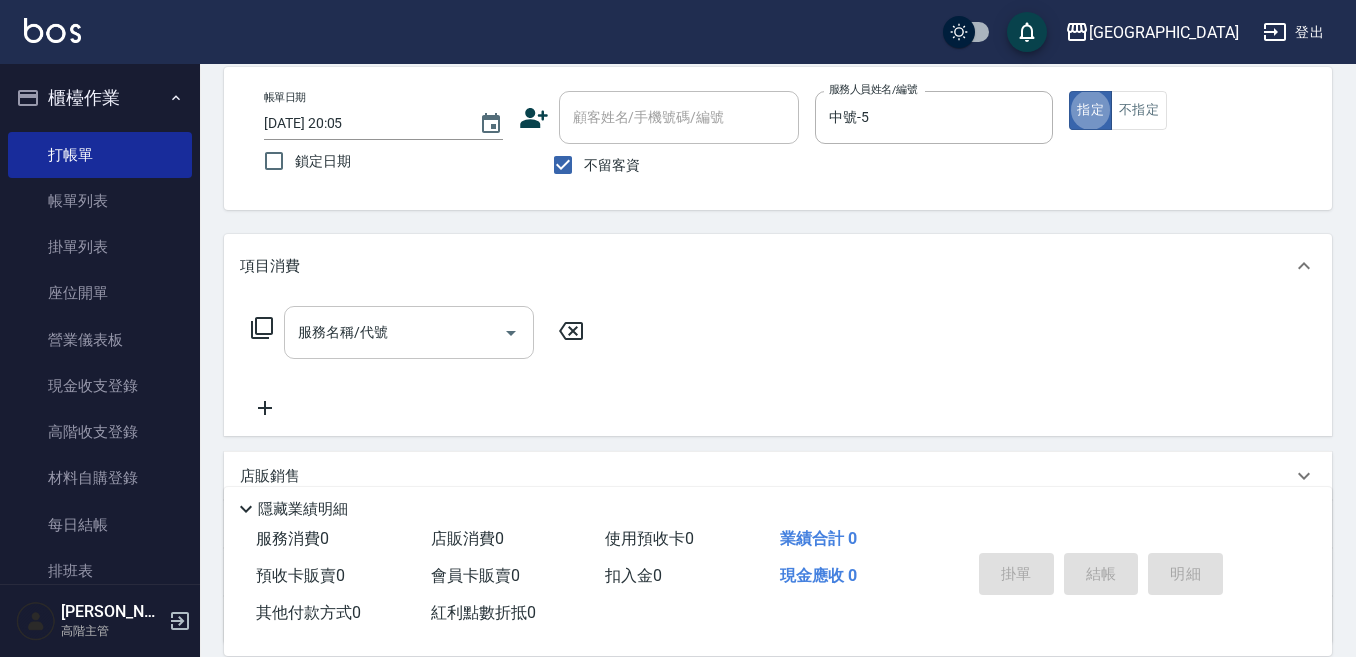 click on "服務名稱/代號" at bounding box center [394, 332] 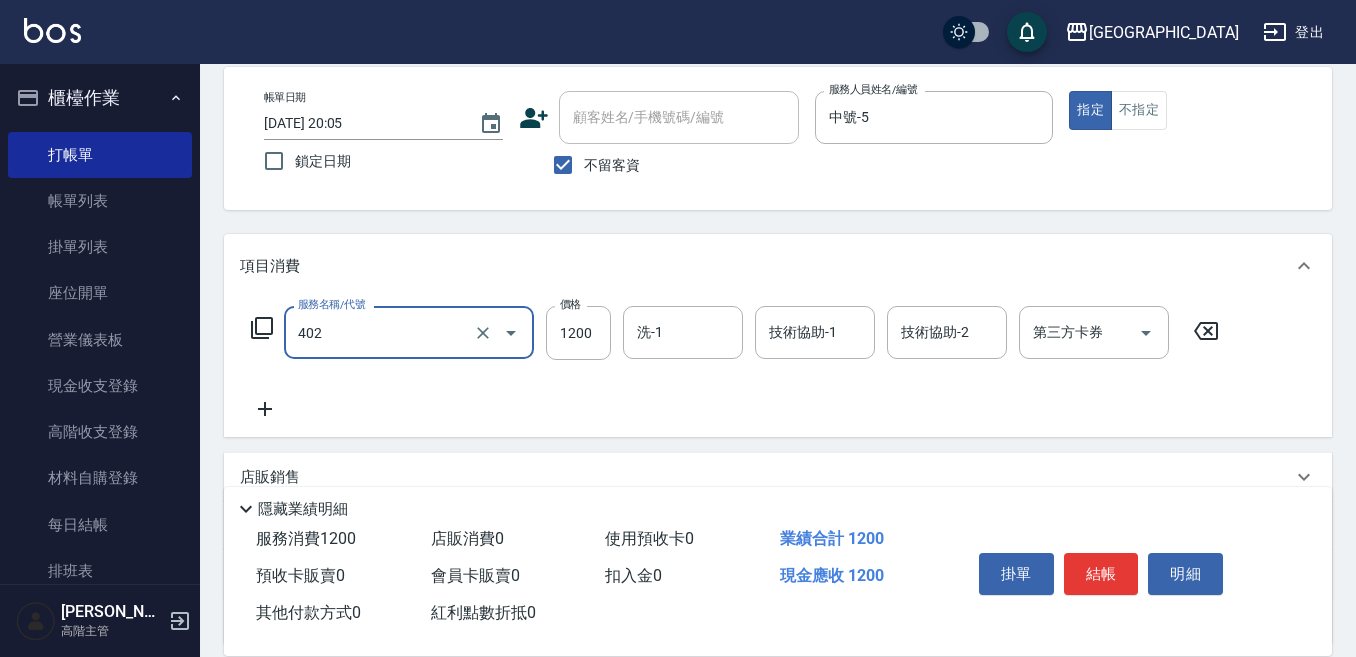 type on "燙髮(1200)(402)" 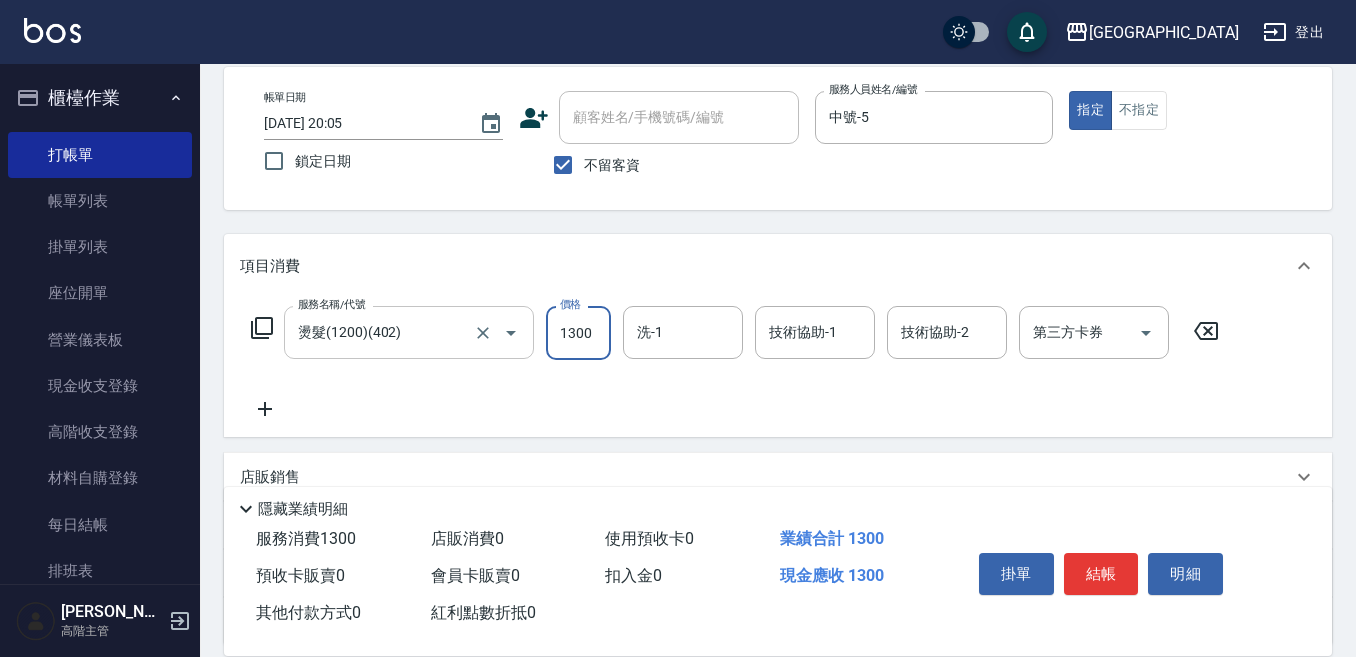 type on "1300" 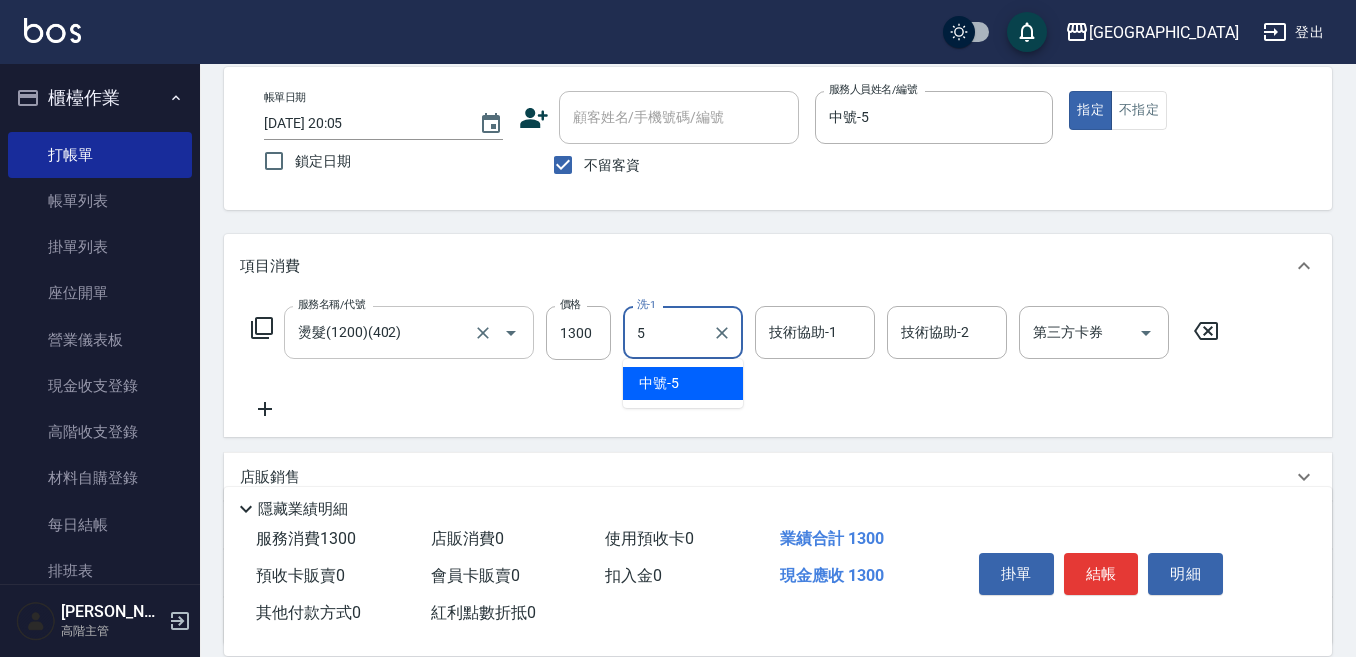 type on "中號-5" 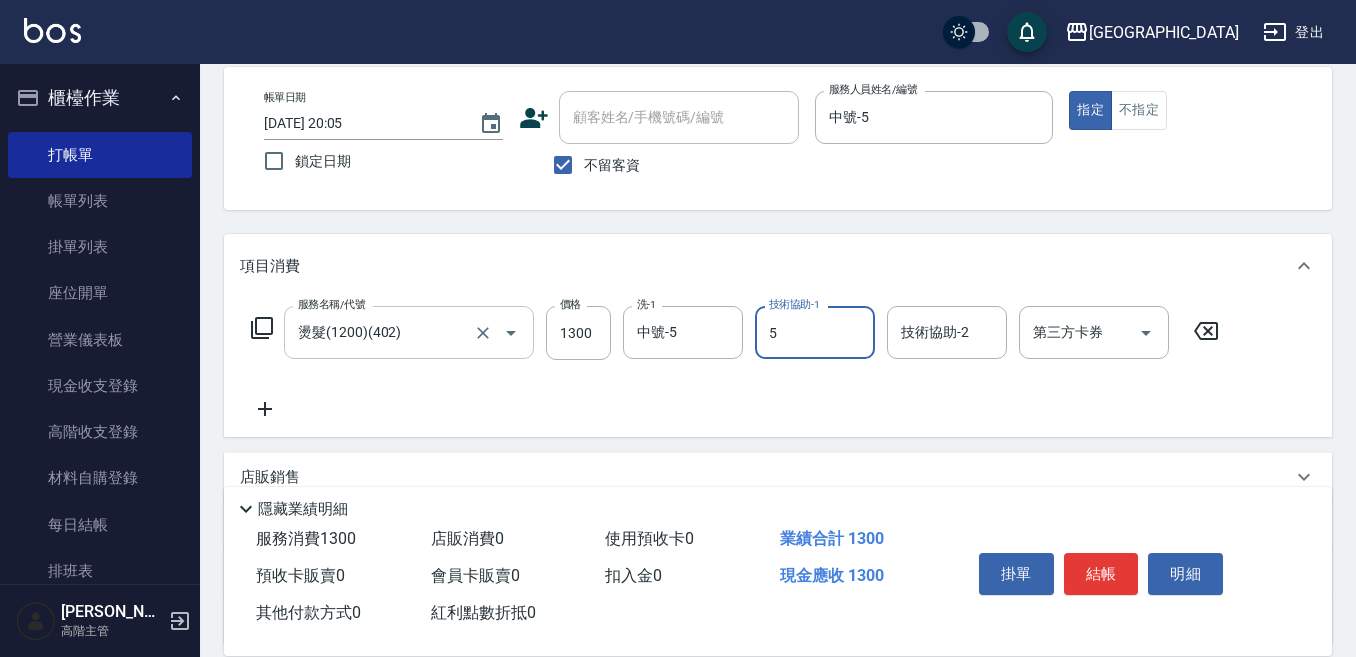 type on "中號-5" 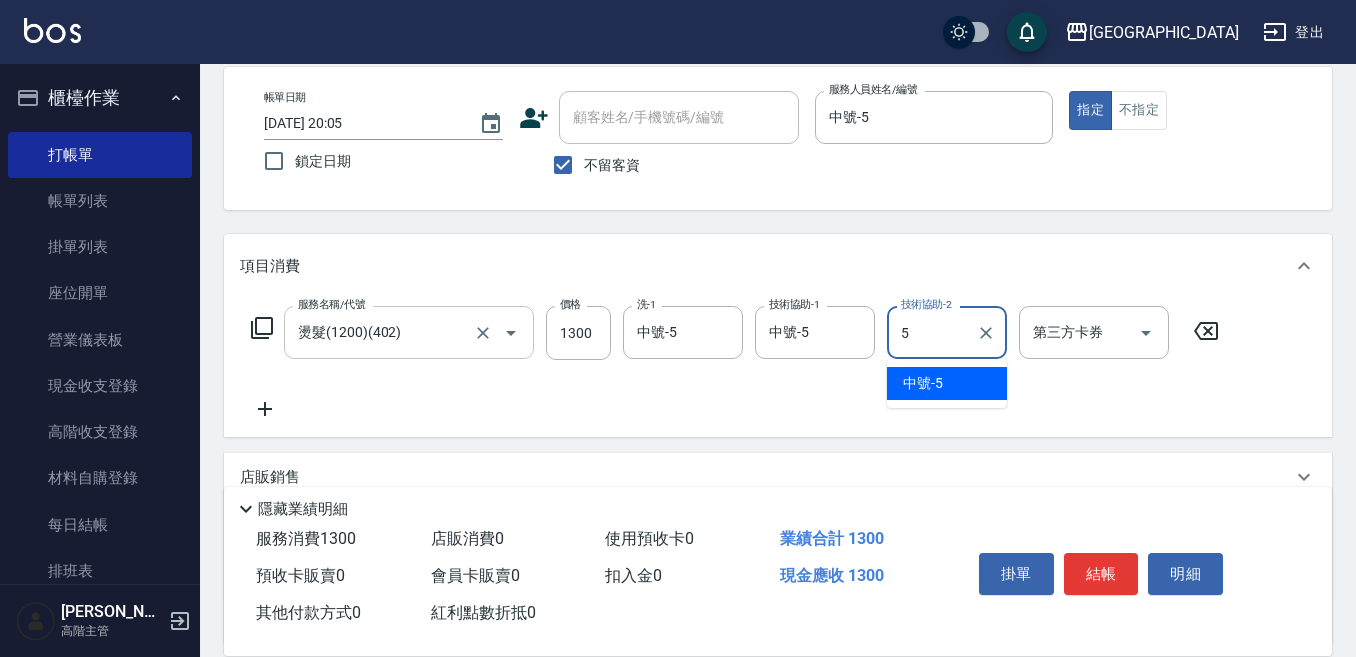 type on "中號-5" 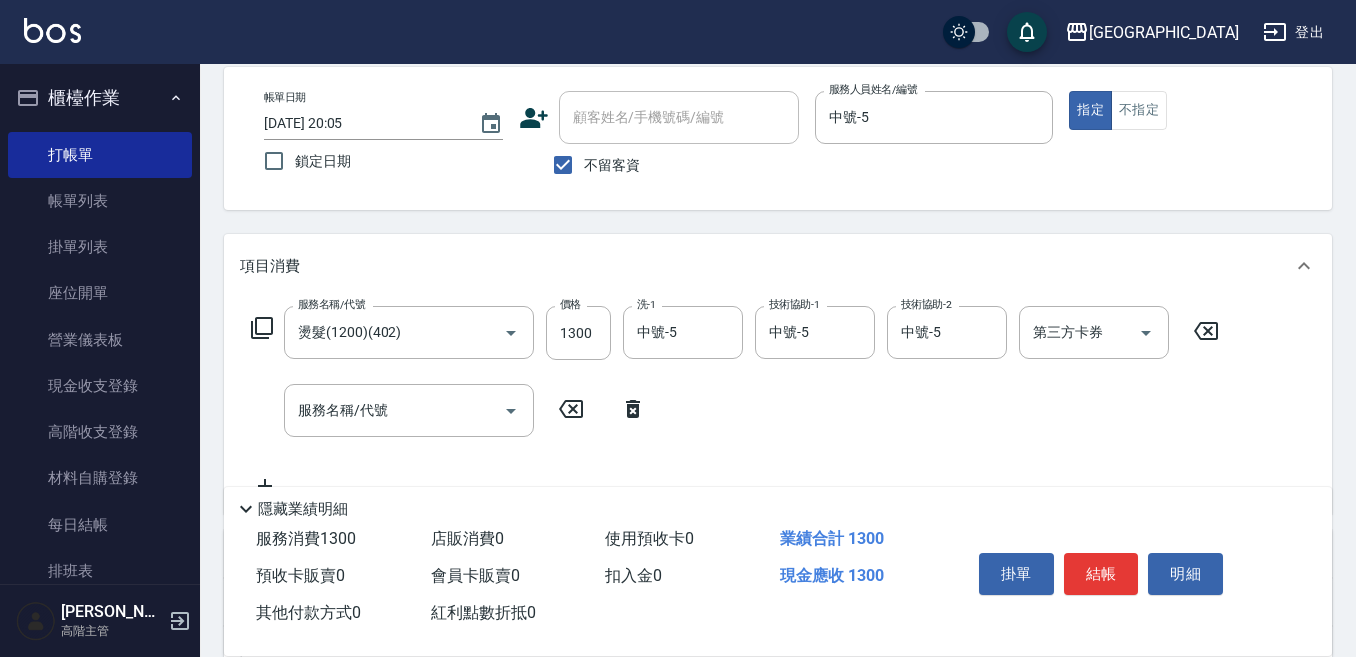 click 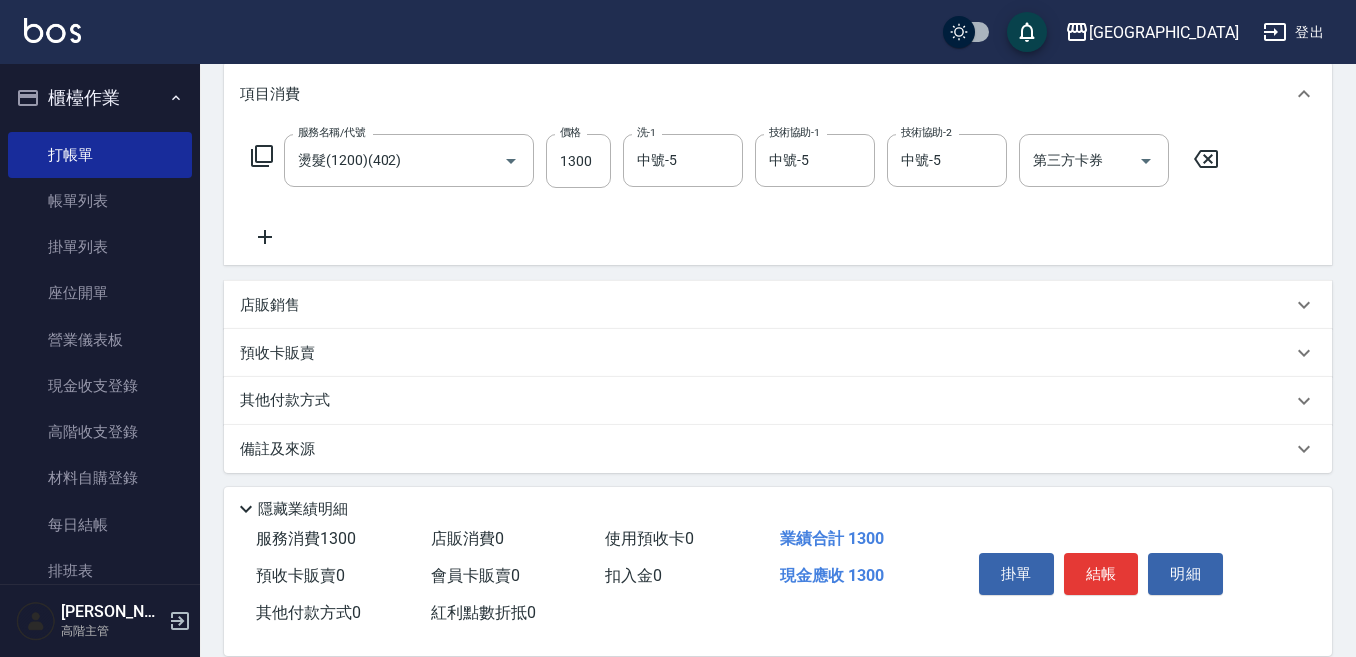 scroll, scrollTop: 274, scrollLeft: 0, axis: vertical 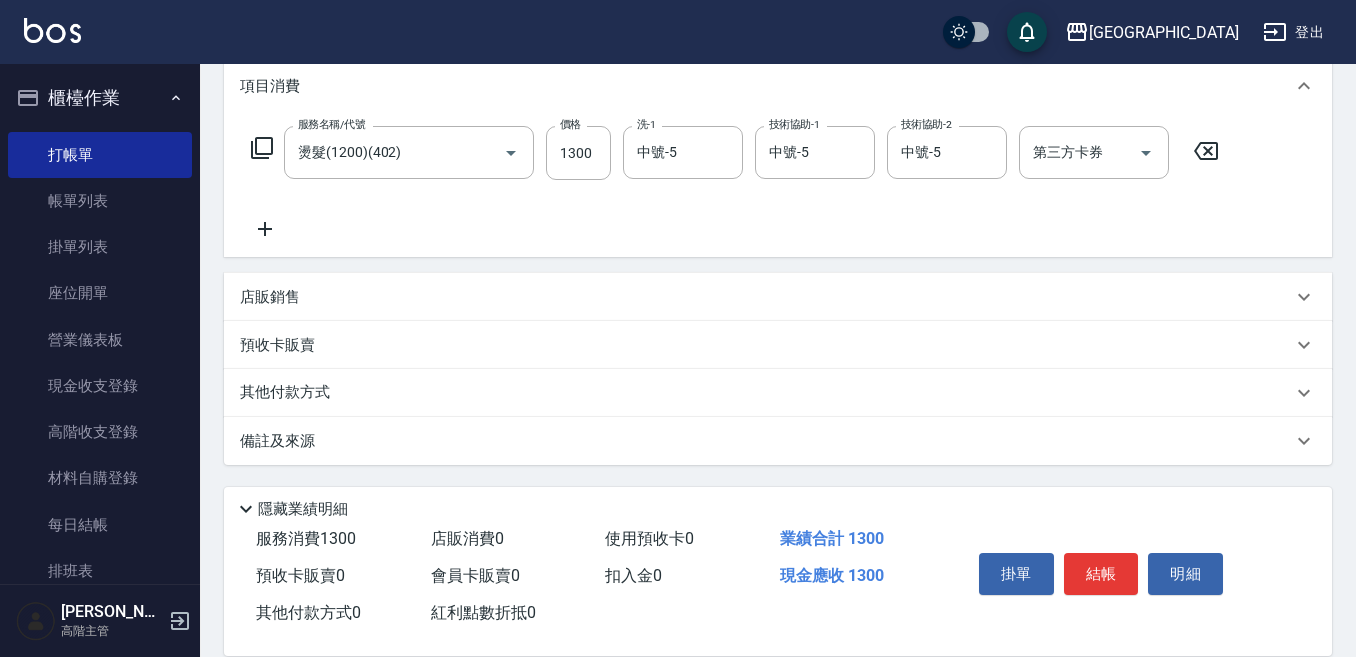 drag, startPoint x: 442, startPoint y: 293, endPoint x: 410, endPoint y: 296, distance: 32.140316 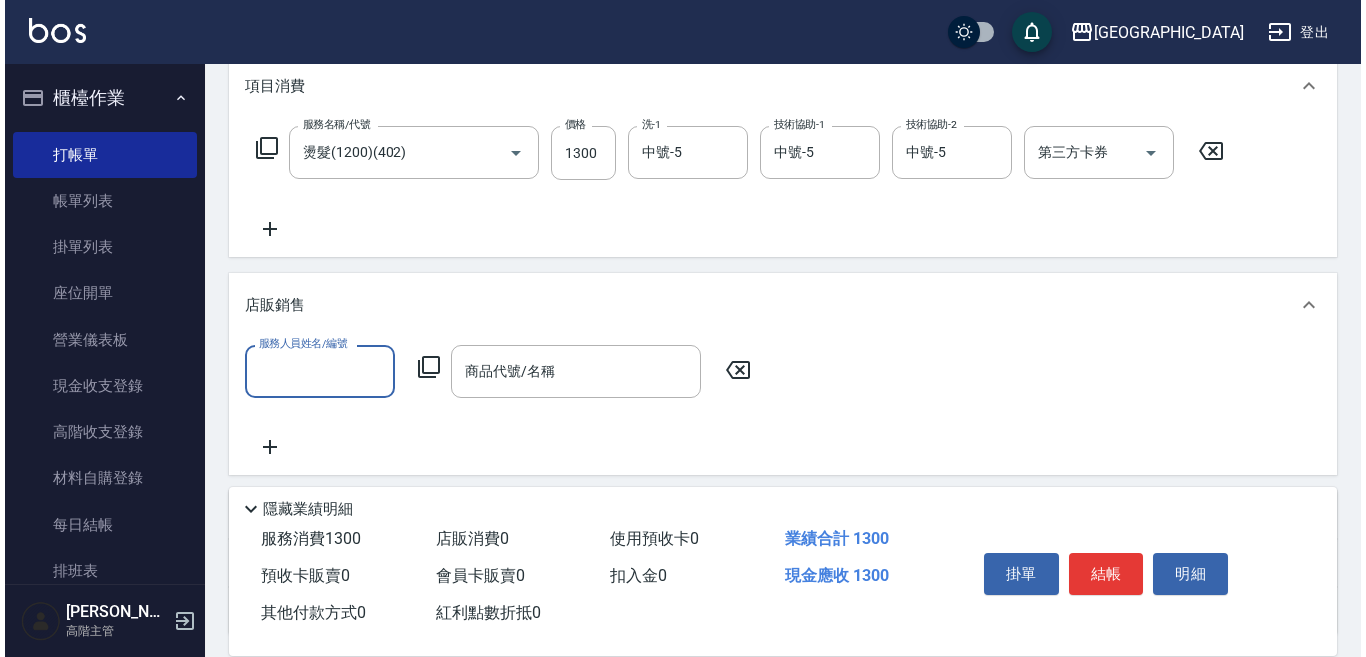 scroll, scrollTop: 0, scrollLeft: 0, axis: both 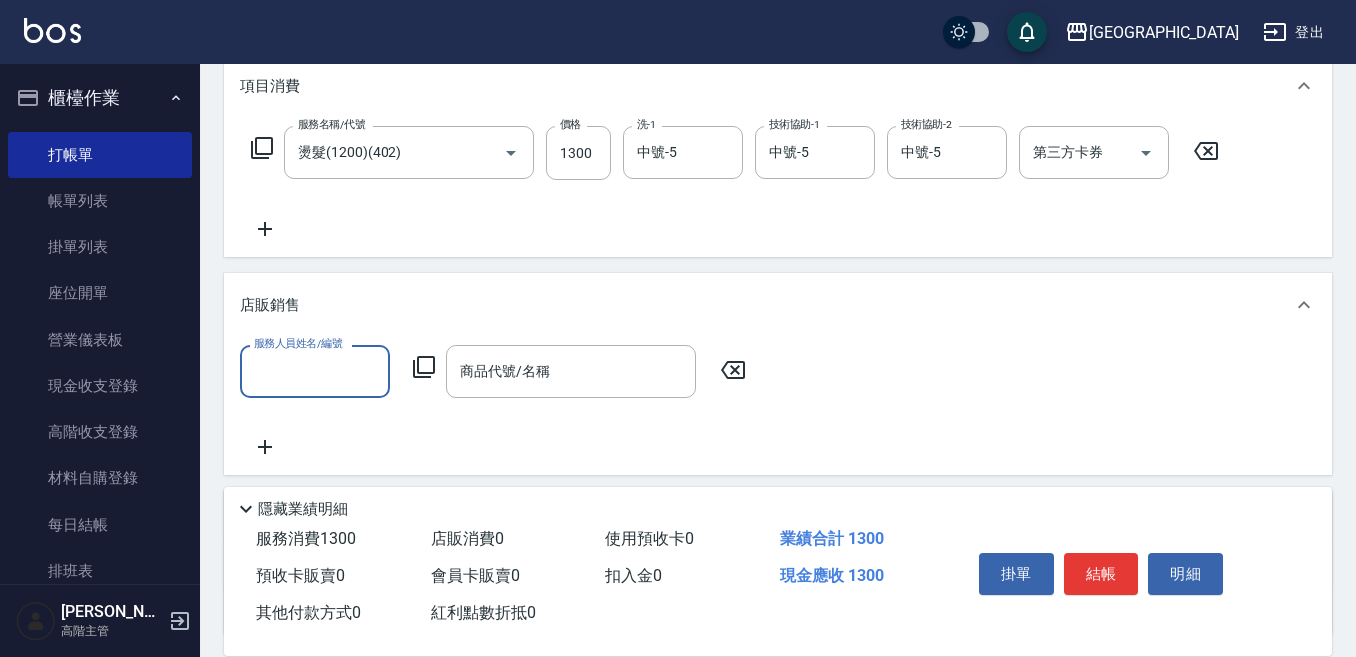 click on "服務人員姓名/編號" at bounding box center [315, 371] 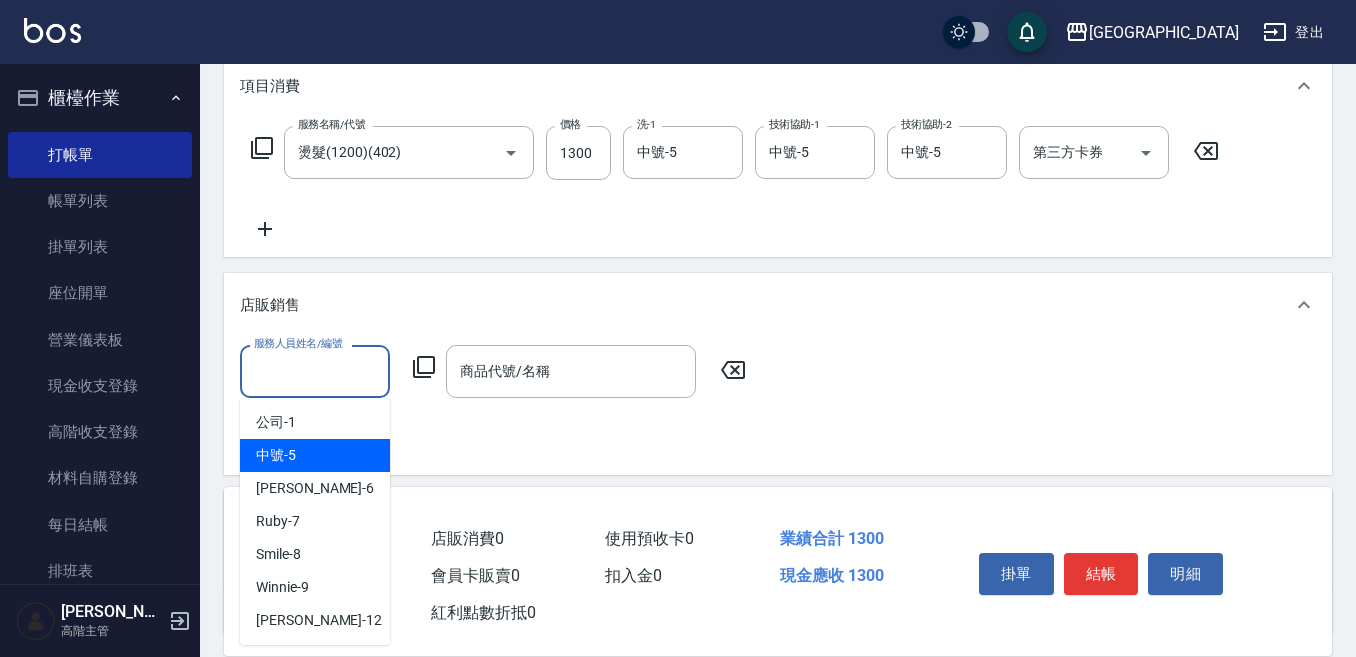 click on "中號 -5" at bounding box center (315, 455) 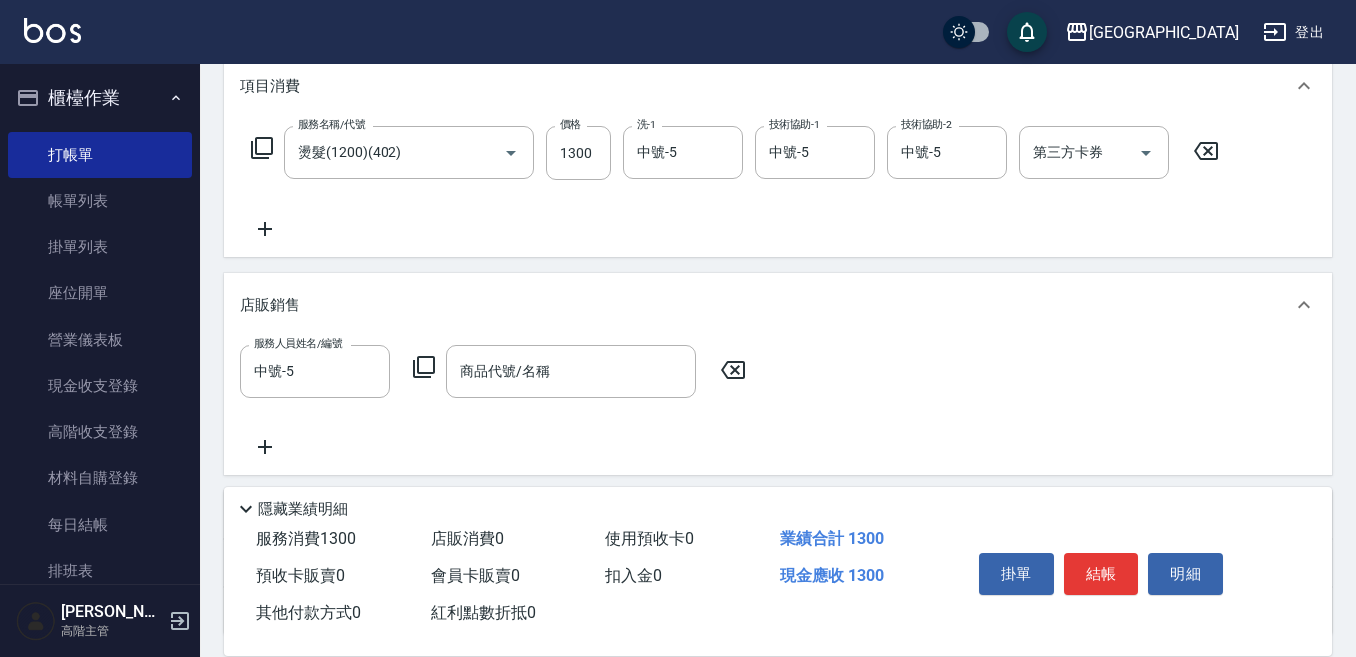 click 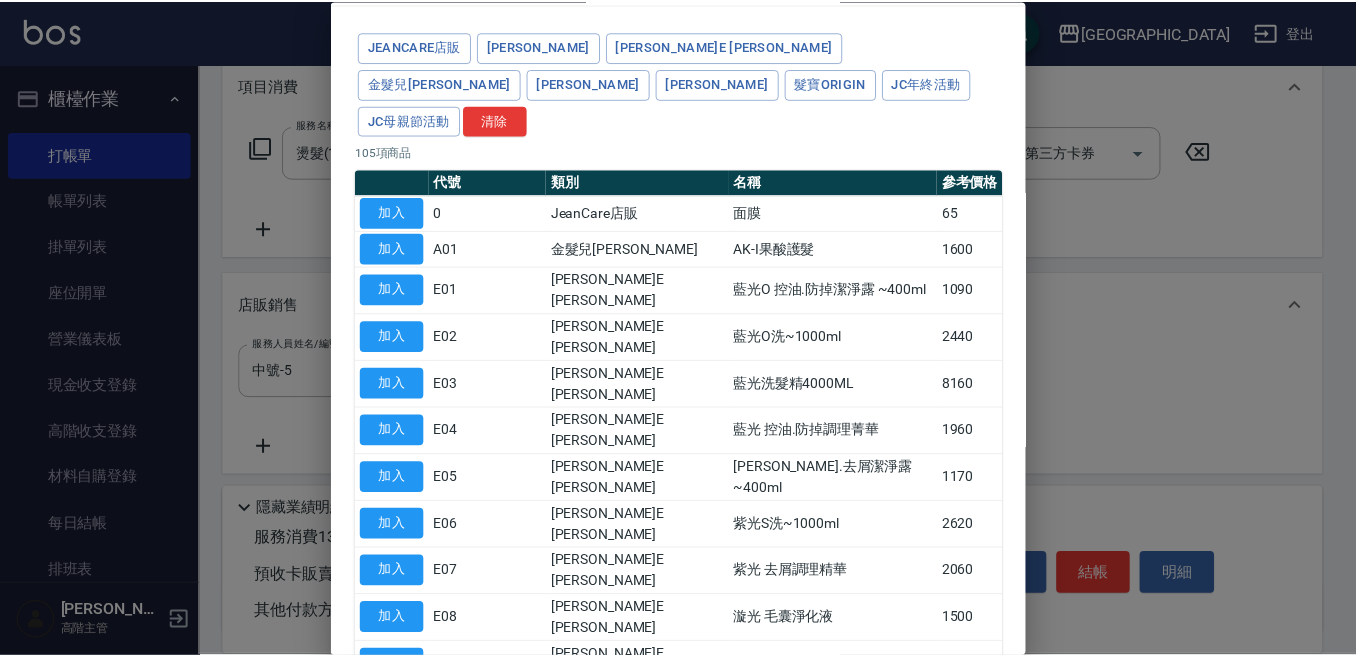 scroll, scrollTop: 100, scrollLeft: 0, axis: vertical 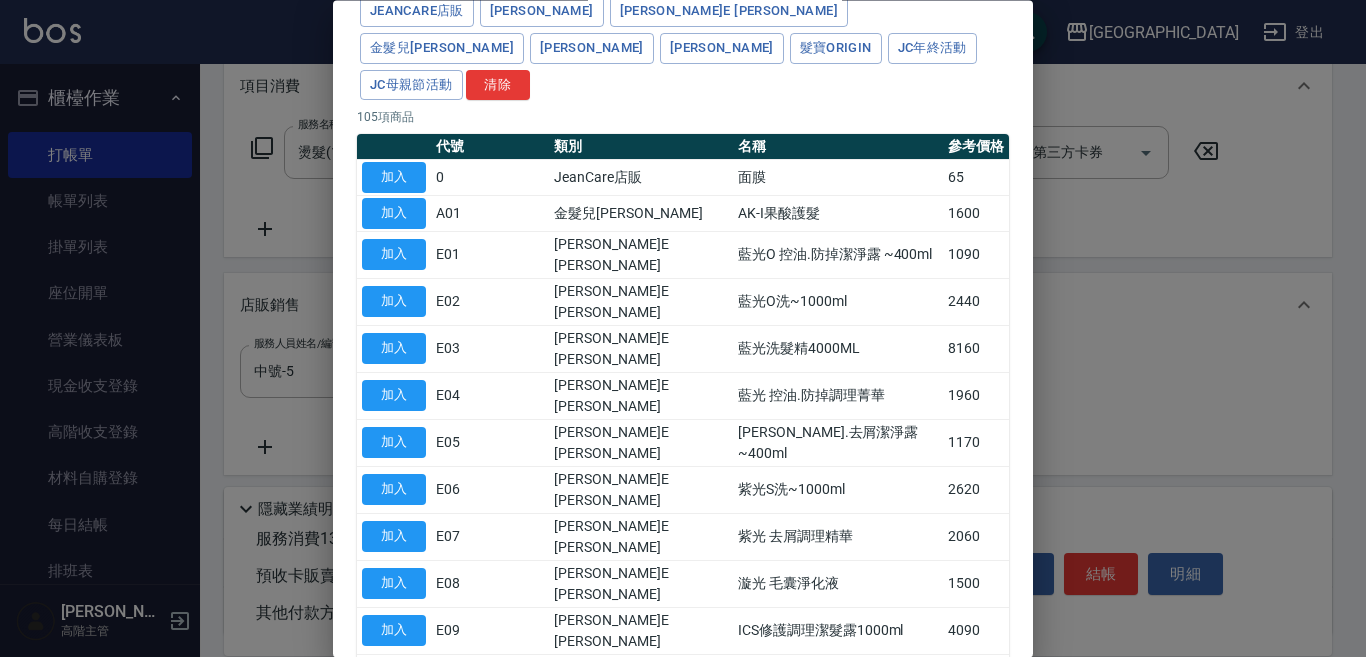 click on "加入" at bounding box center (394, 672) 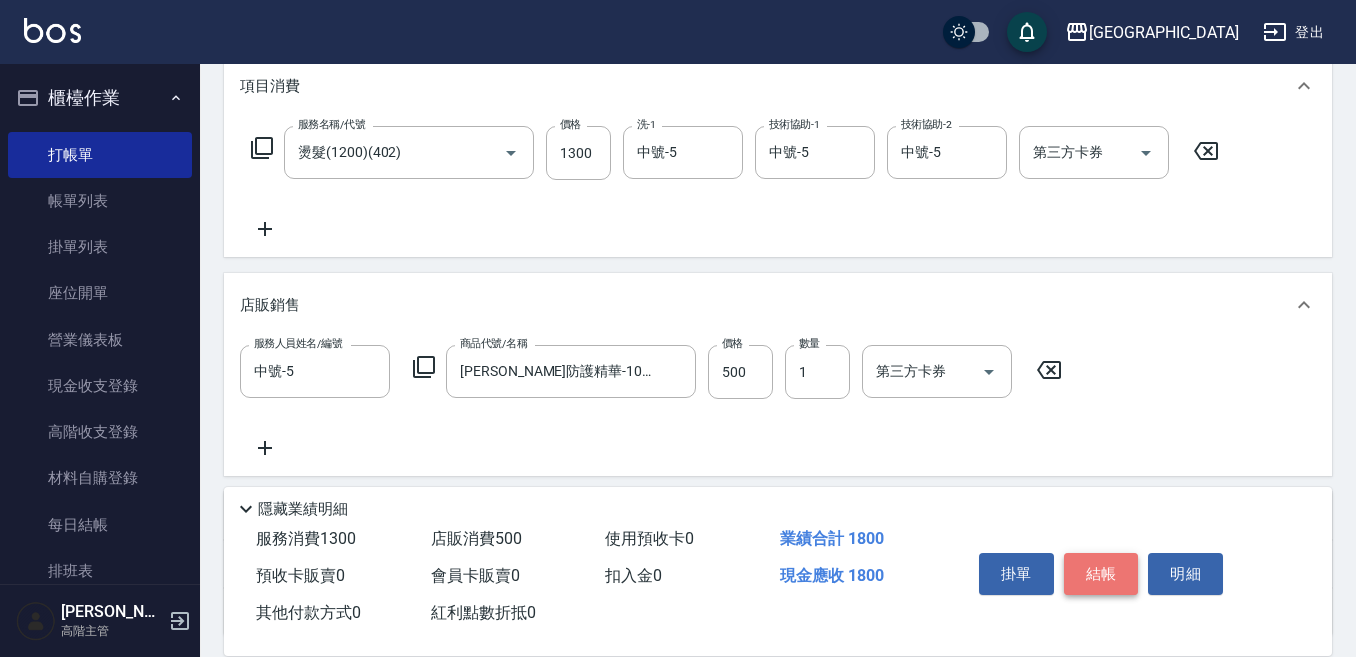 click on "結帳" at bounding box center (1101, 574) 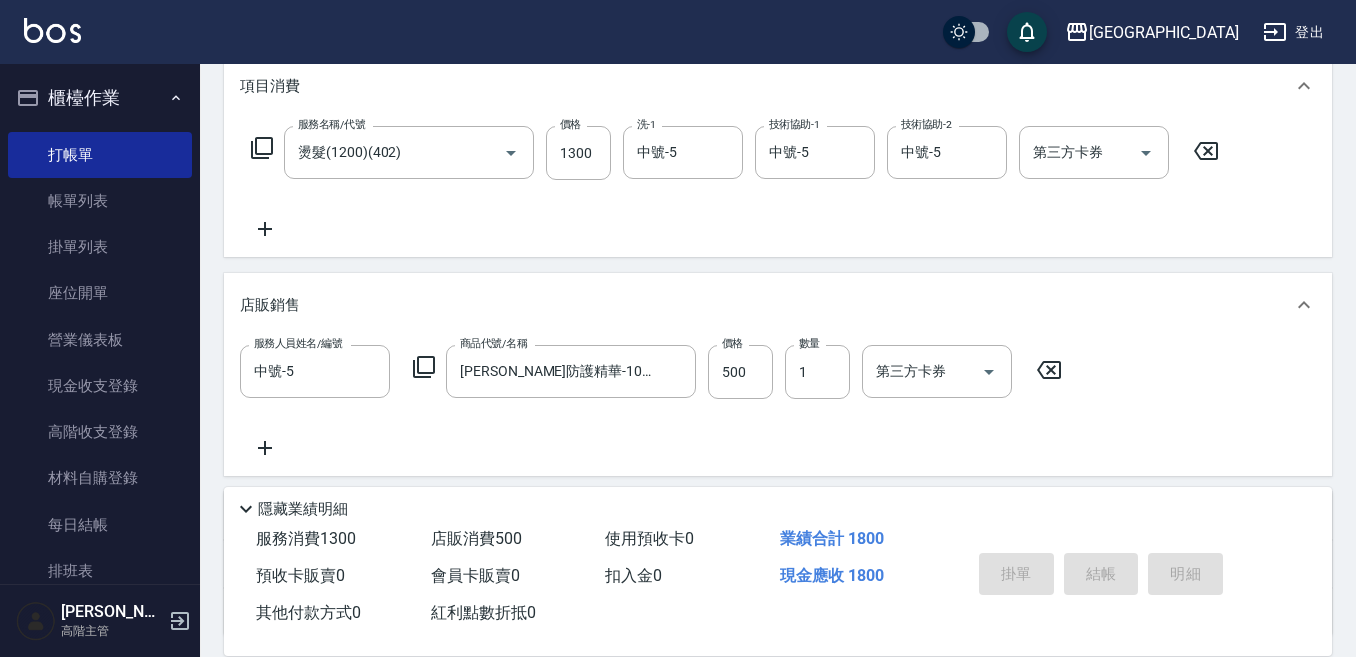 type on "2025/07/14 20:06" 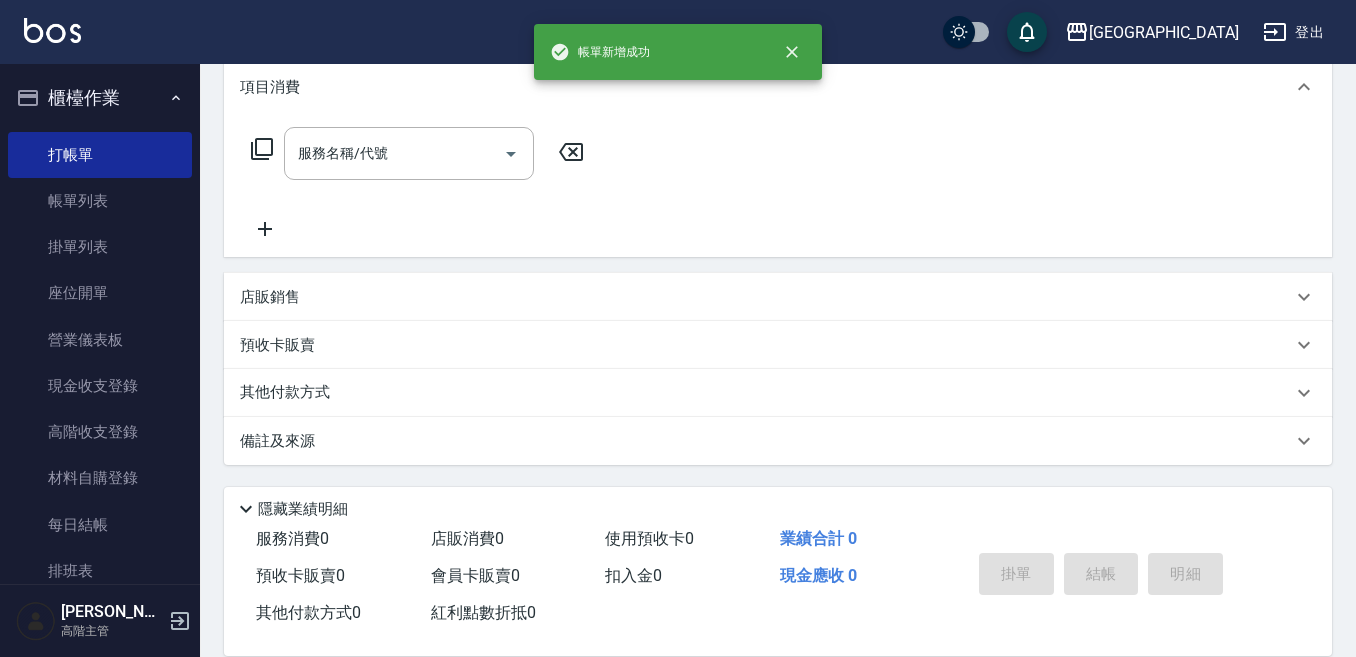 scroll, scrollTop: 0, scrollLeft: 0, axis: both 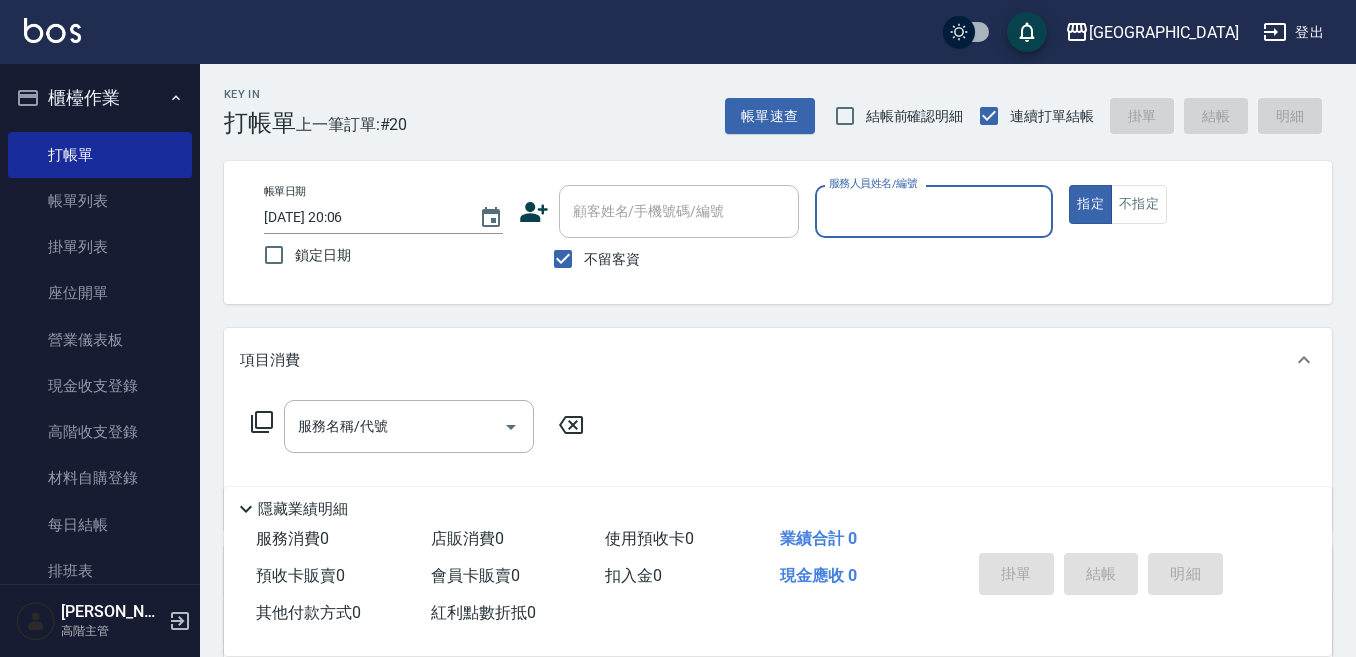 click on "帳單列表" at bounding box center [100, 201] 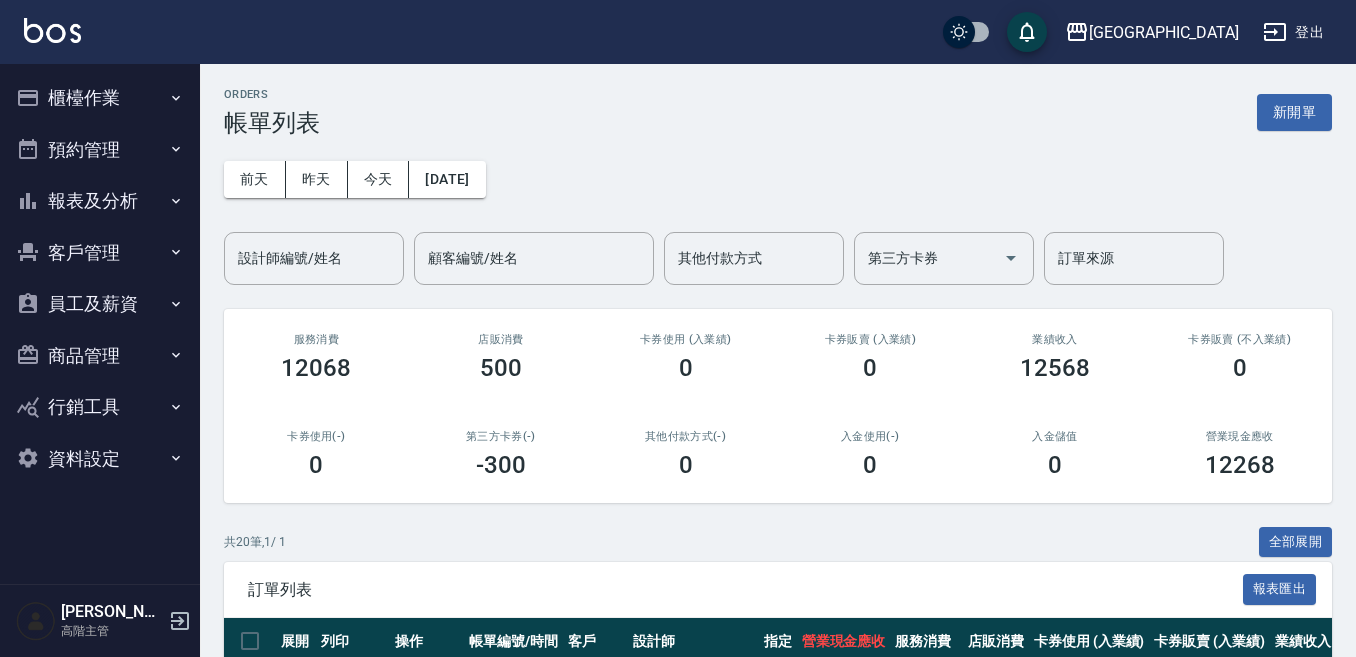 click on "櫃檯作業" at bounding box center (100, 98) 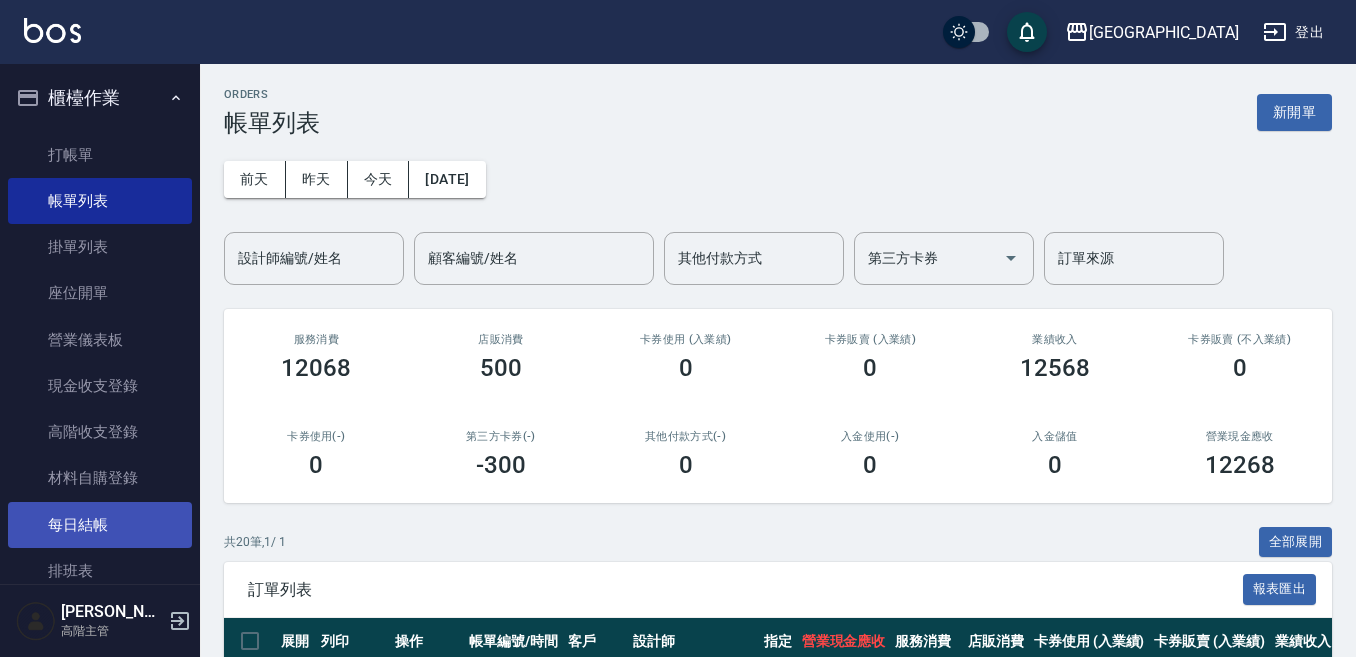 click on "每日結帳" at bounding box center [100, 525] 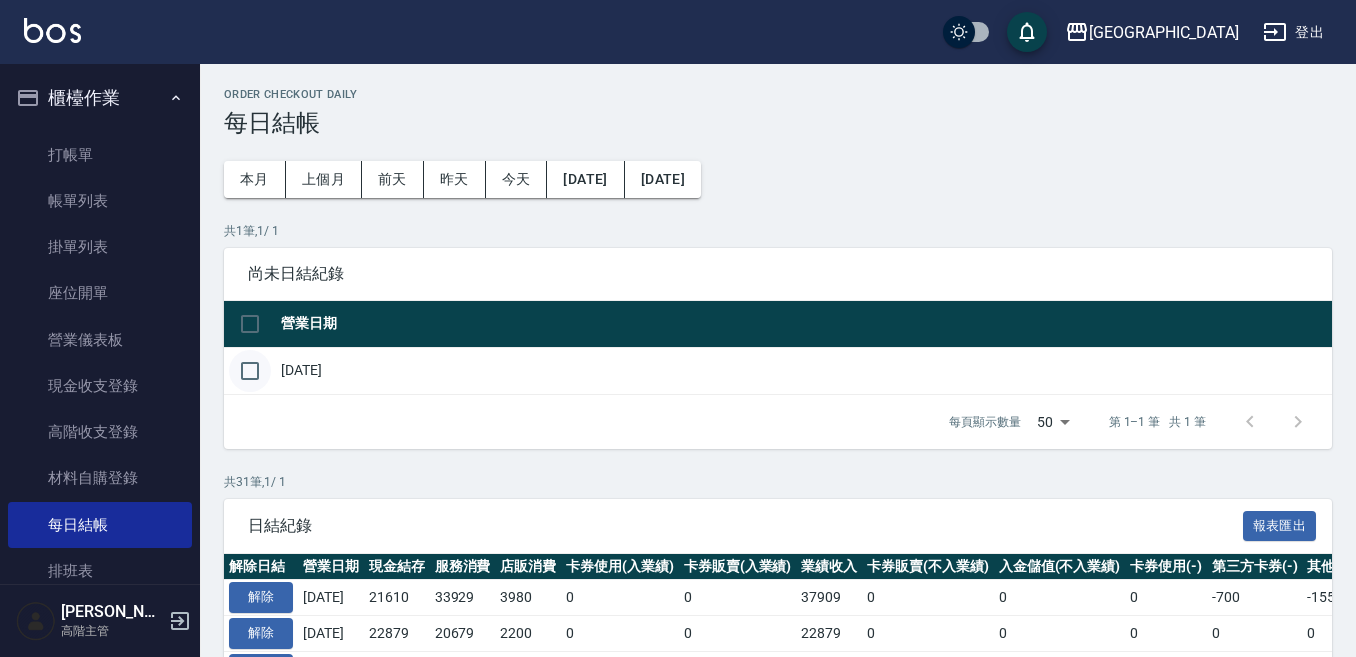 click at bounding box center [250, 371] 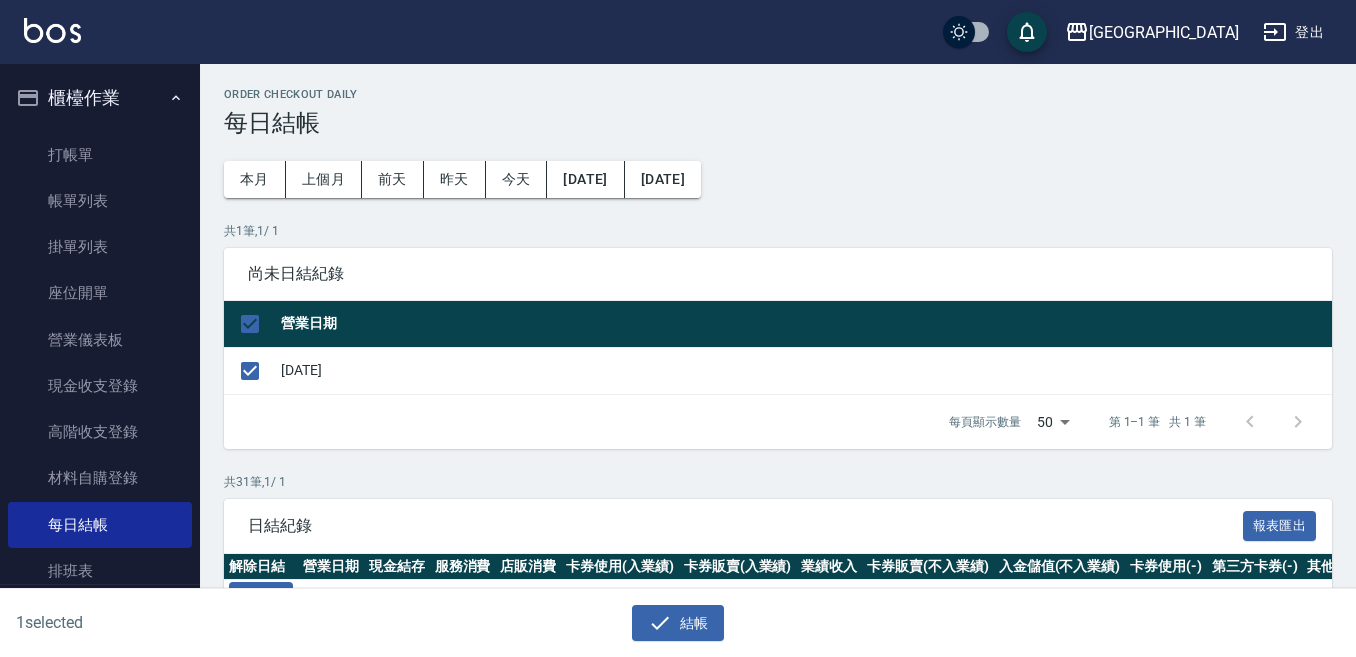 click on "1  selected 結帳" at bounding box center (678, 623) 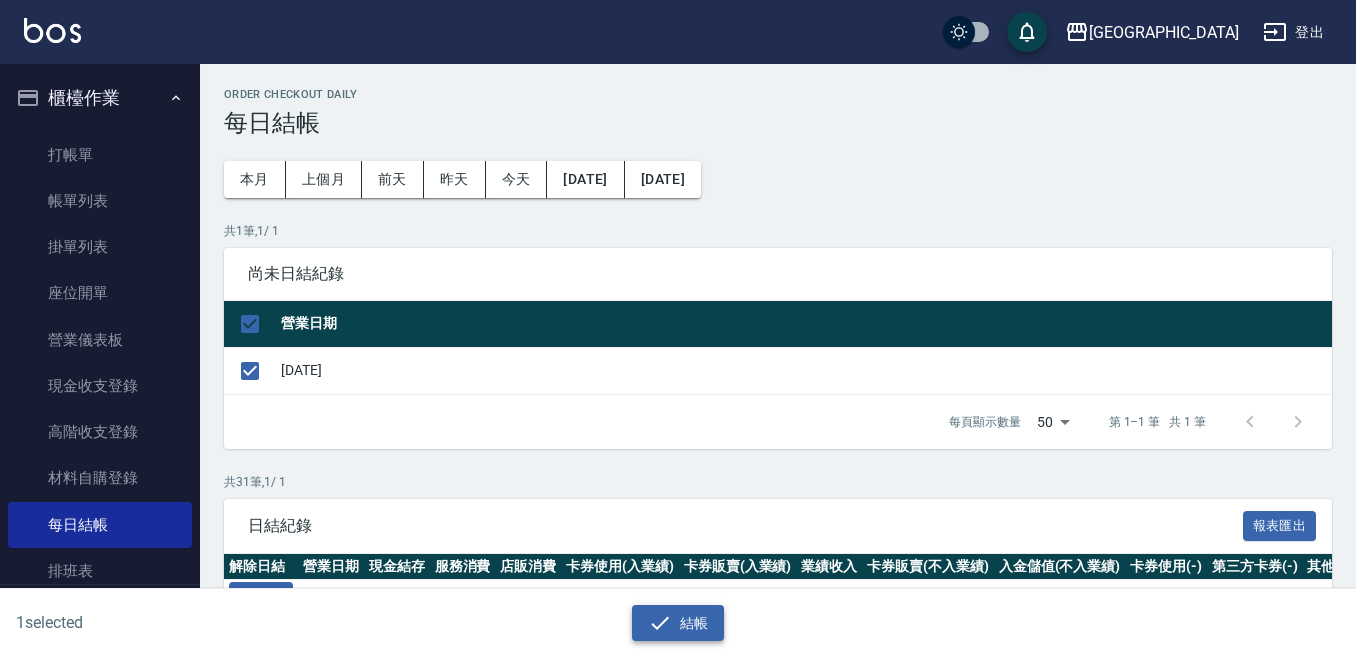 click on "結帳" at bounding box center (678, 623) 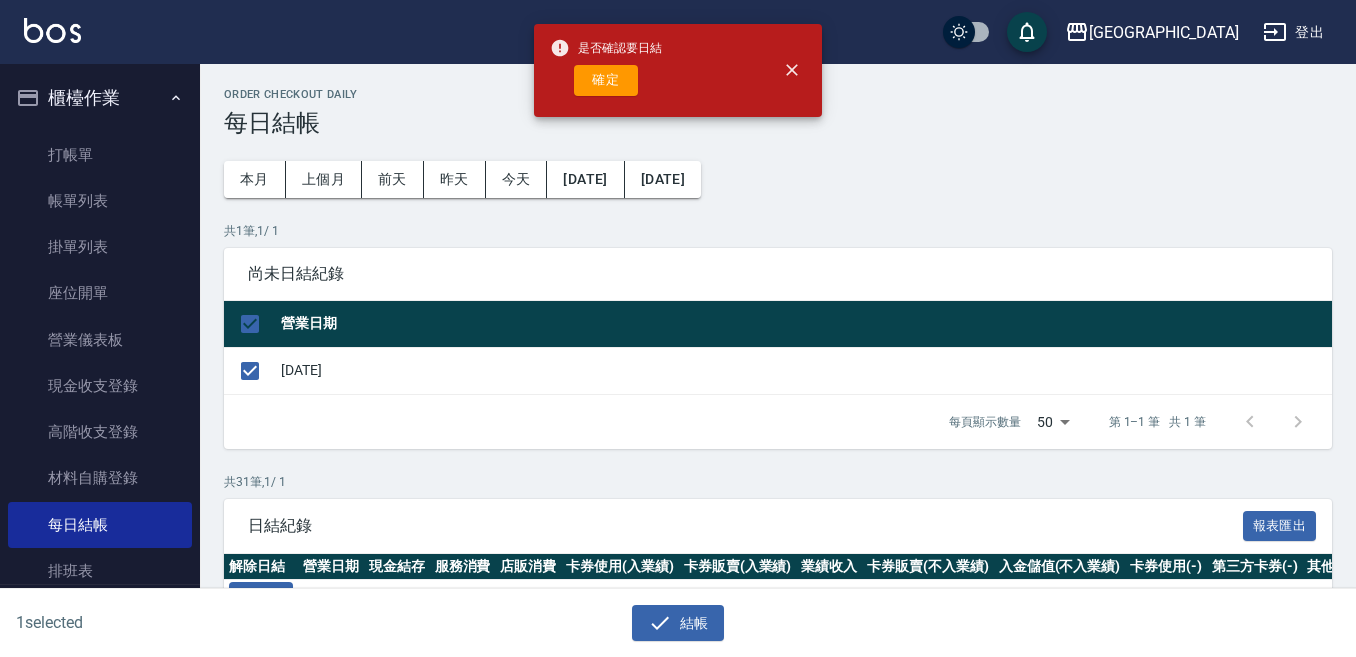 click on "確定" at bounding box center (606, 80) 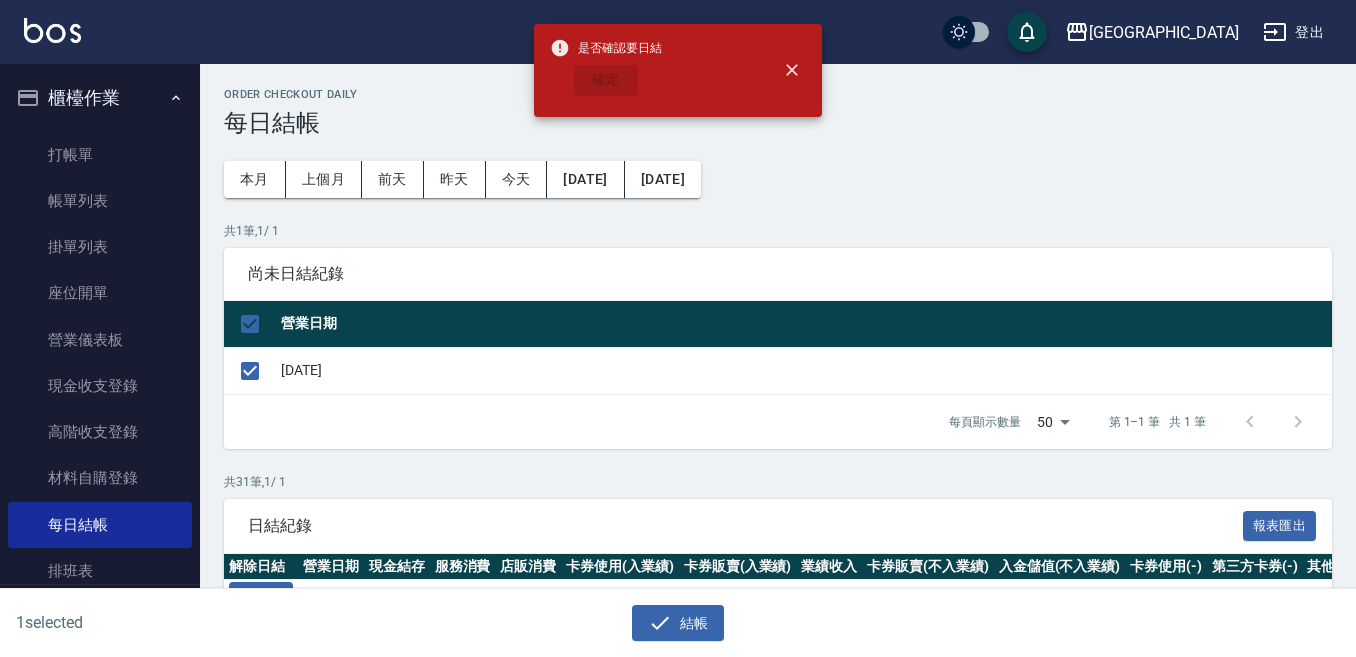 checkbox on "false" 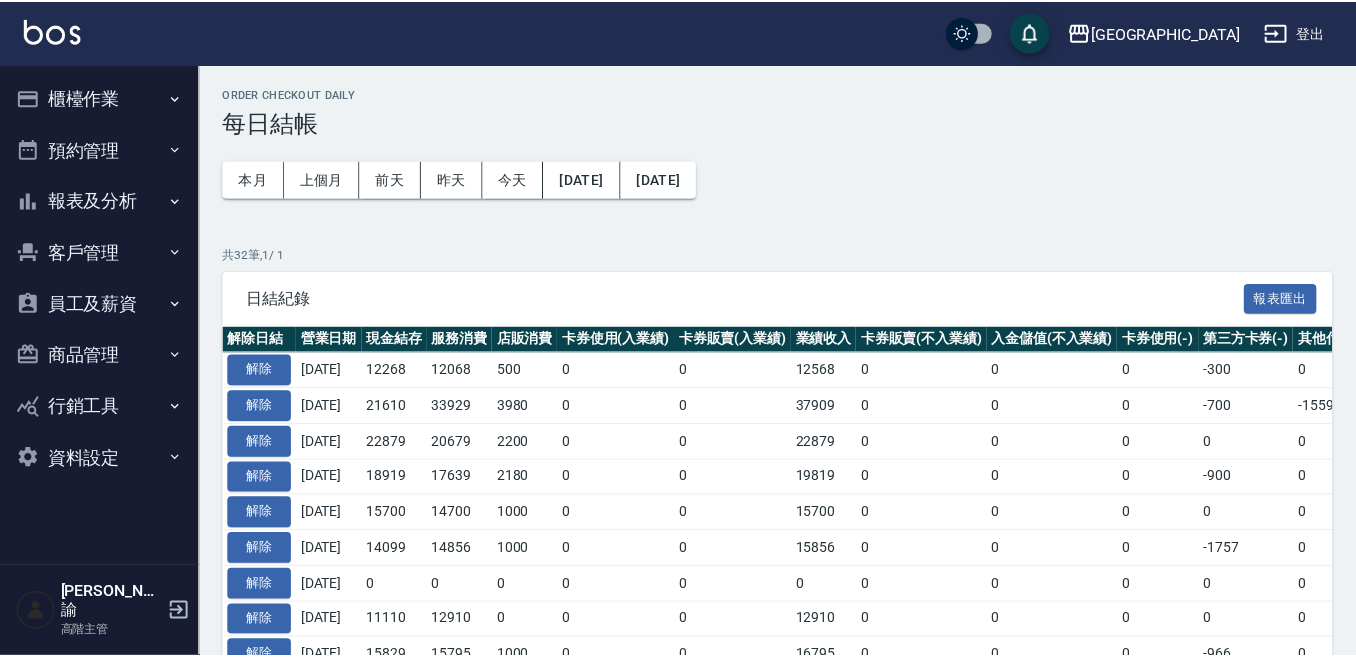 scroll, scrollTop: 0, scrollLeft: 0, axis: both 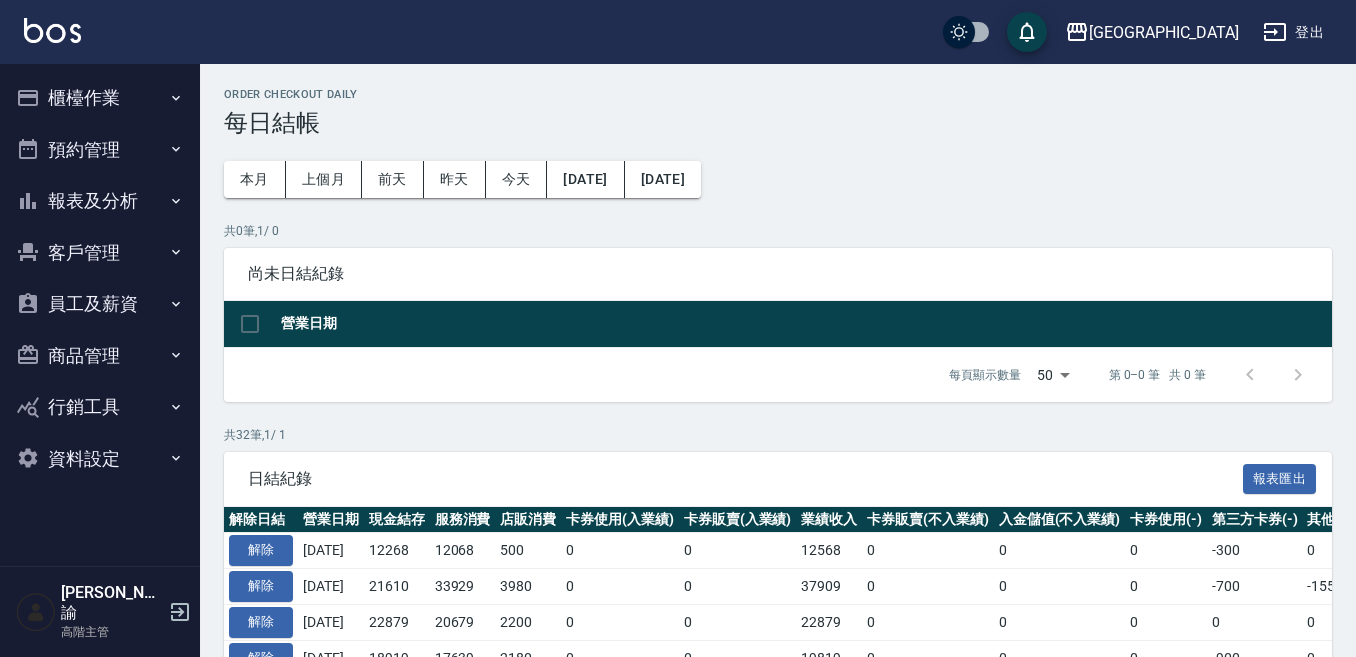 click on "櫃檯作業" at bounding box center [100, 98] 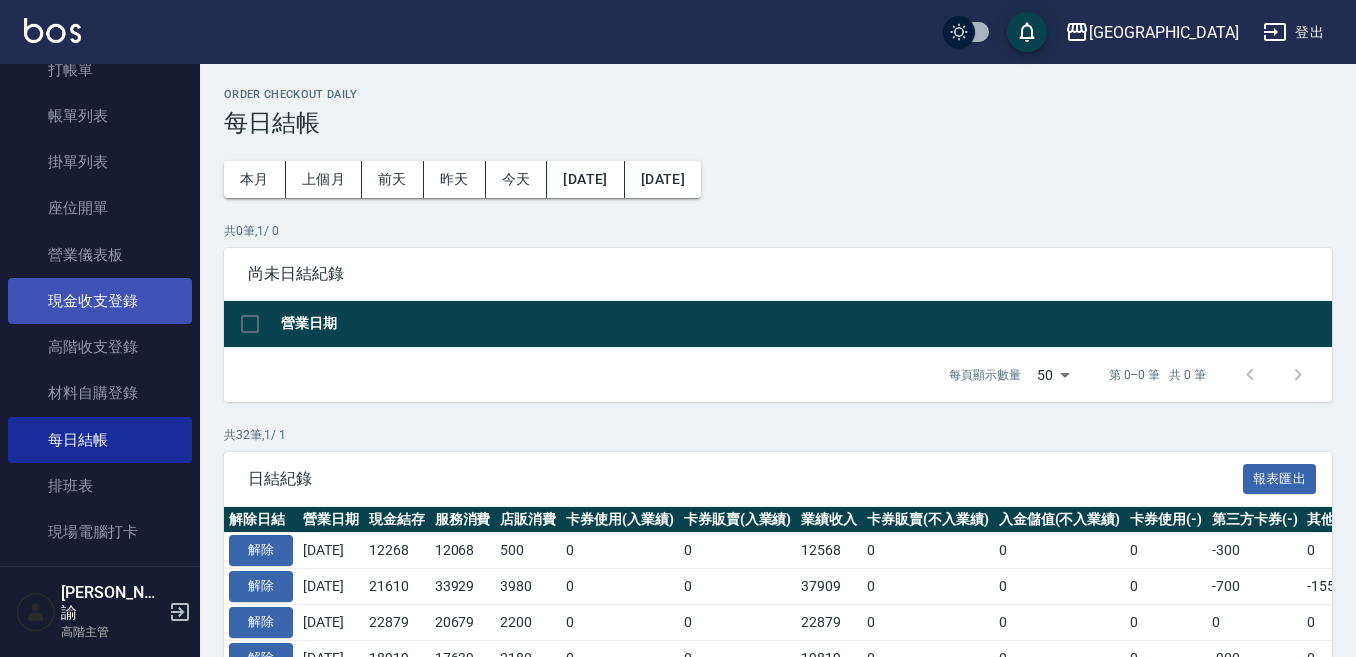 scroll, scrollTop: 200, scrollLeft: 0, axis: vertical 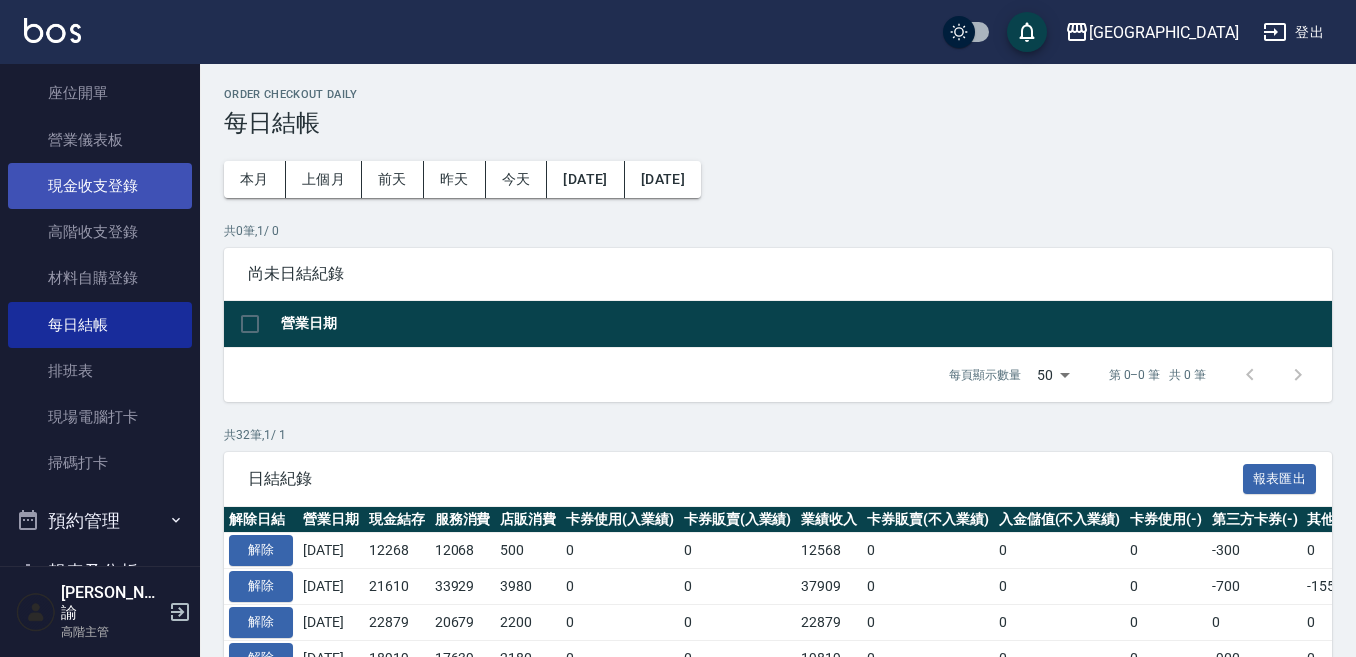 click on "現金收支登錄" at bounding box center [100, 186] 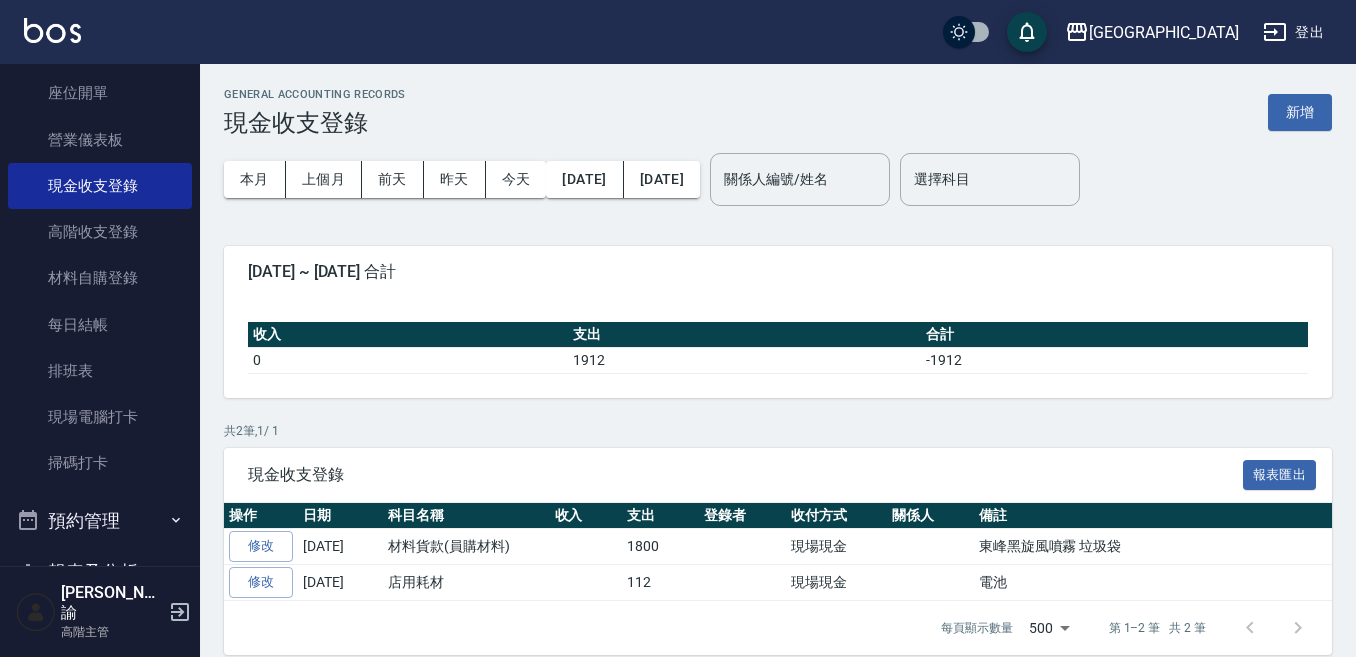 scroll, scrollTop: 22, scrollLeft: 0, axis: vertical 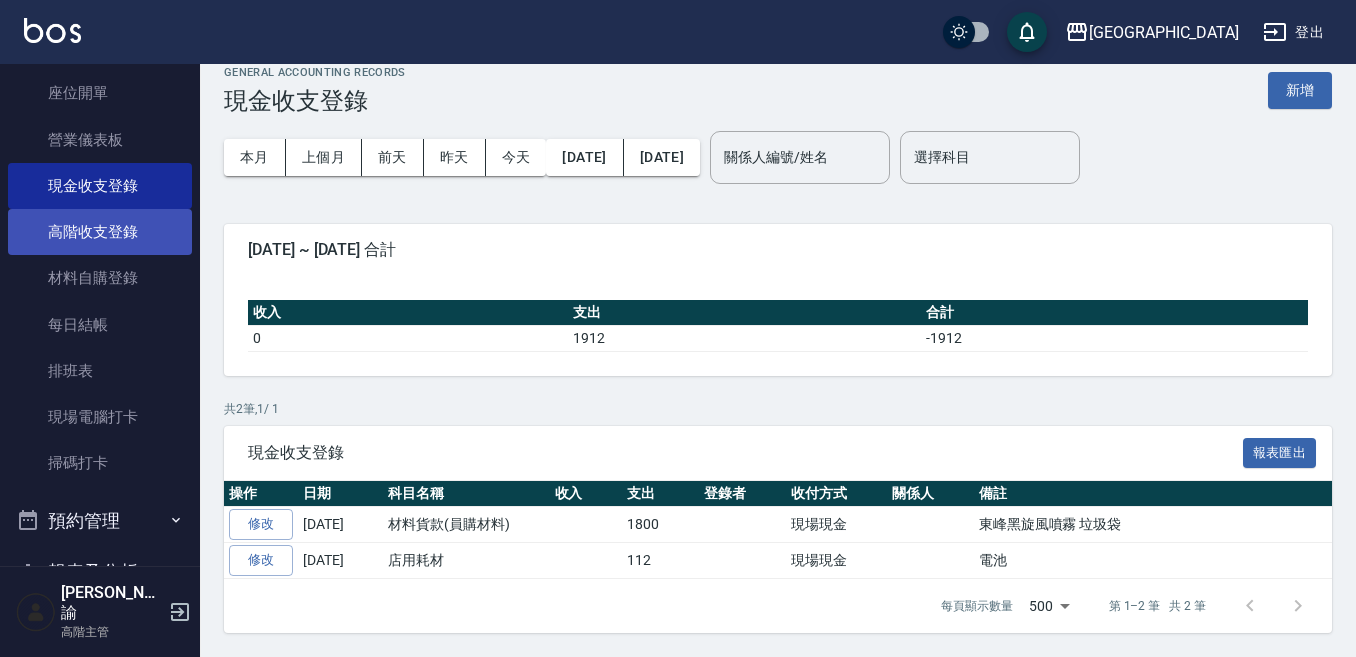 click on "高階收支登錄" at bounding box center [100, 232] 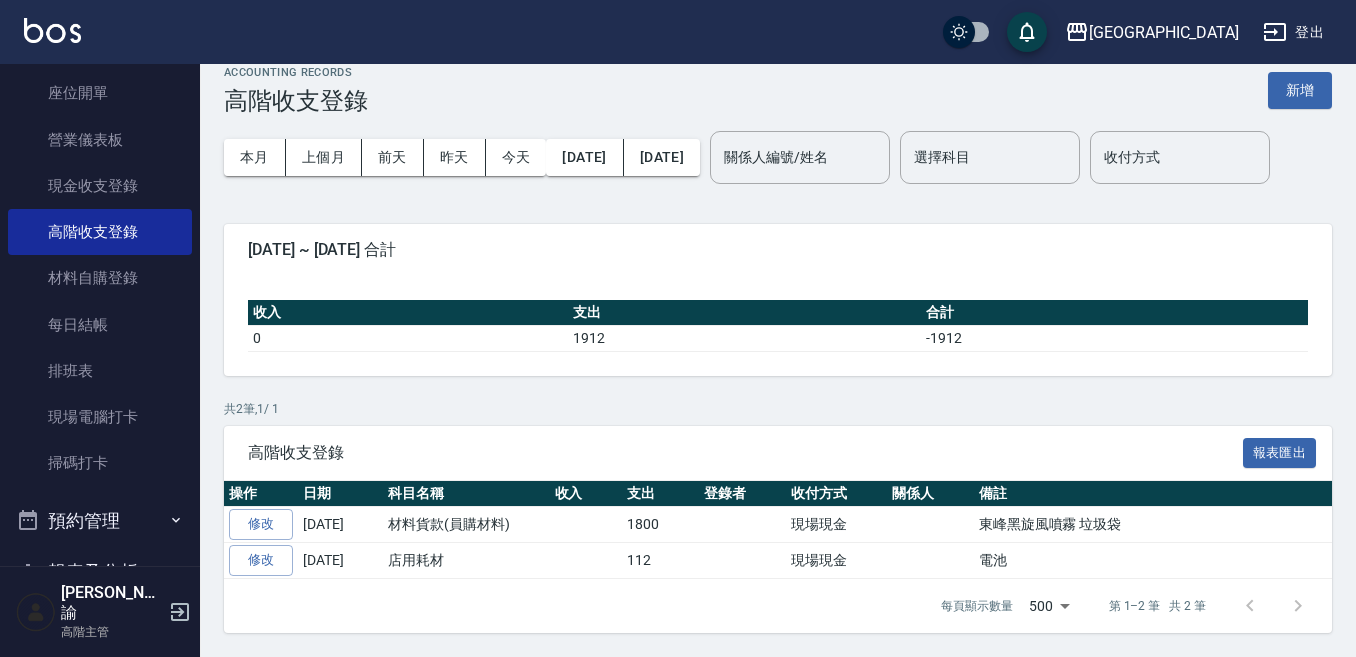 scroll, scrollTop: 0, scrollLeft: 0, axis: both 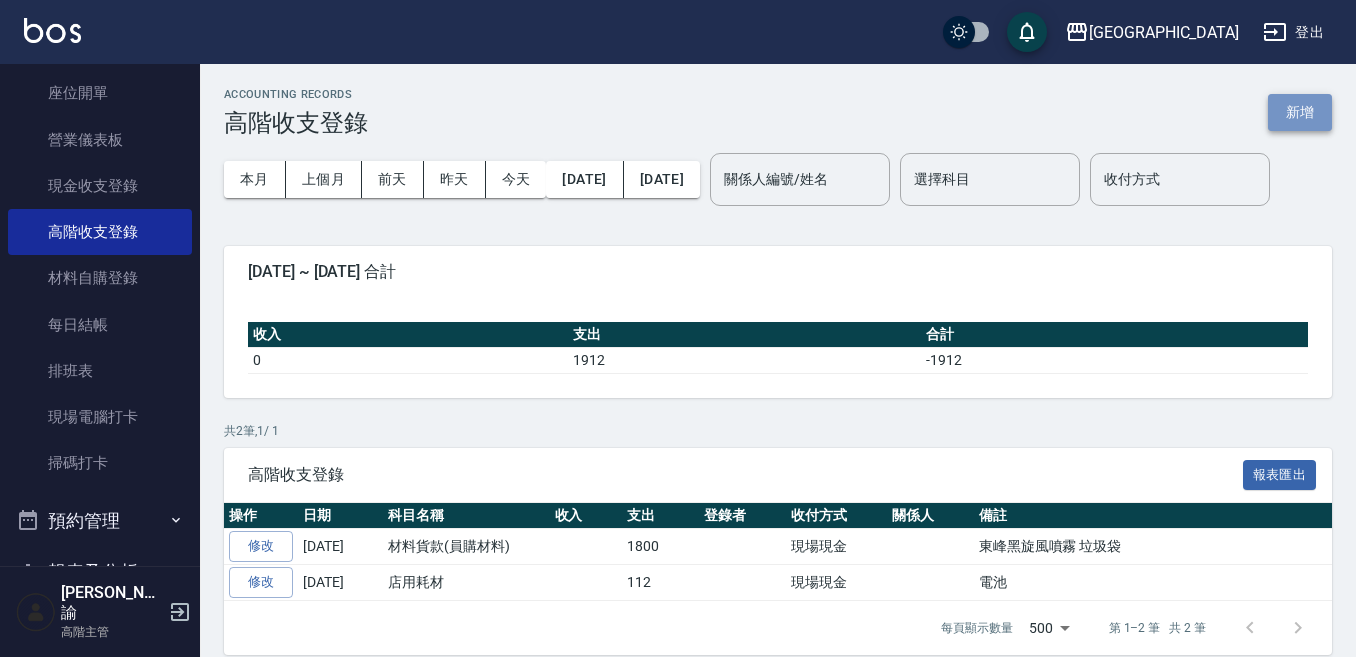 click on "新增" at bounding box center [1300, 112] 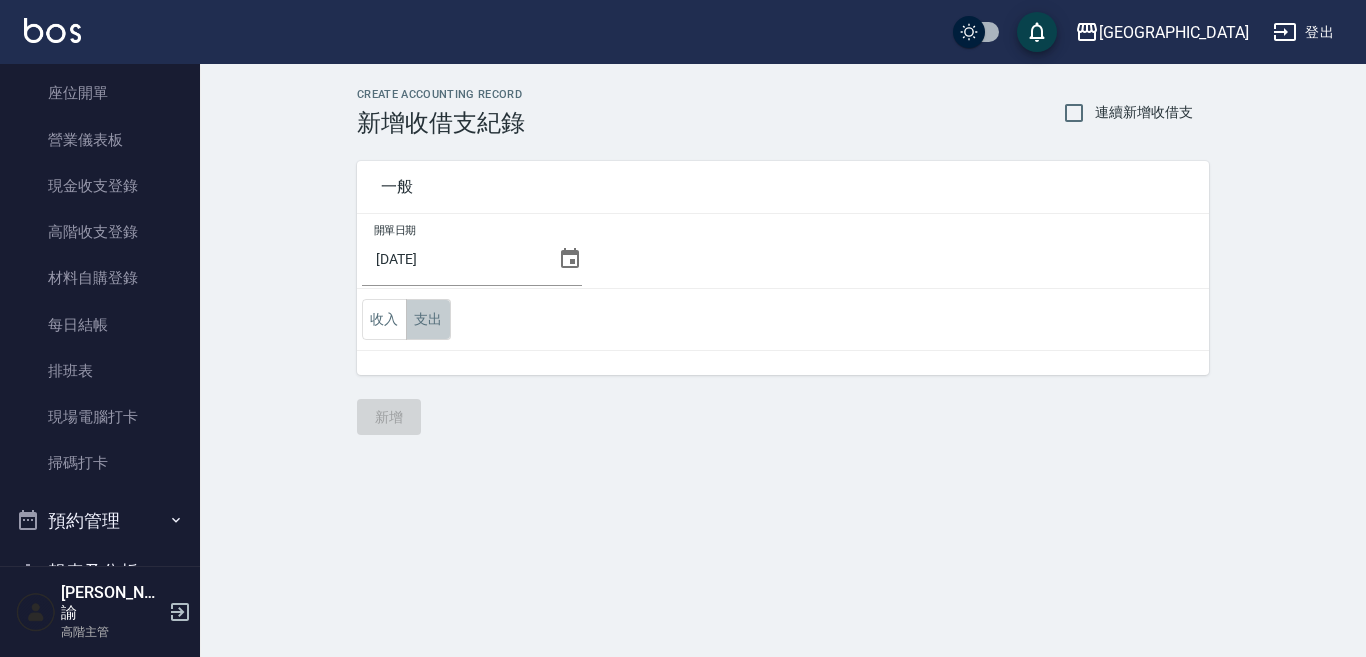 click on "支出" at bounding box center [428, 319] 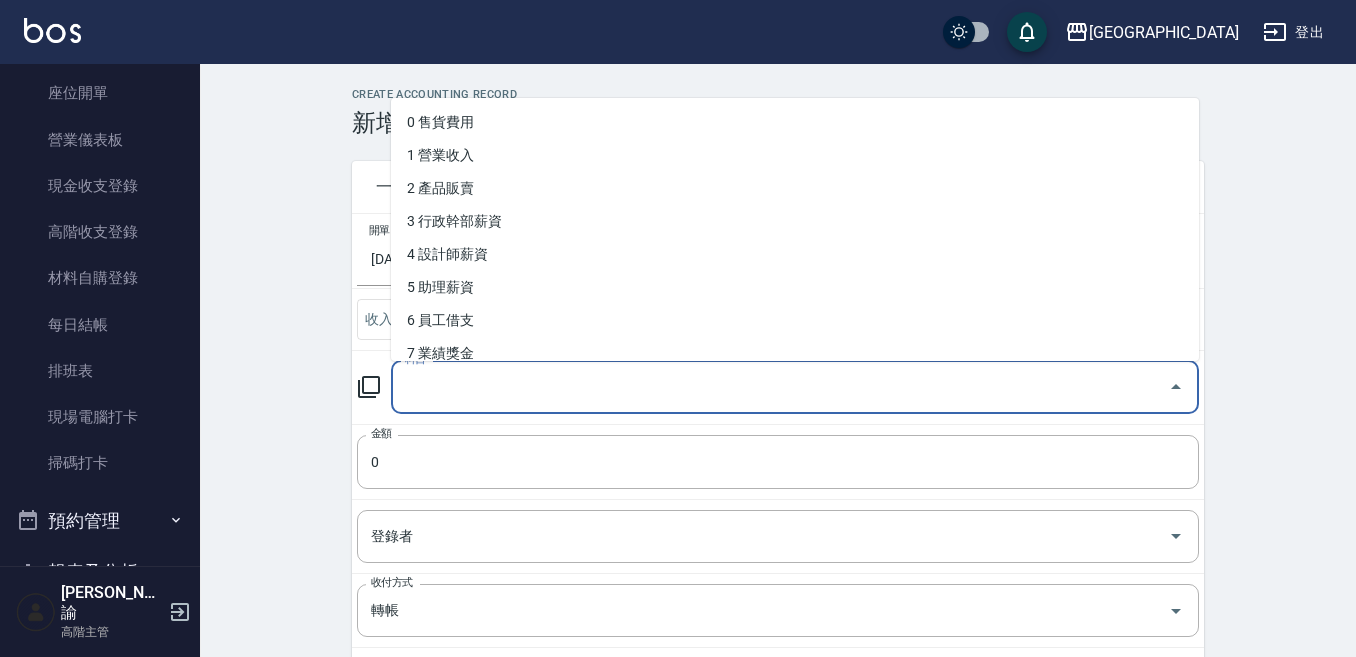 click on "科目" at bounding box center [780, 387] 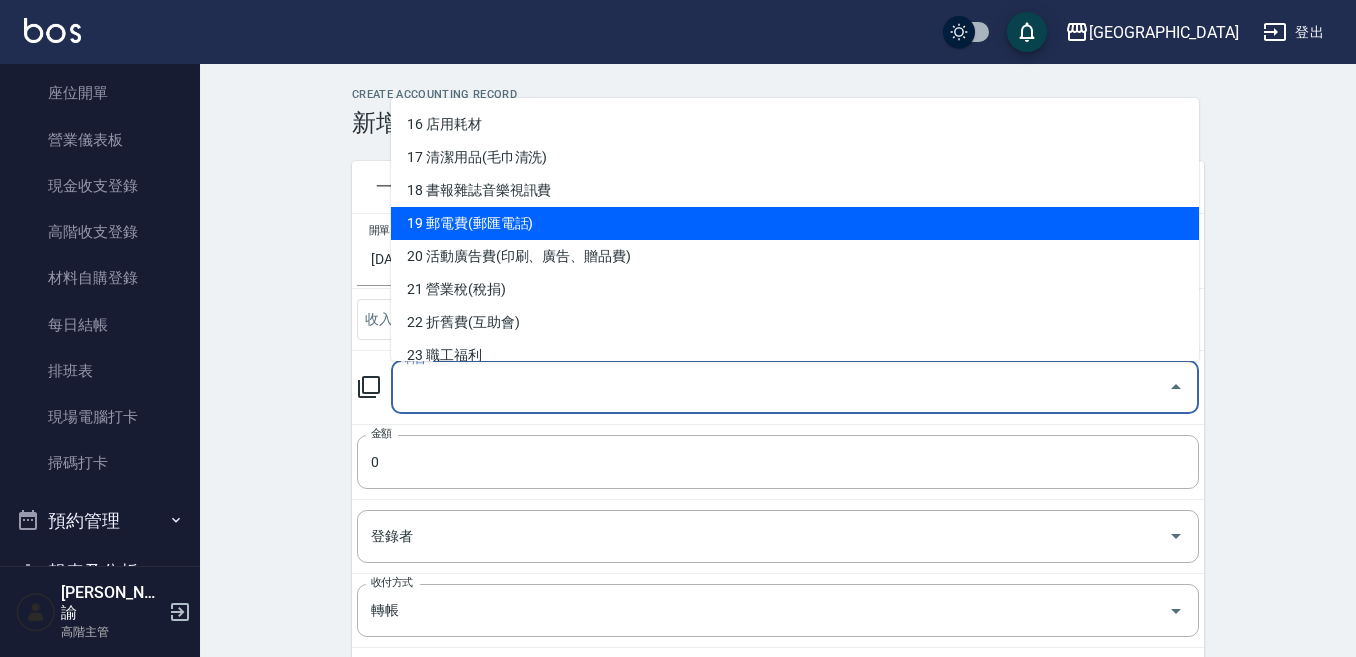scroll, scrollTop: 500, scrollLeft: 0, axis: vertical 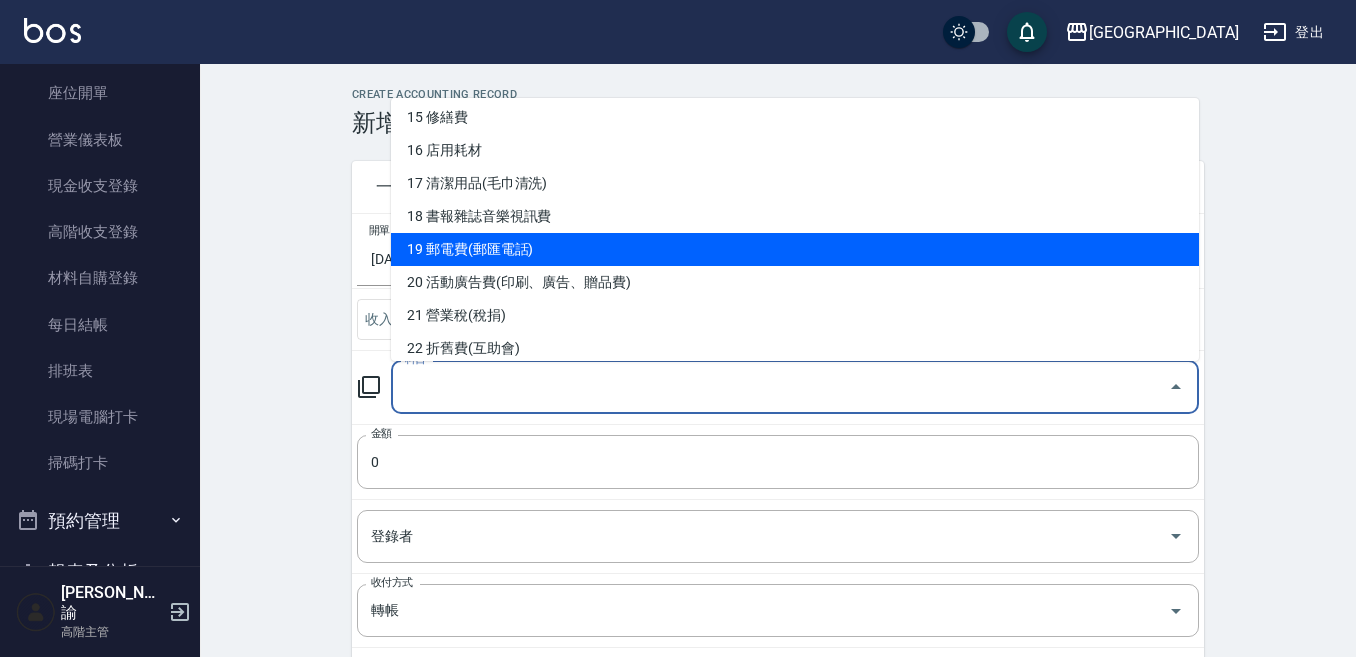 click on "19 郵電費(郵匯電話)" at bounding box center [795, 249] 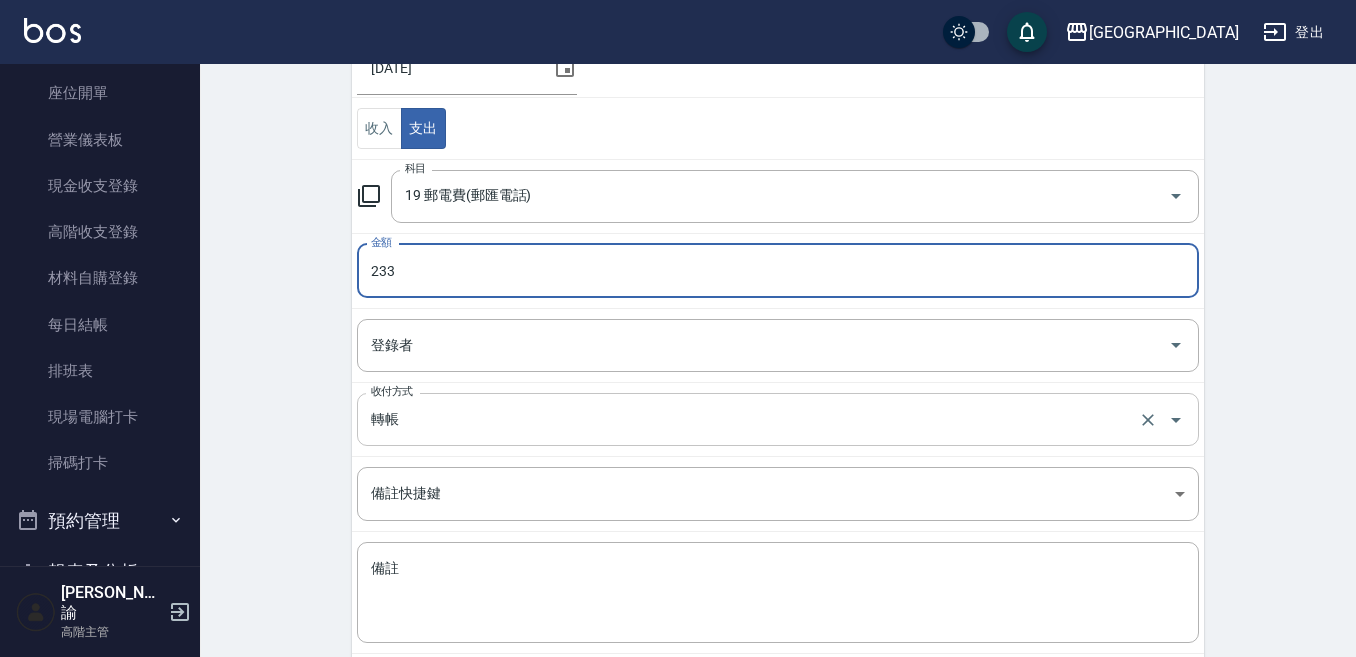 scroll, scrollTop: 297, scrollLeft: 0, axis: vertical 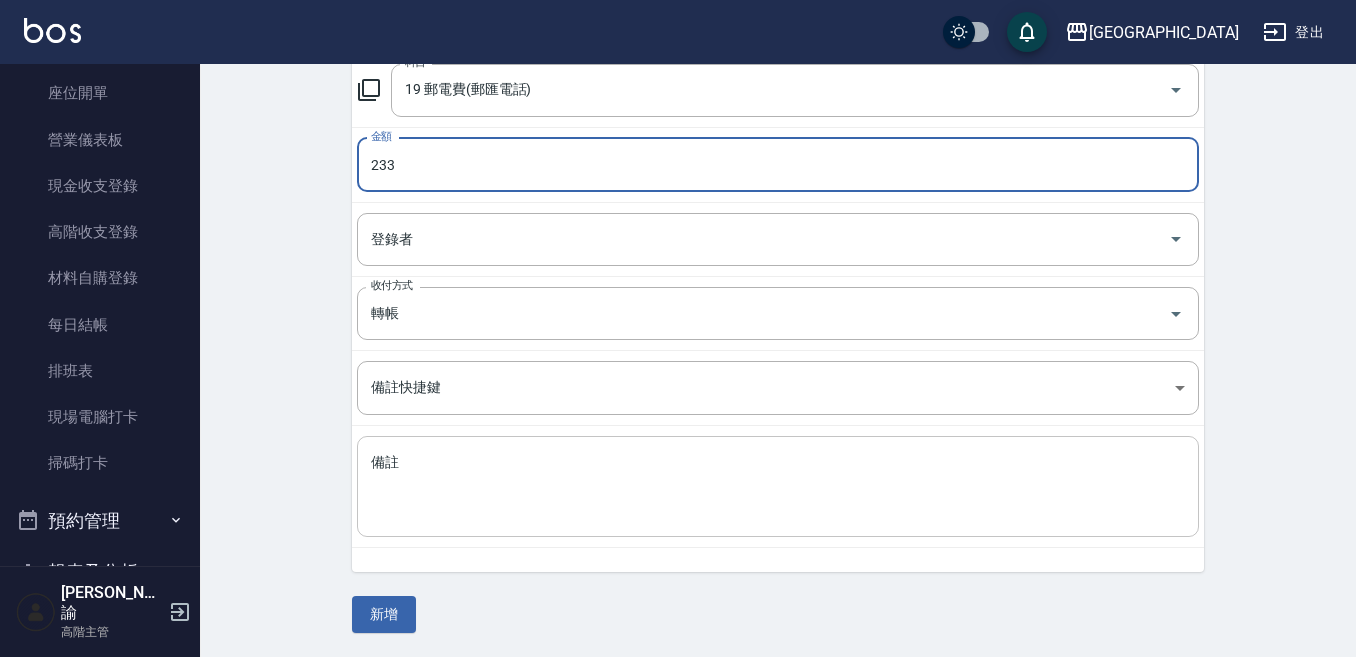 type on "233" 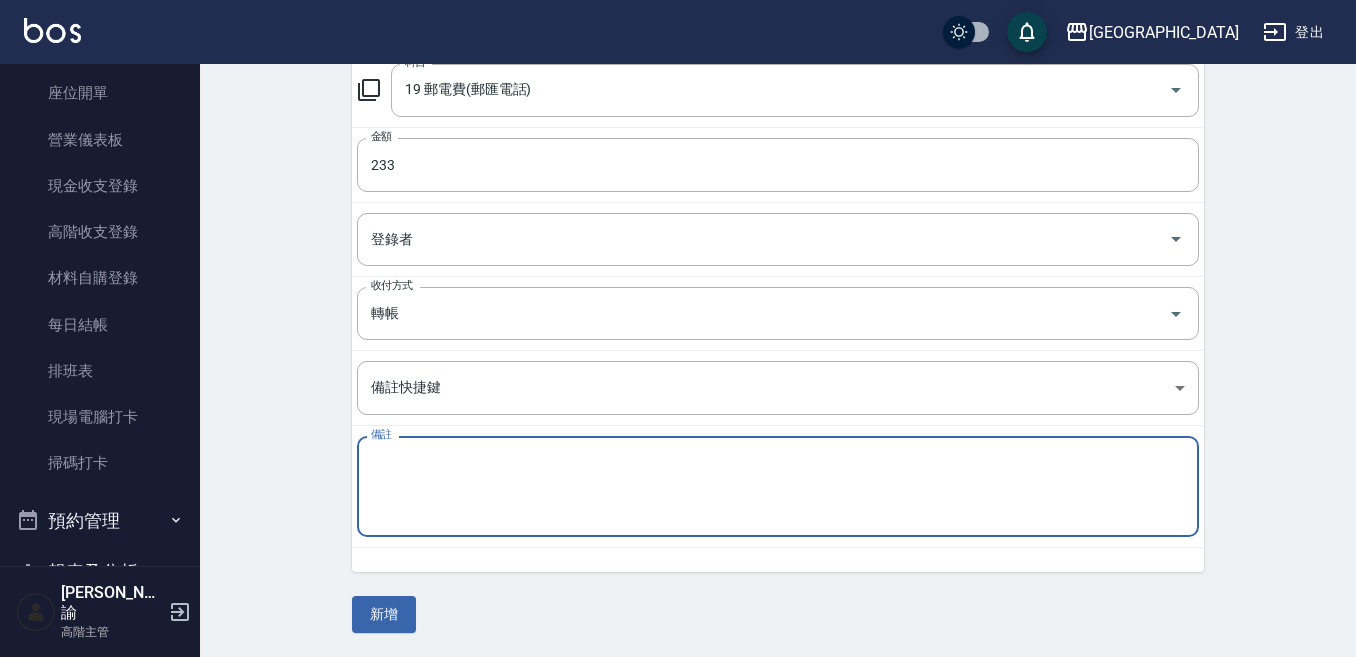 click on "備註" at bounding box center (778, 487) 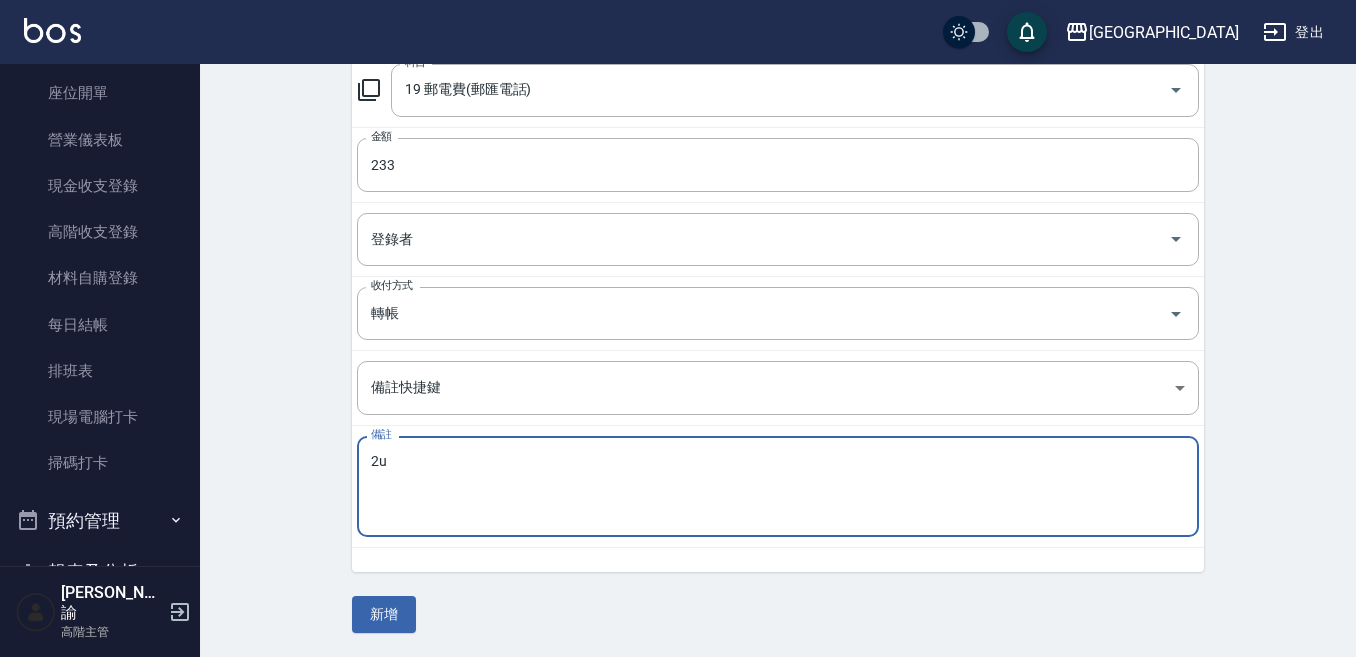 type on "2" 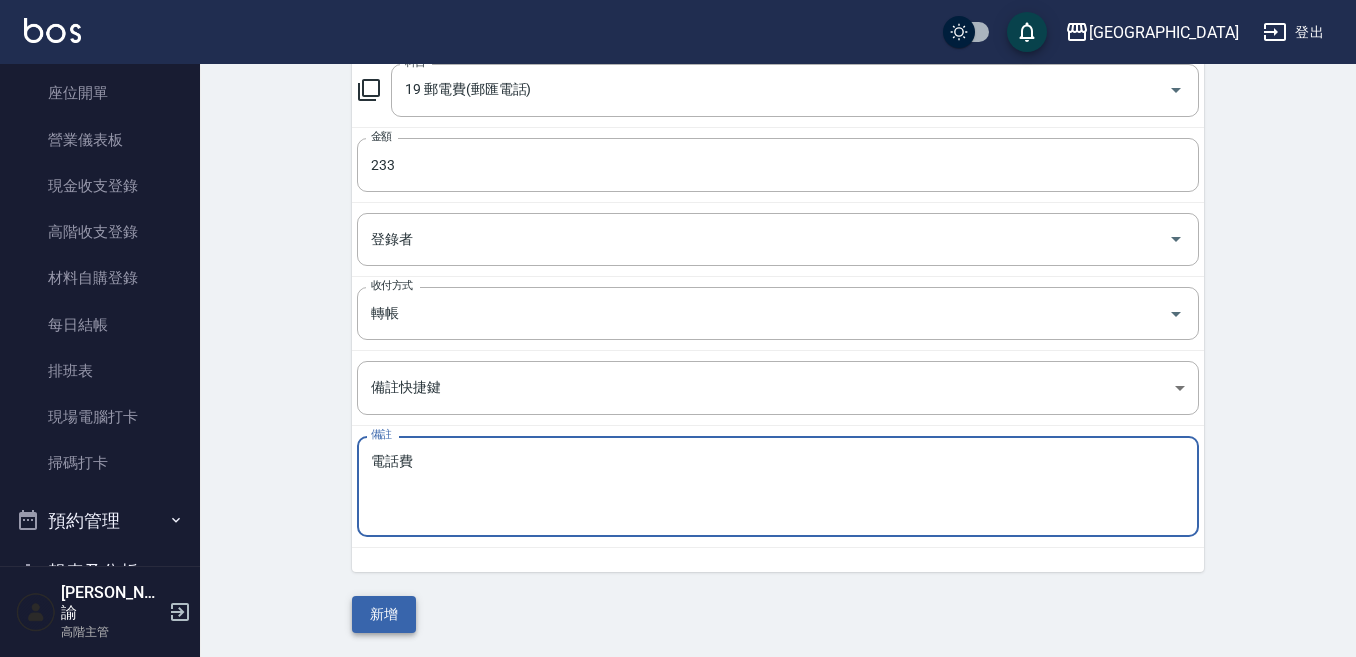 type on "電話費" 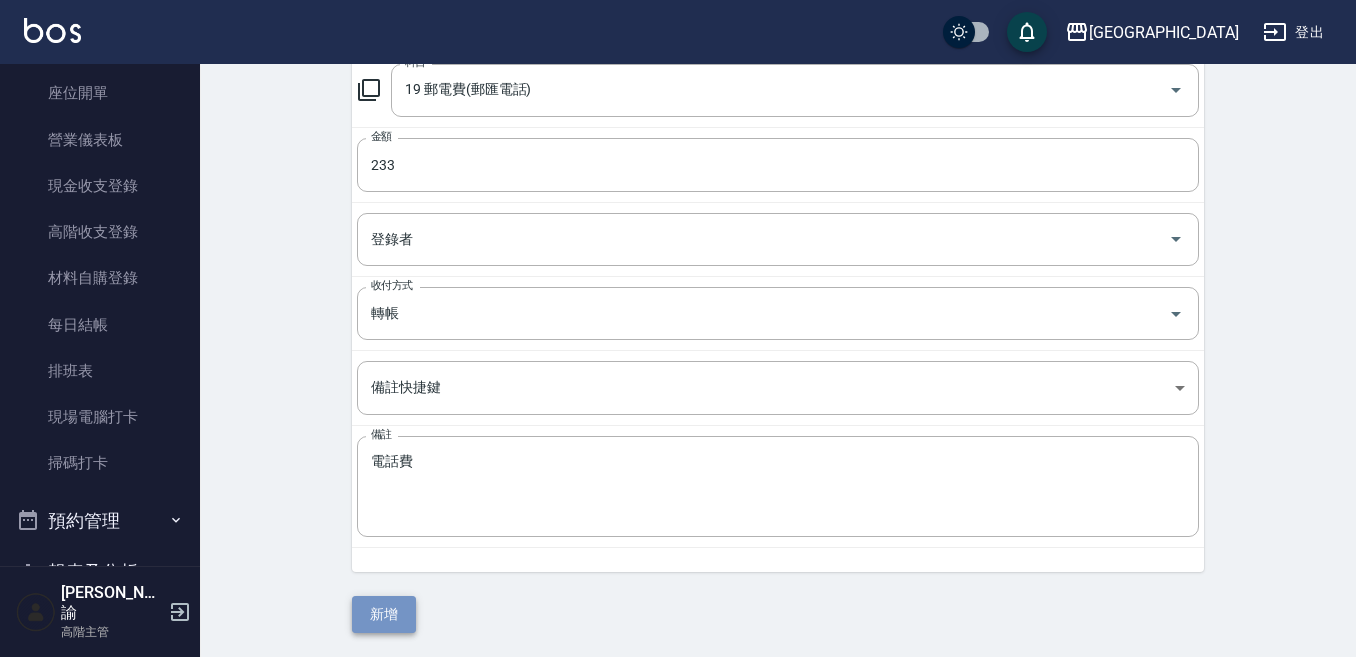 click on "新增" at bounding box center [384, 614] 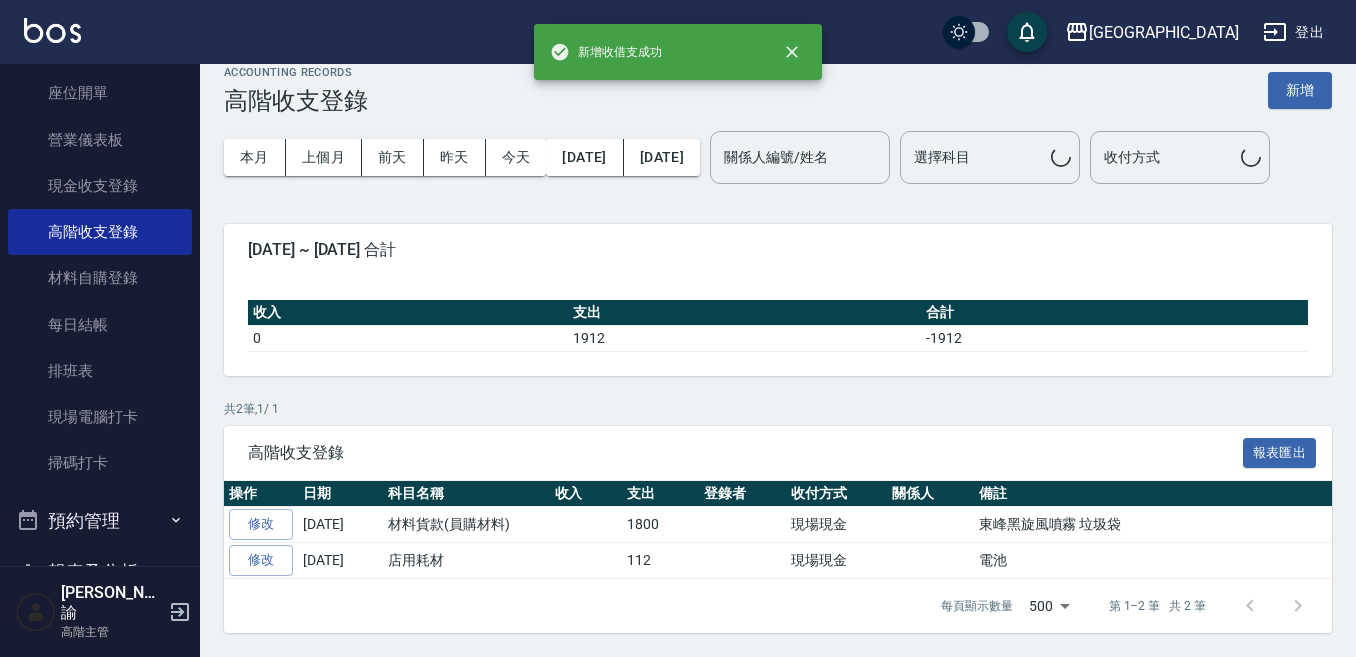 scroll, scrollTop: 0, scrollLeft: 0, axis: both 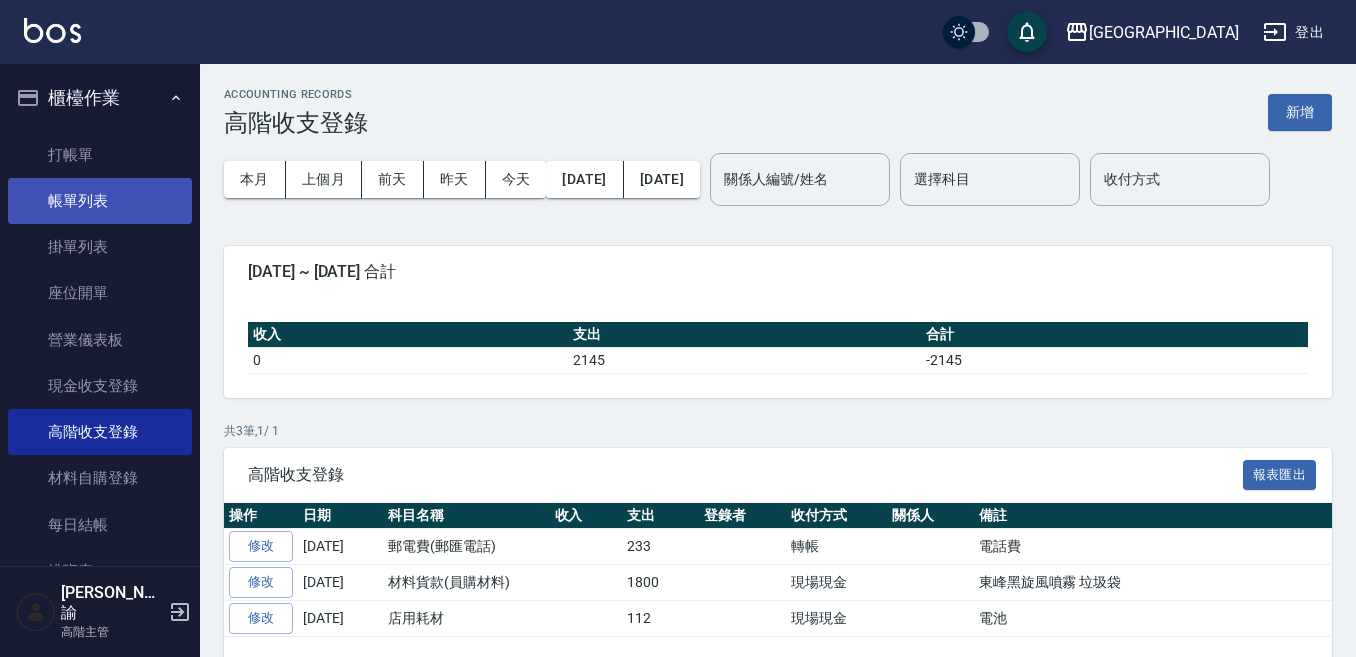 click on "帳單列表" at bounding box center [100, 201] 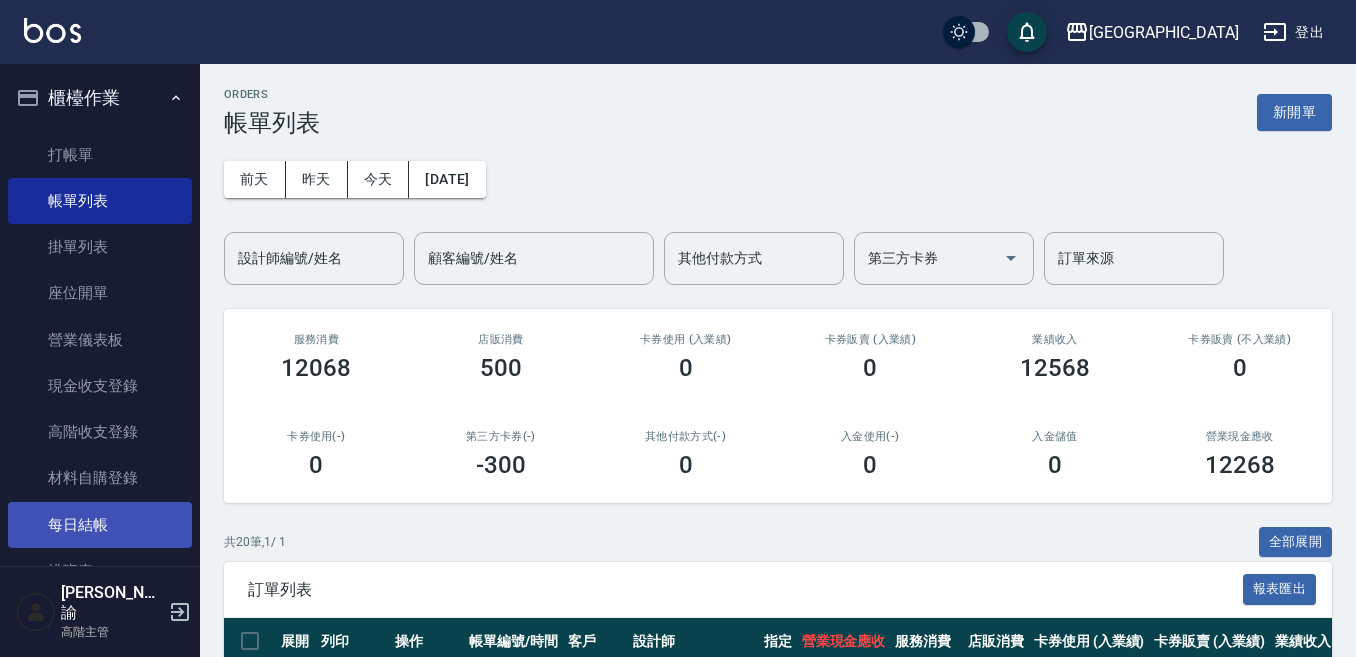 click on "每日結帳" at bounding box center (100, 525) 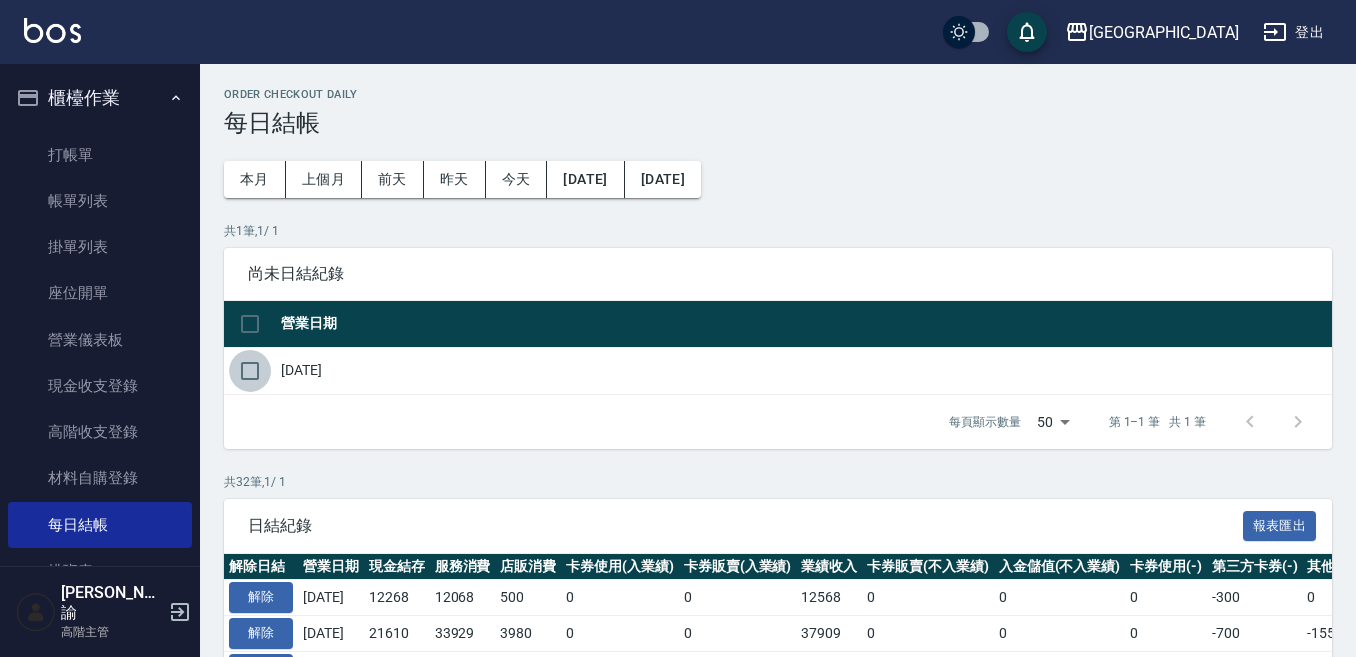 click at bounding box center (250, 371) 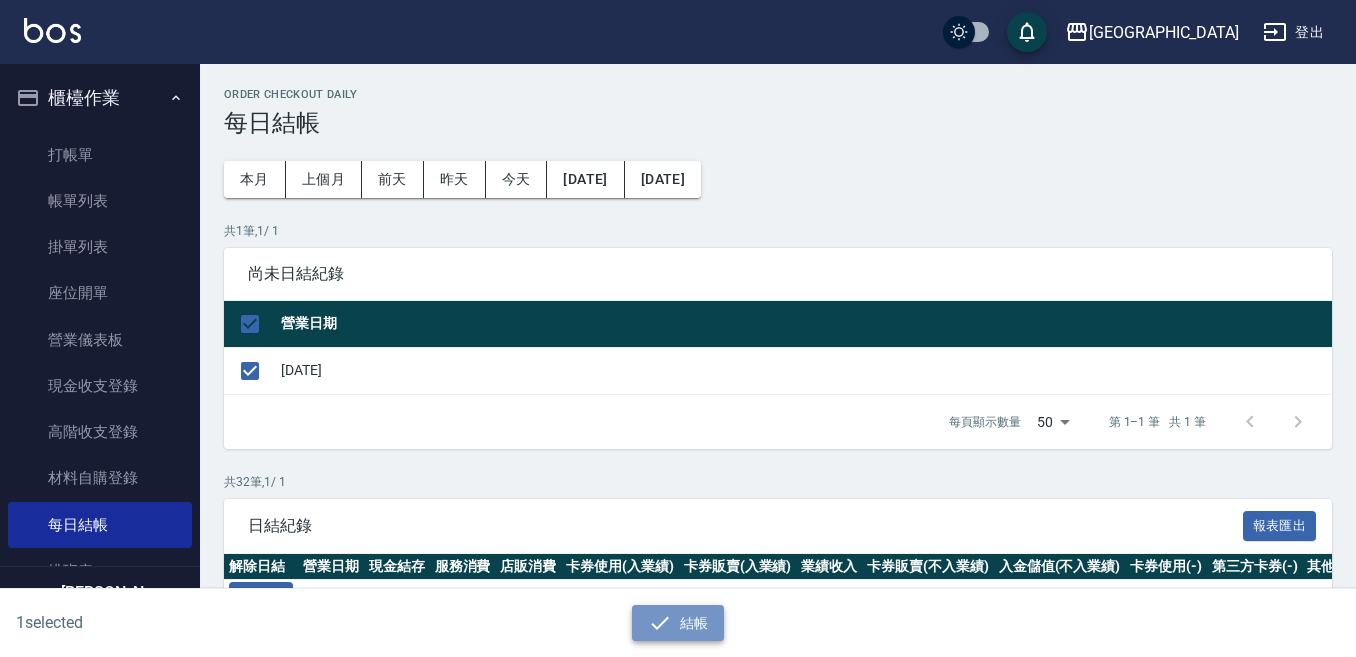 click on "結帳" at bounding box center (678, 623) 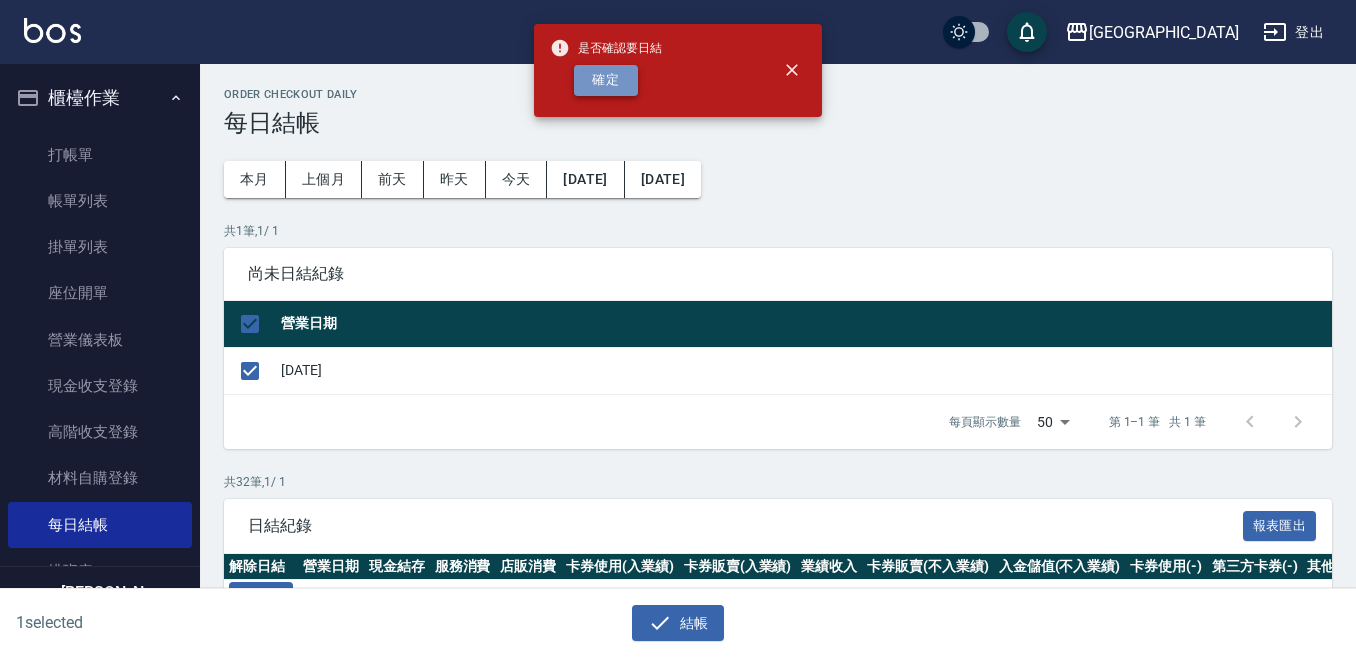 click on "確定" at bounding box center [606, 80] 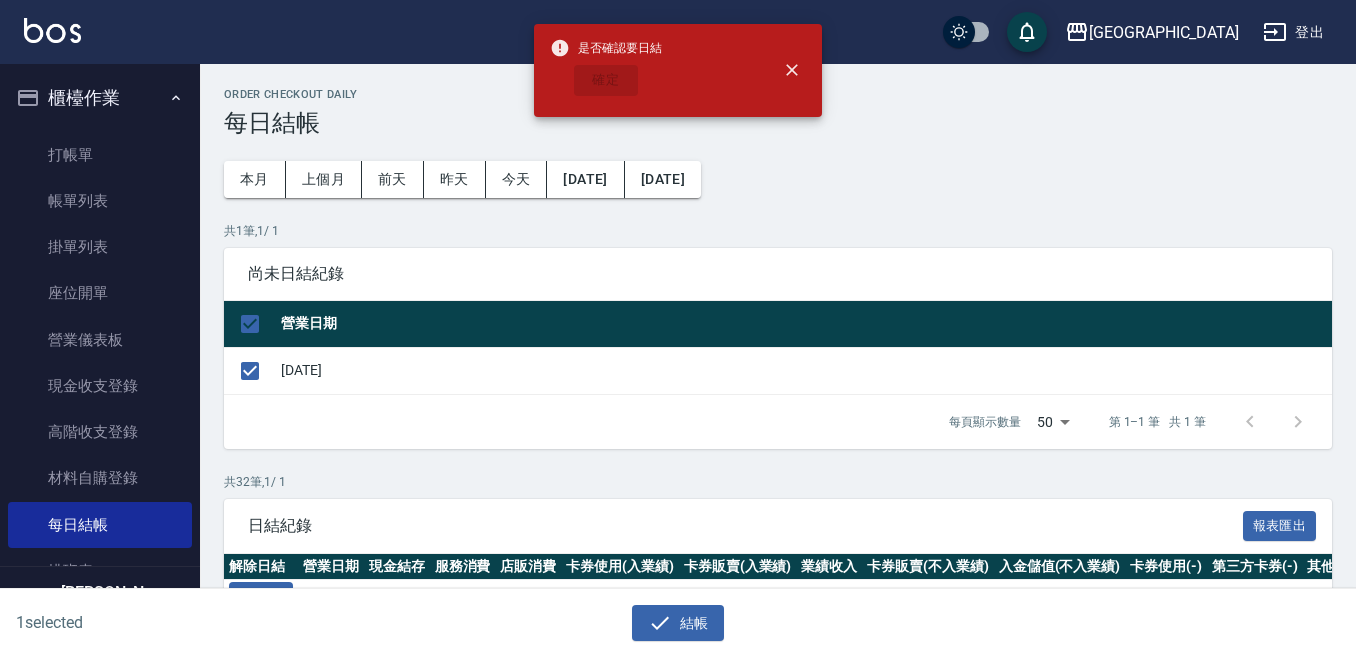 checkbox on "false" 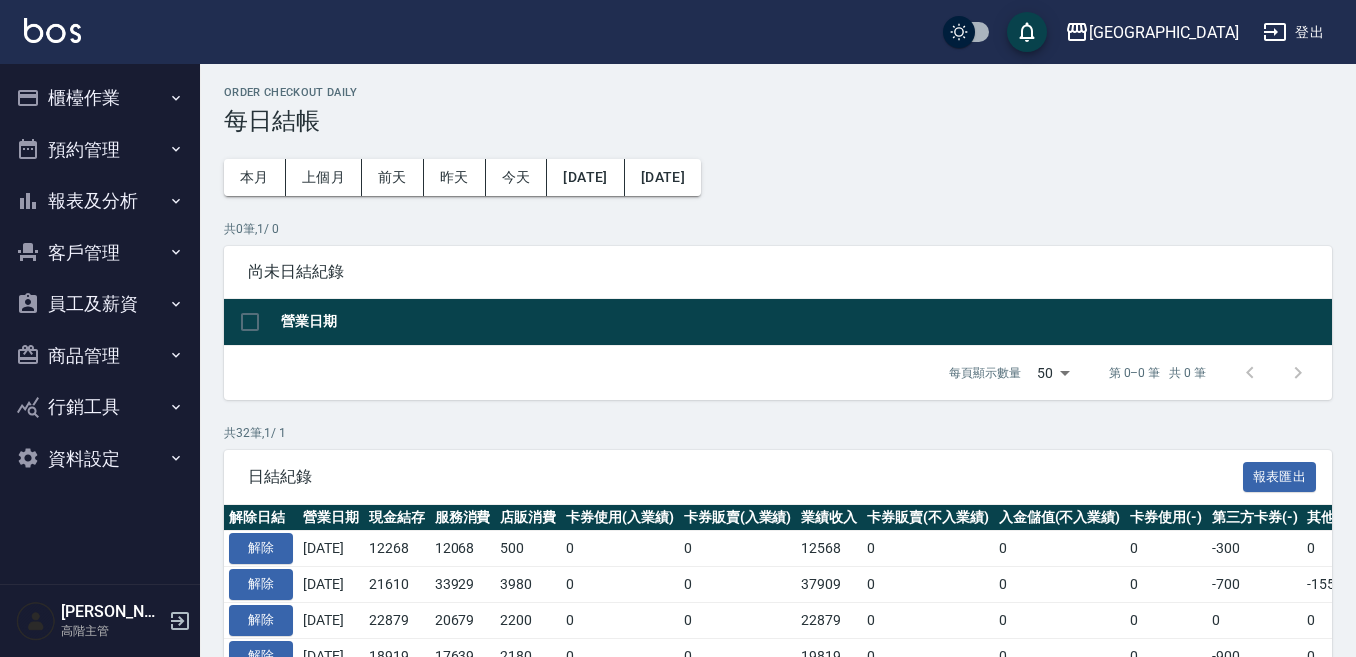 scroll, scrollTop: 0, scrollLeft: 0, axis: both 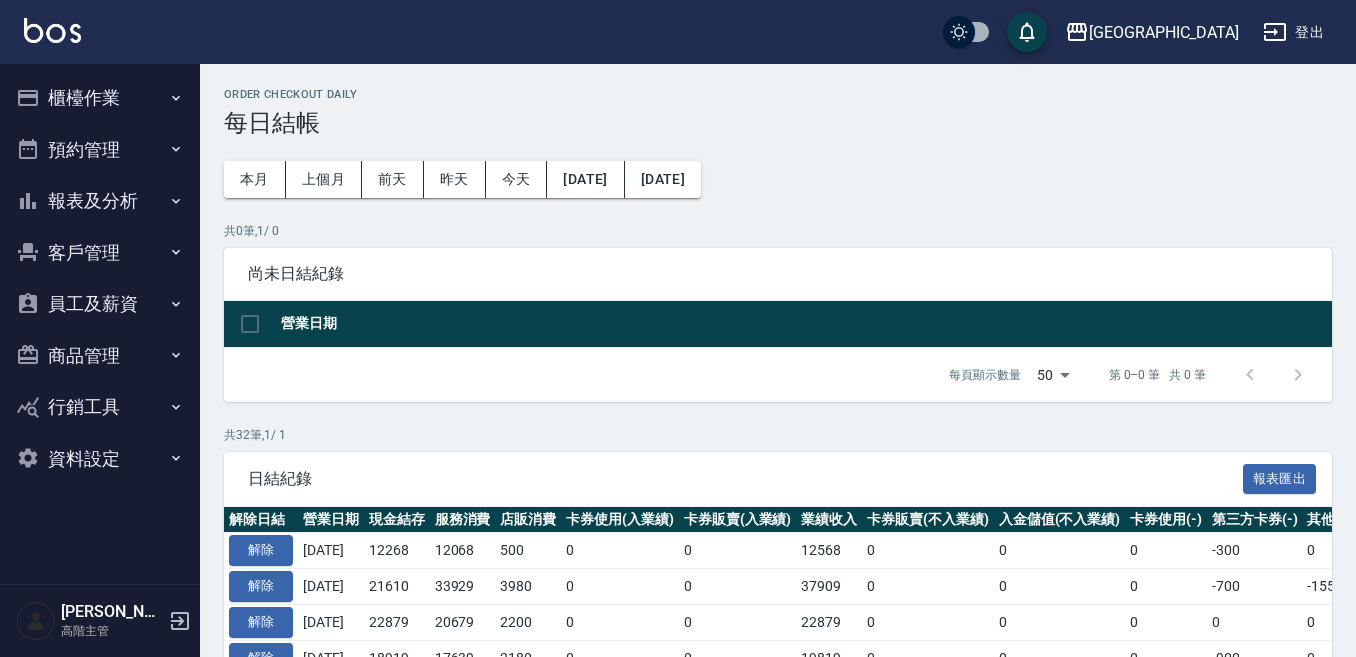 click on "櫃檯作業" at bounding box center (100, 98) 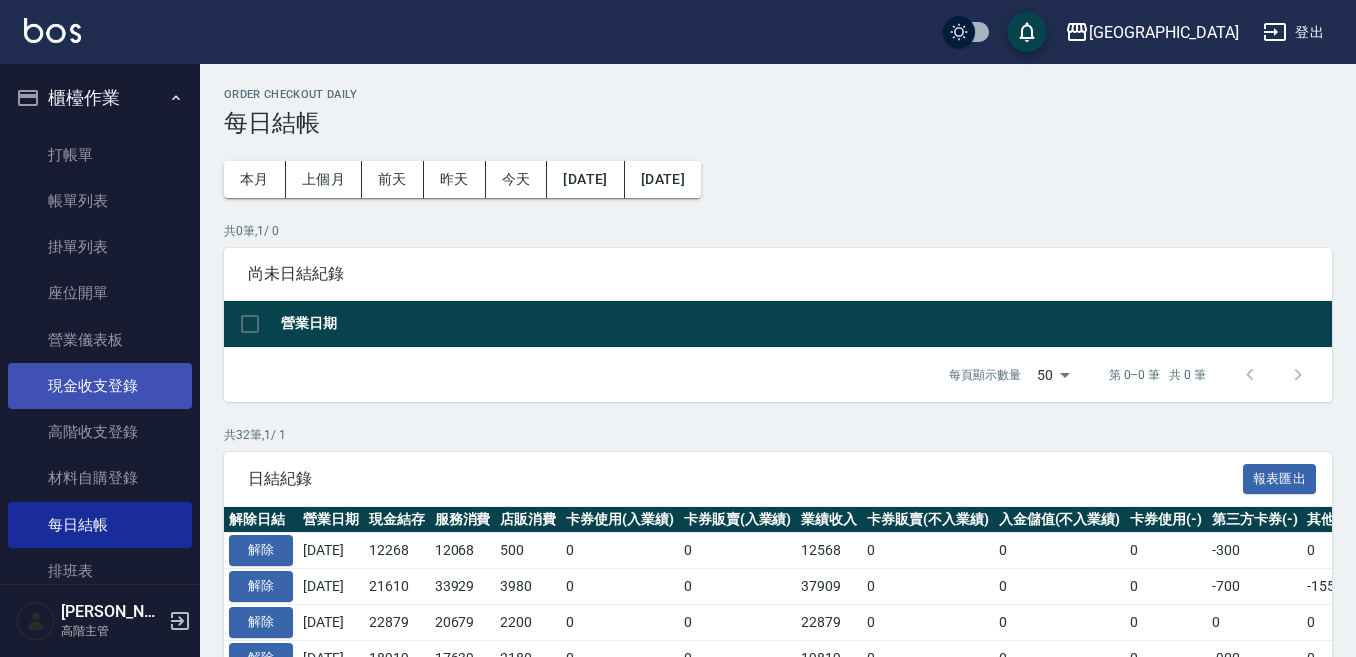 click on "現金收支登錄" at bounding box center [100, 386] 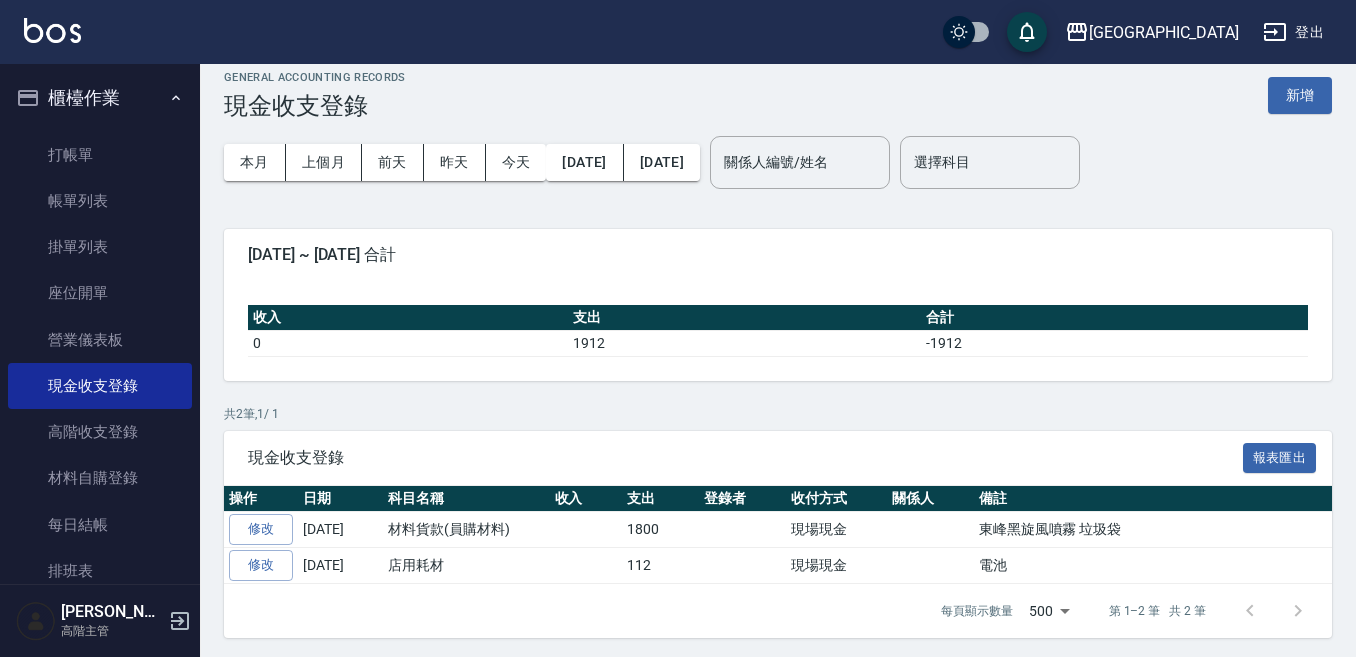 scroll, scrollTop: 22, scrollLeft: 0, axis: vertical 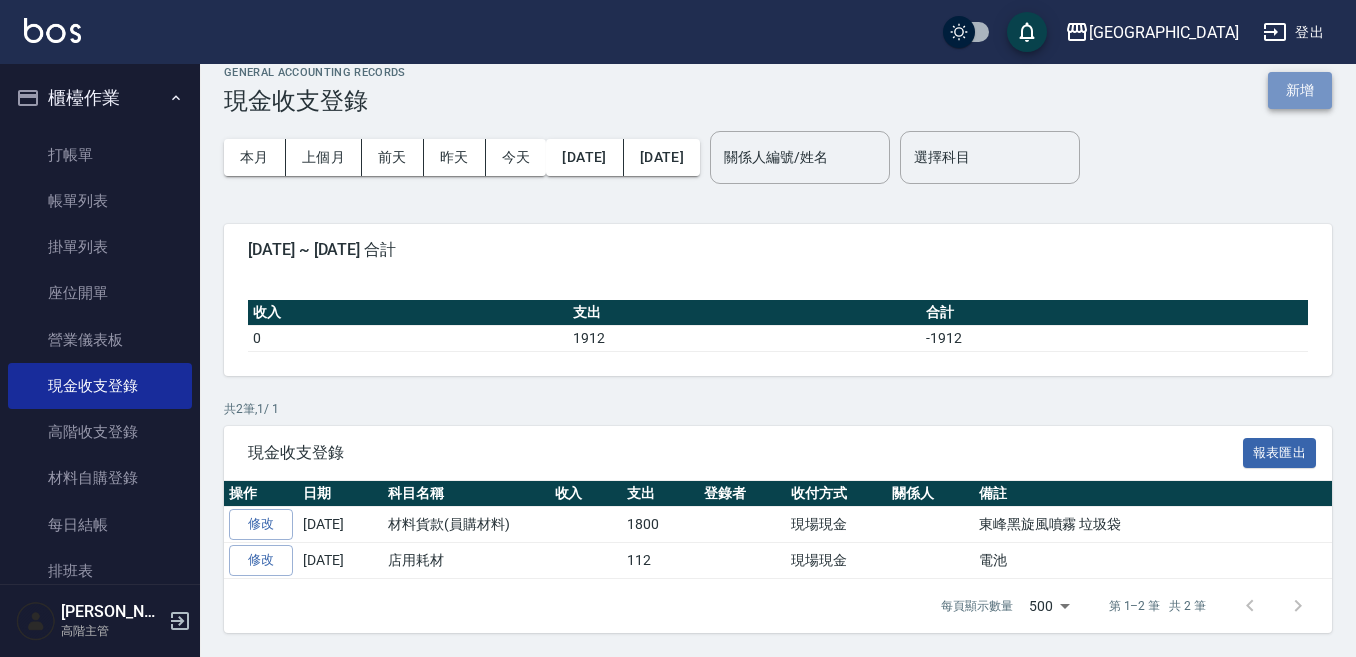 click on "新增" at bounding box center [1300, 90] 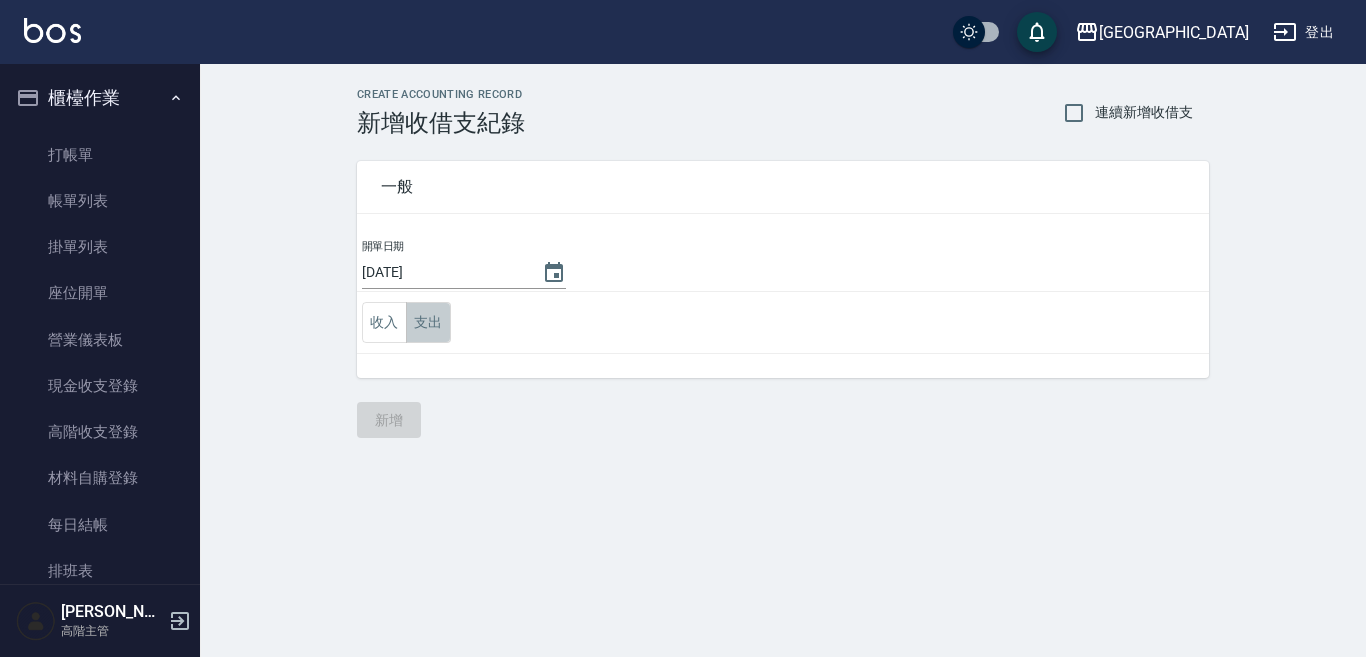 click on "支出" at bounding box center (428, 322) 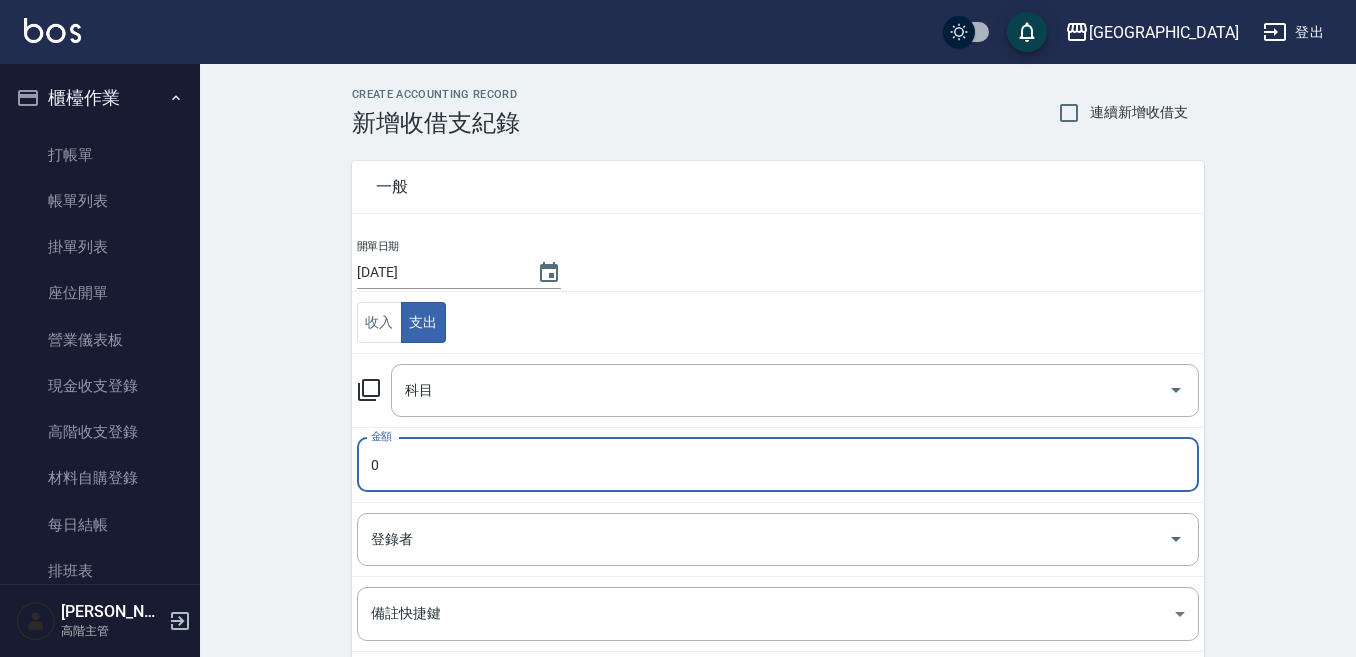 click on "0" at bounding box center (778, 465) 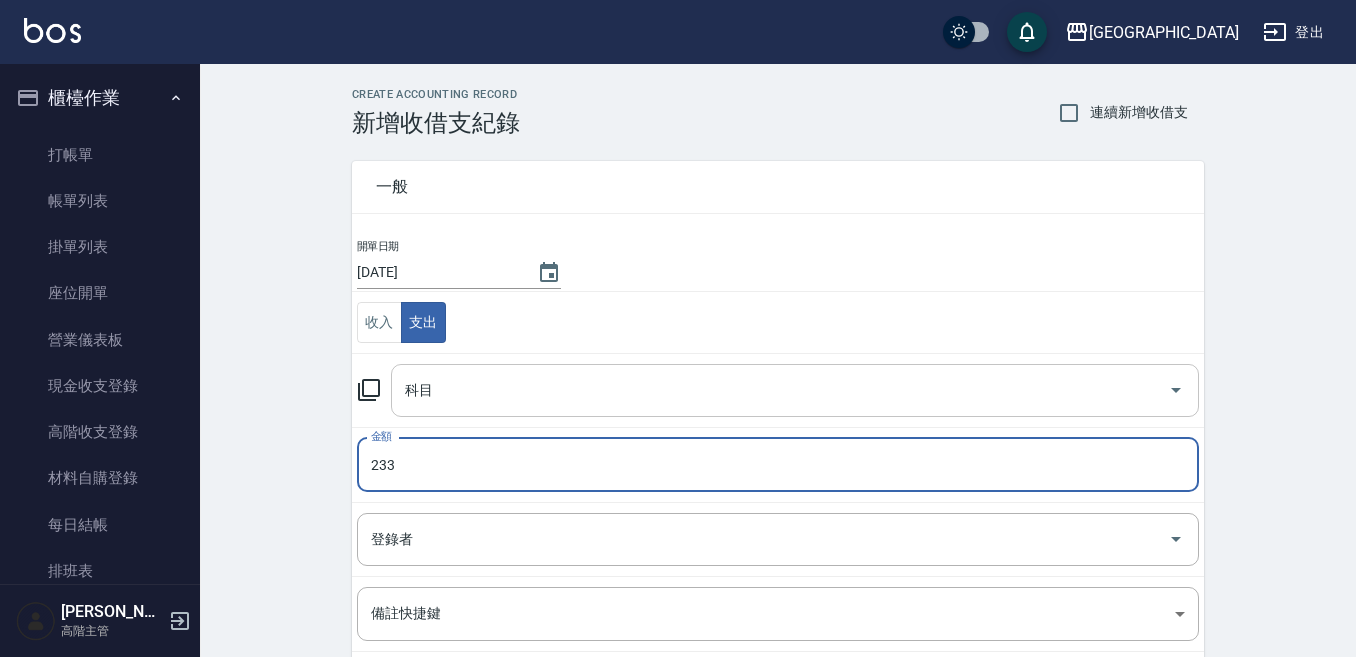 type on "233" 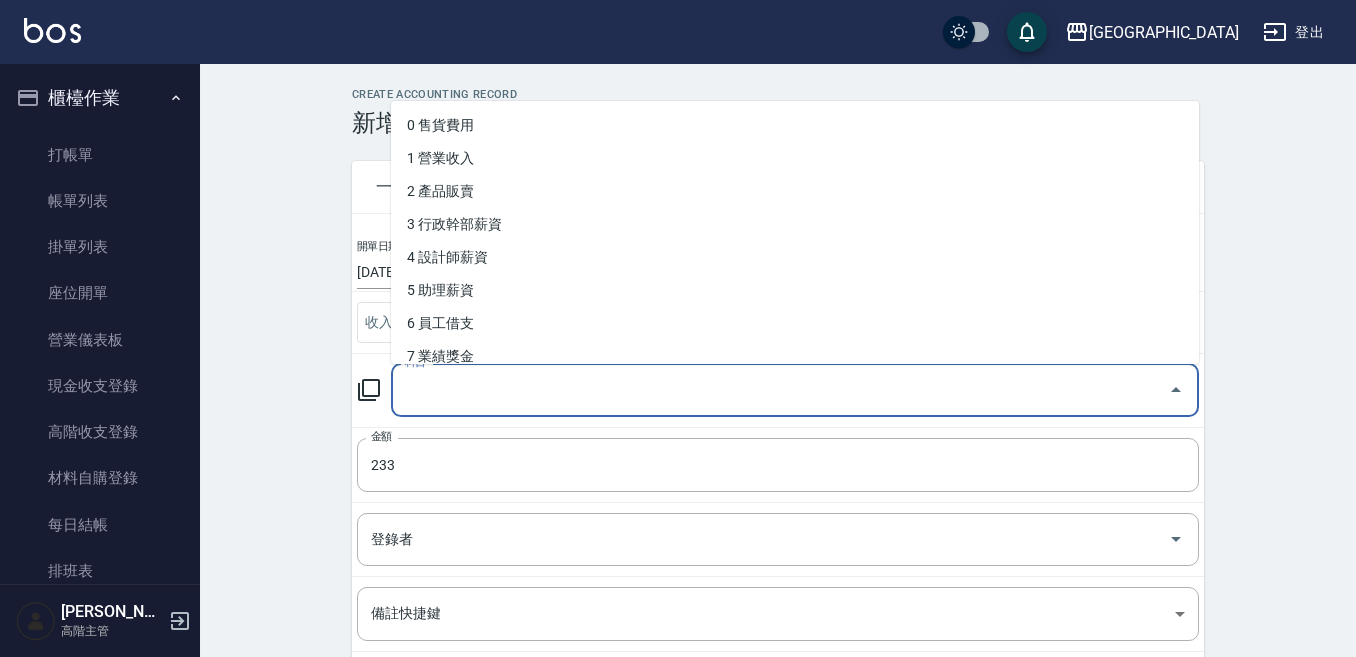 click on "科目" at bounding box center [780, 390] 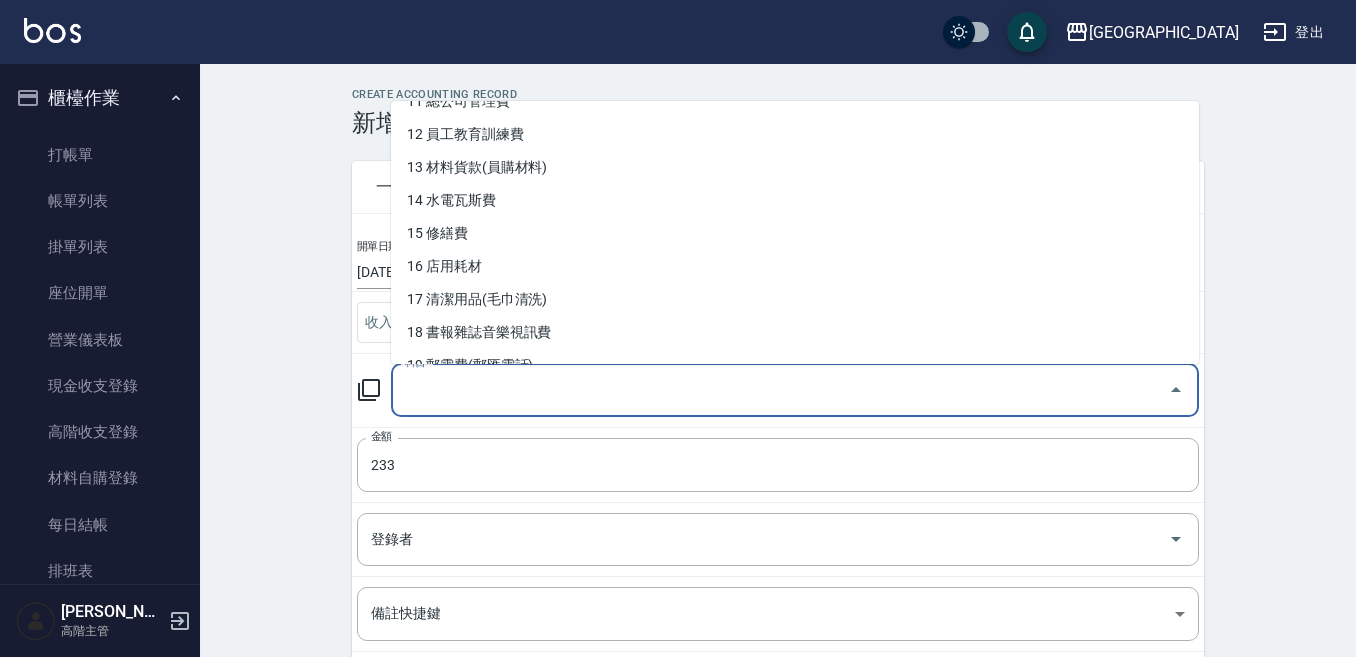 scroll, scrollTop: 400, scrollLeft: 0, axis: vertical 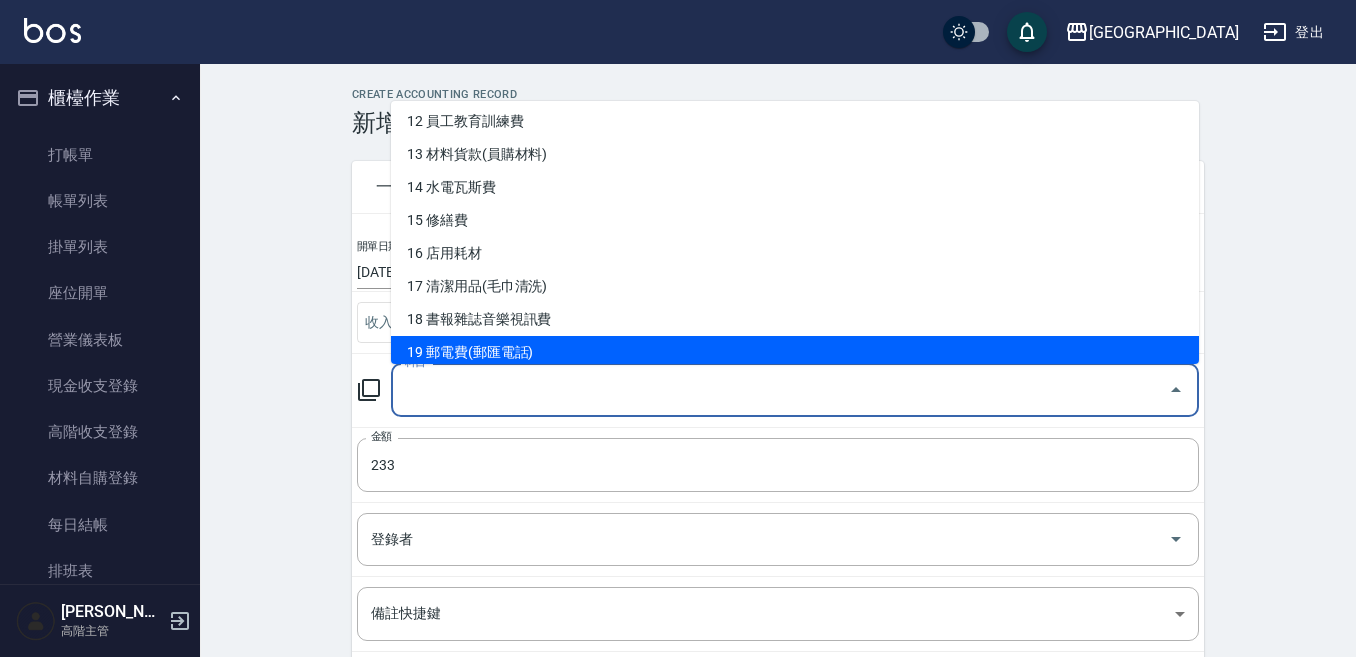 click on "19 郵電費(郵匯電話)" at bounding box center [795, 352] 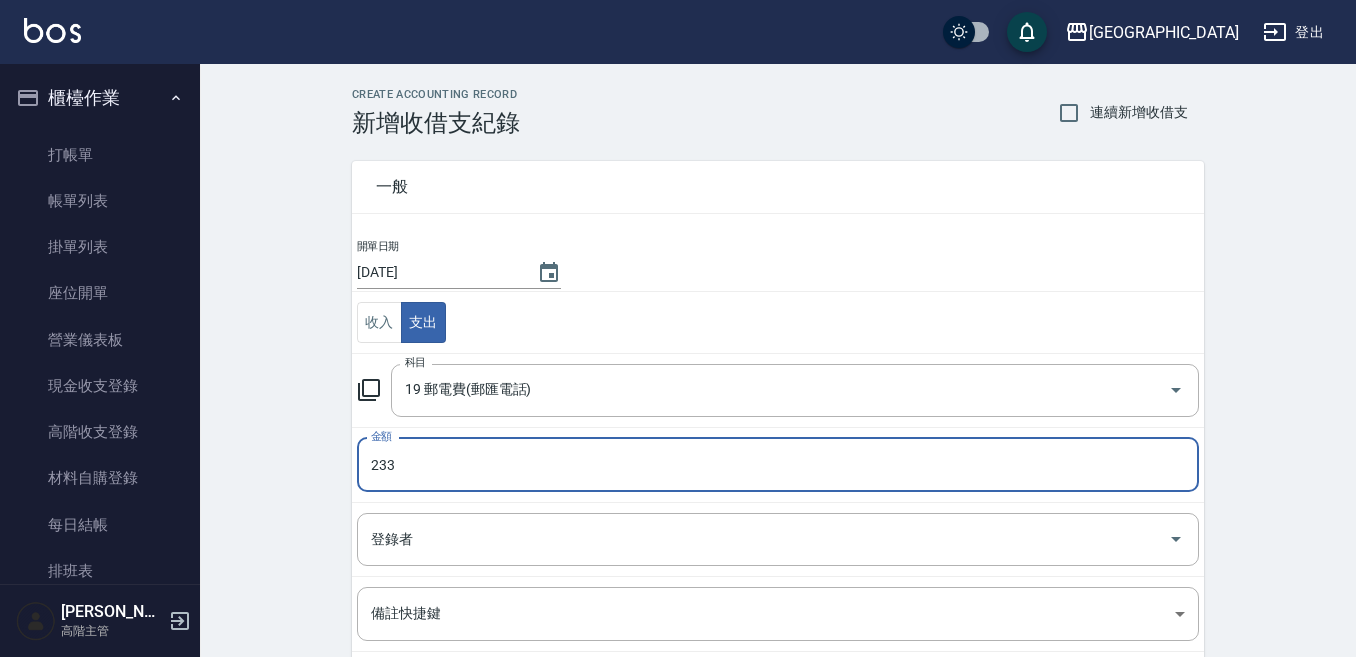 type on "19 郵電費(郵匯電話)" 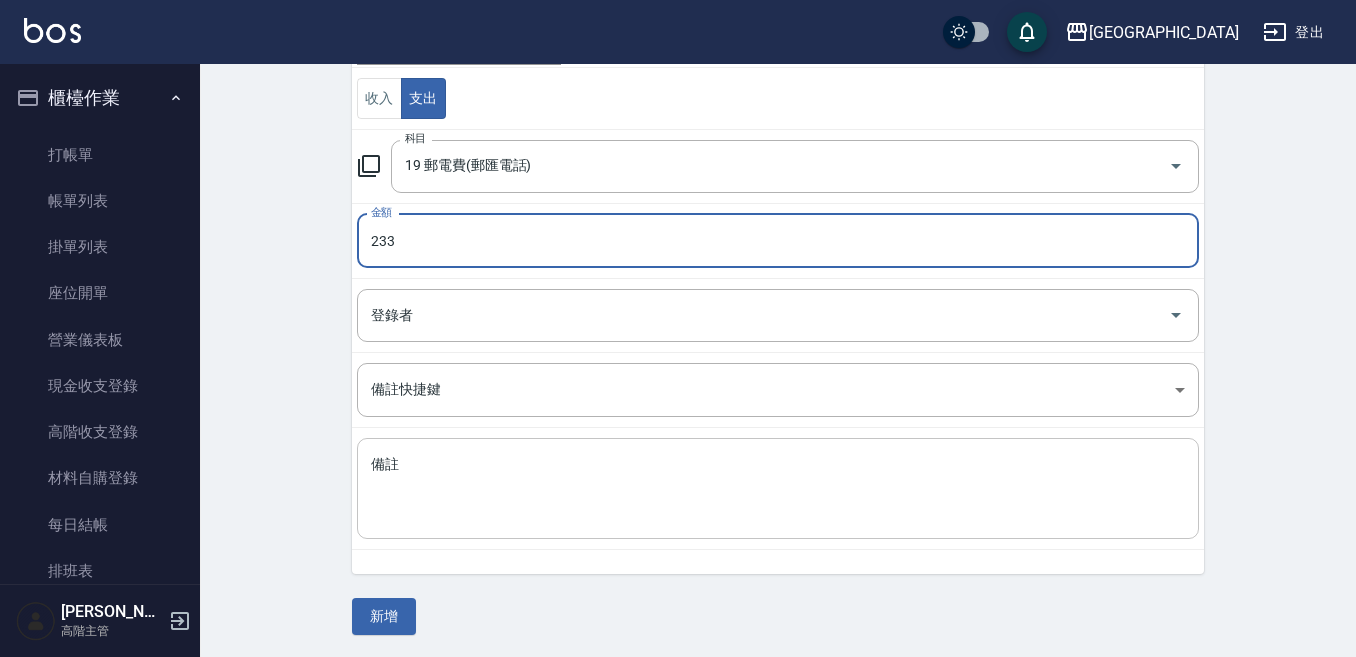 scroll, scrollTop: 226, scrollLeft: 0, axis: vertical 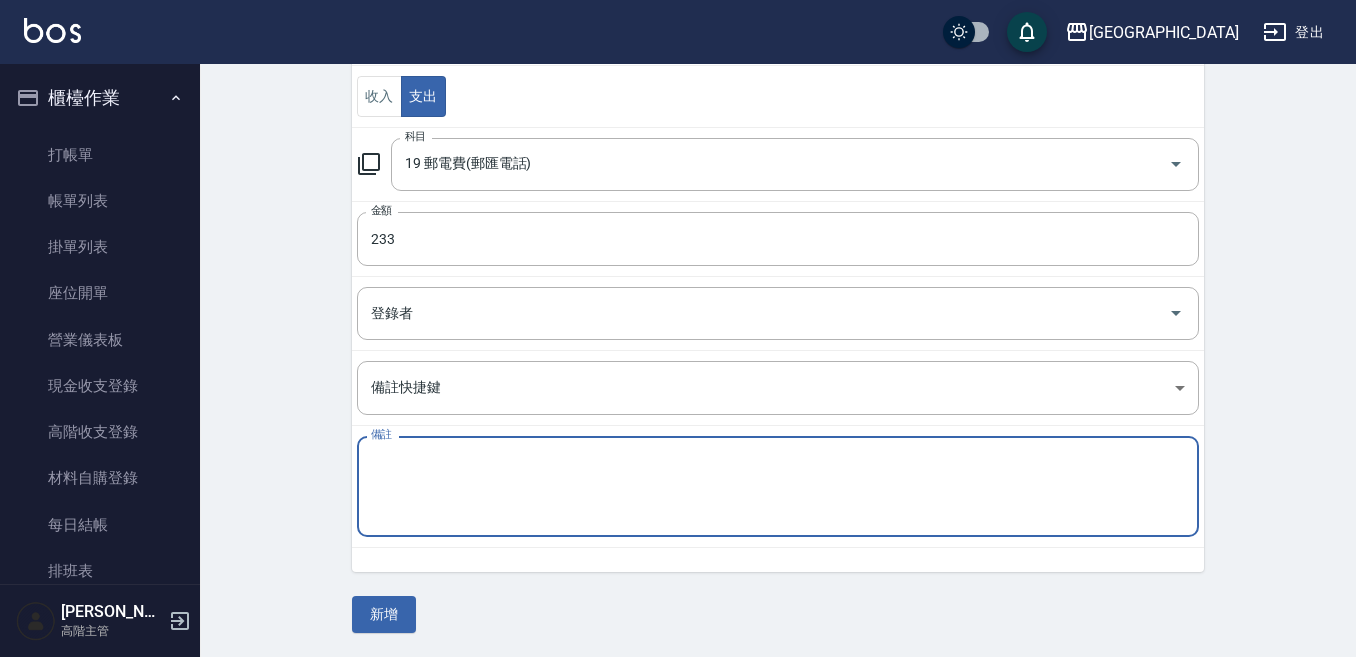 click on "備註" at bounding box center [778, 487] 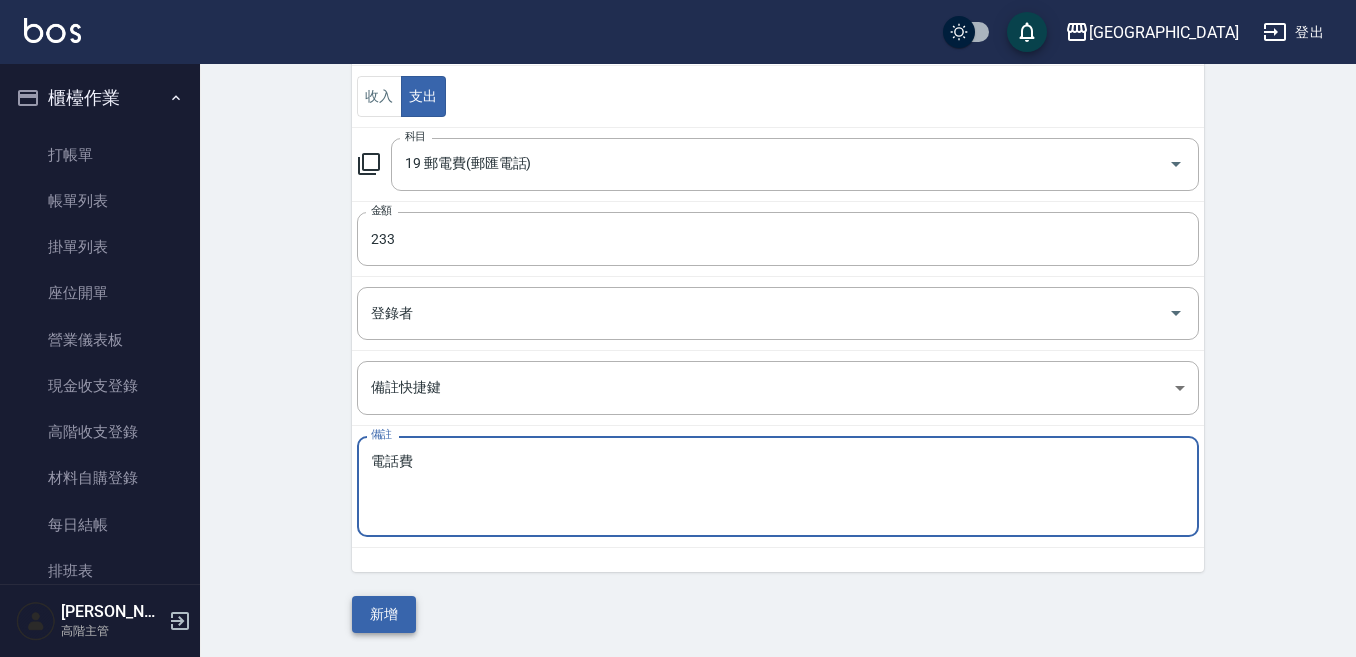 type on "電話費" 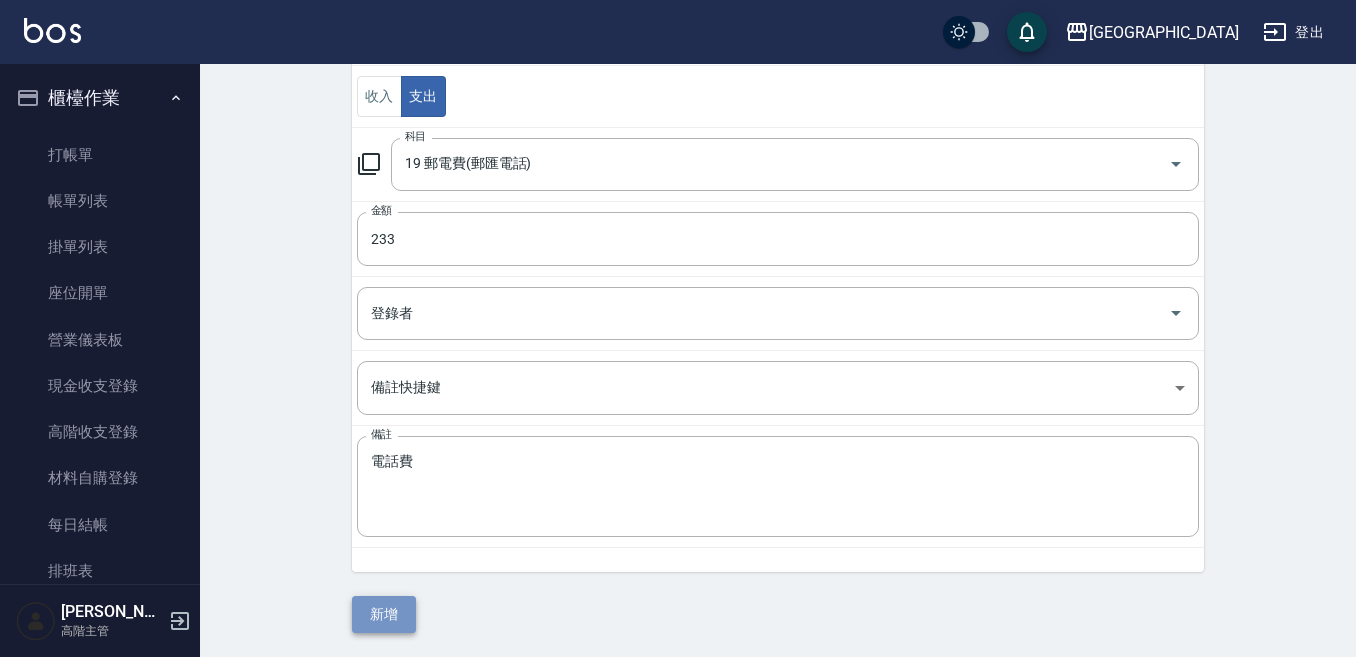 click on "新增" at bounding box center (384, 614) 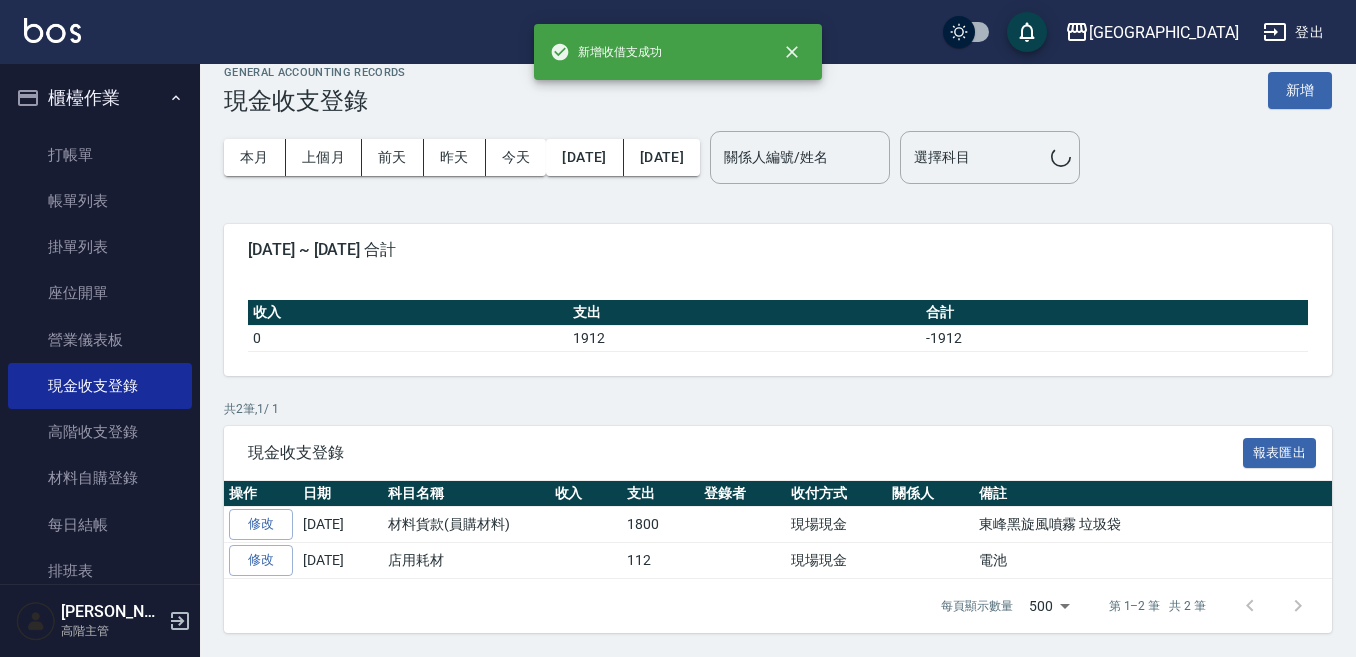 scroll, scrollTop: 0, scrollLeft: 0, axis: both 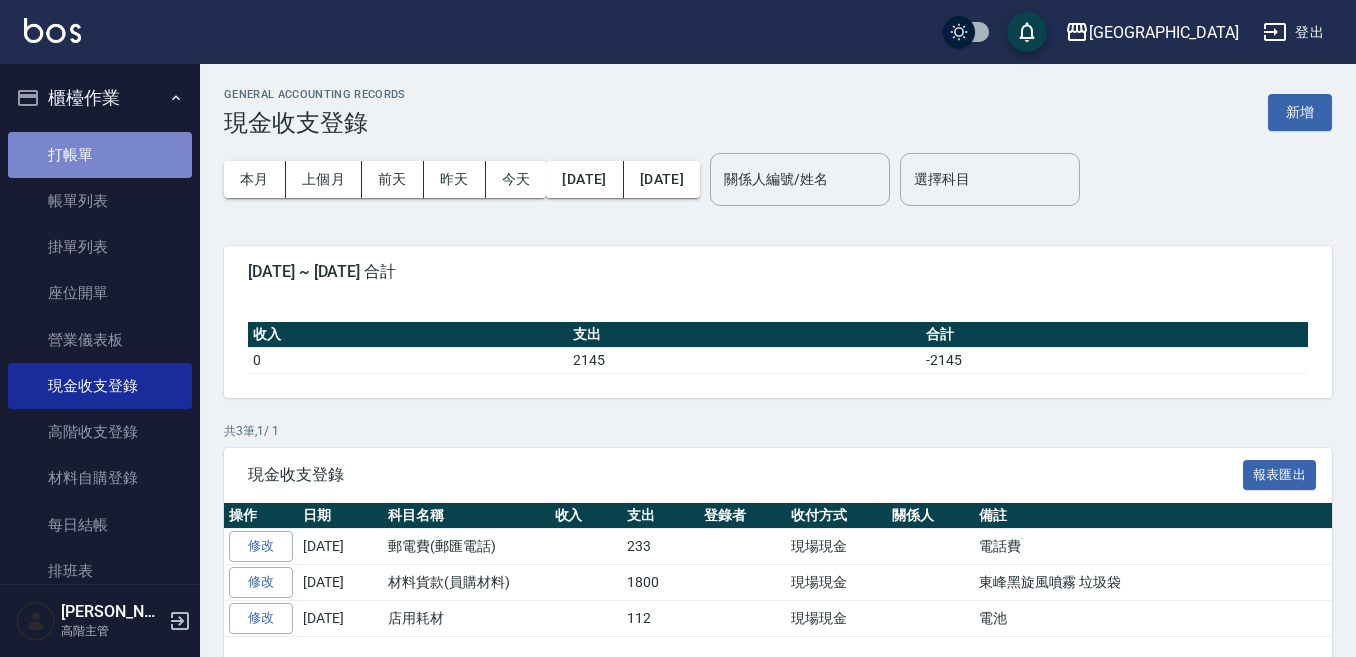 click on "打帳單" at bounding box center [100, 155] 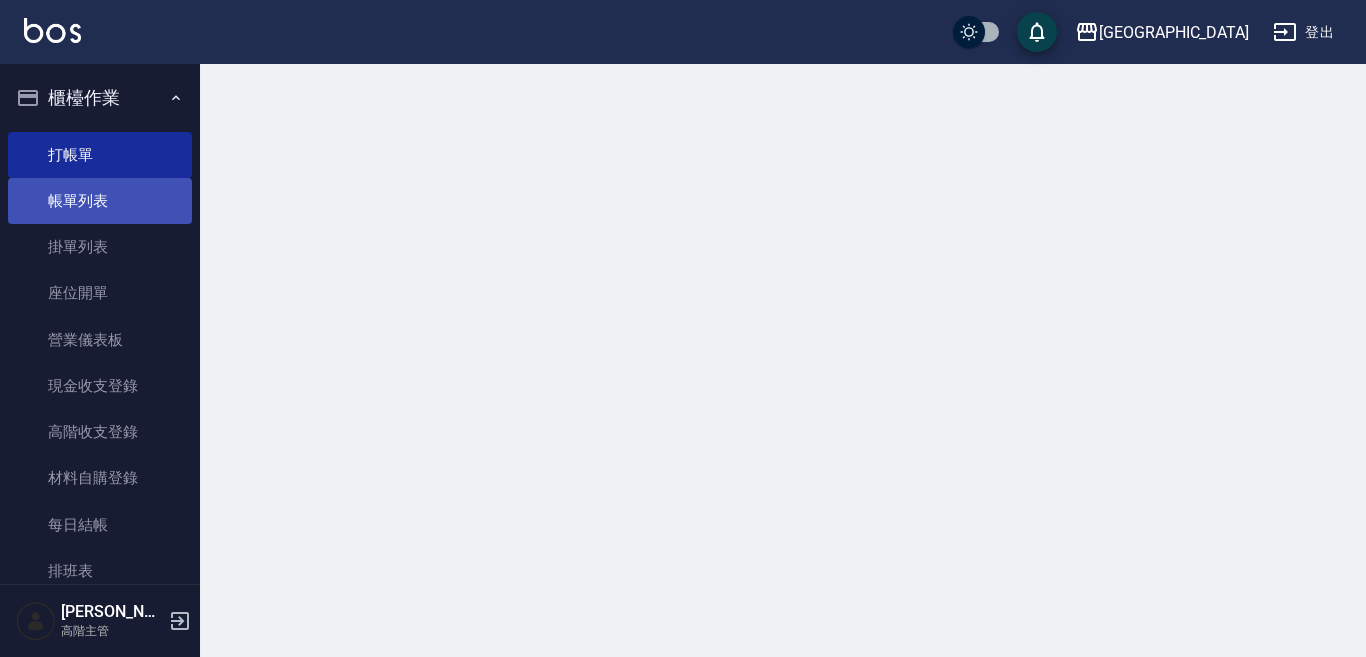 click on "帳單列表" at bounding box center [100, 201] 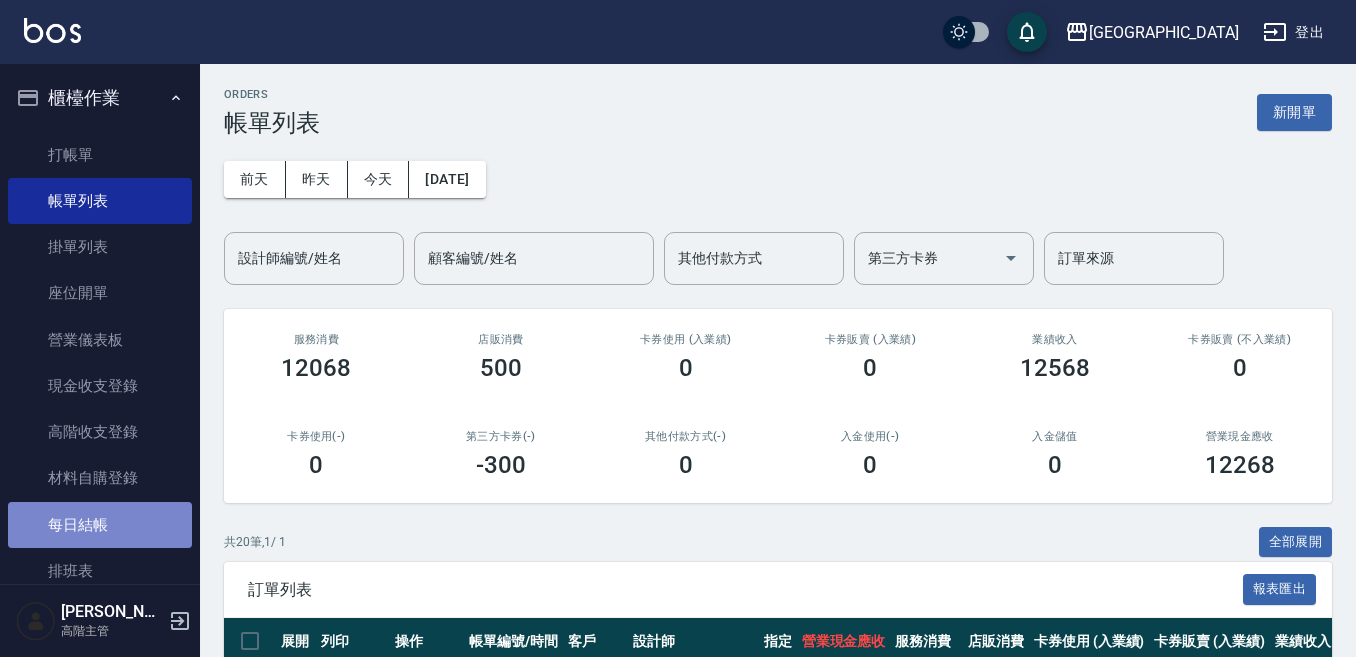 click on "每日結帳" at bounding box center (100, 525) 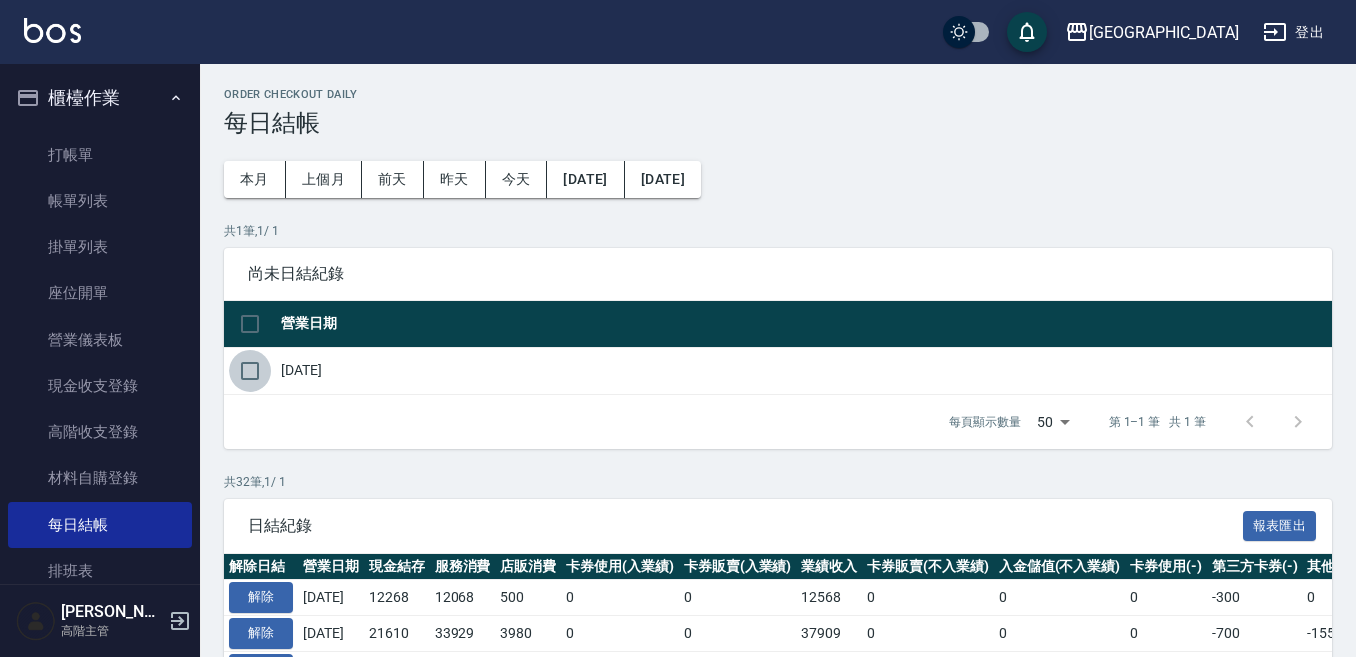 click at bounding box center [250, 371] 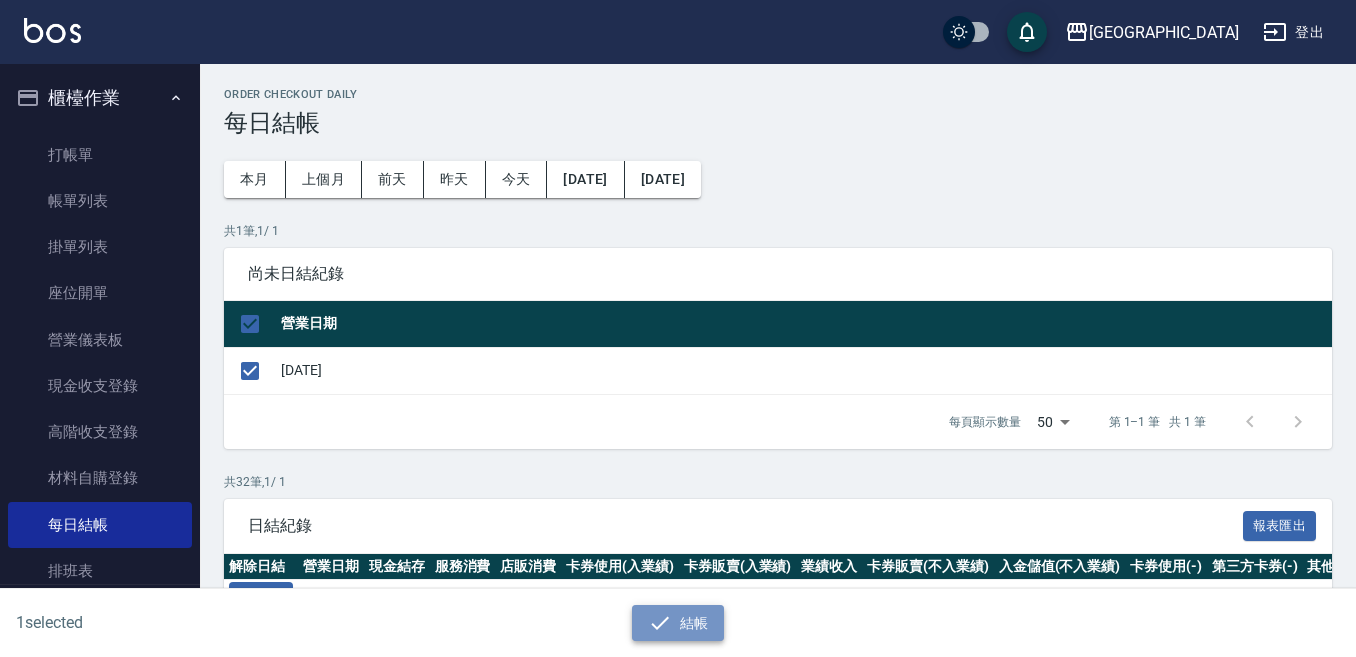 click on "結帳" at bounding box center [678, 623] 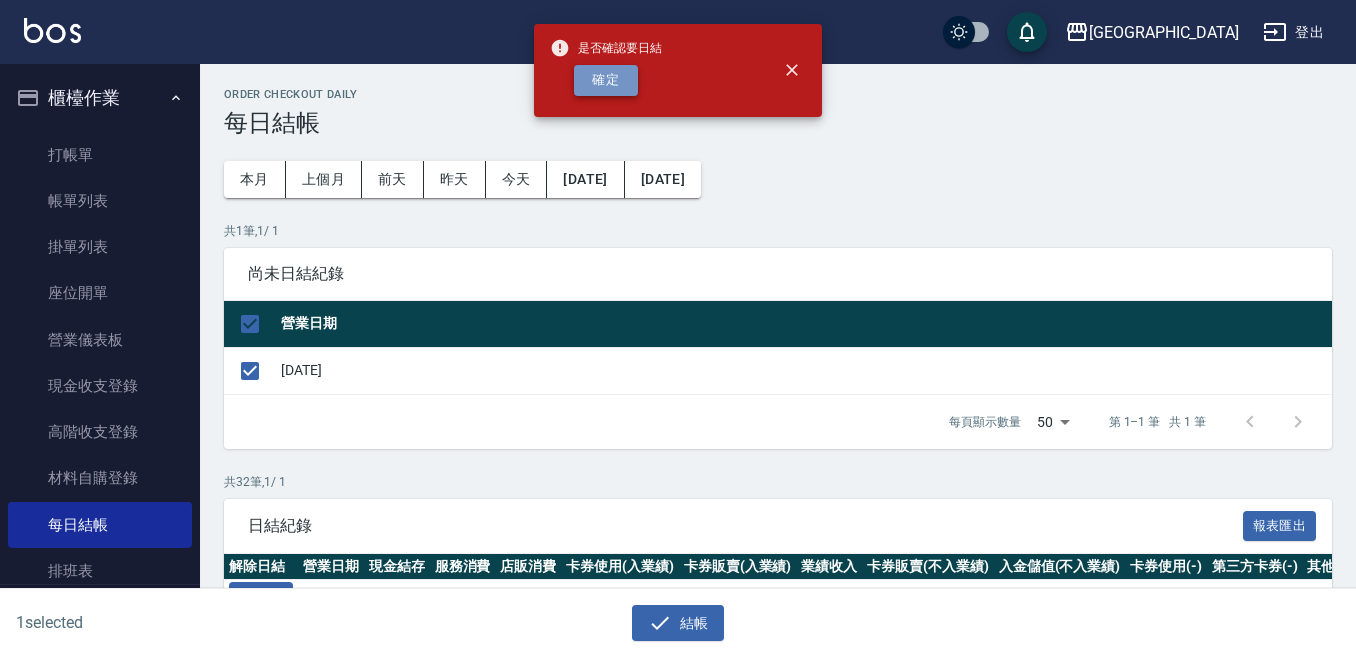 click on "確定" at bounding box center (606, 80) 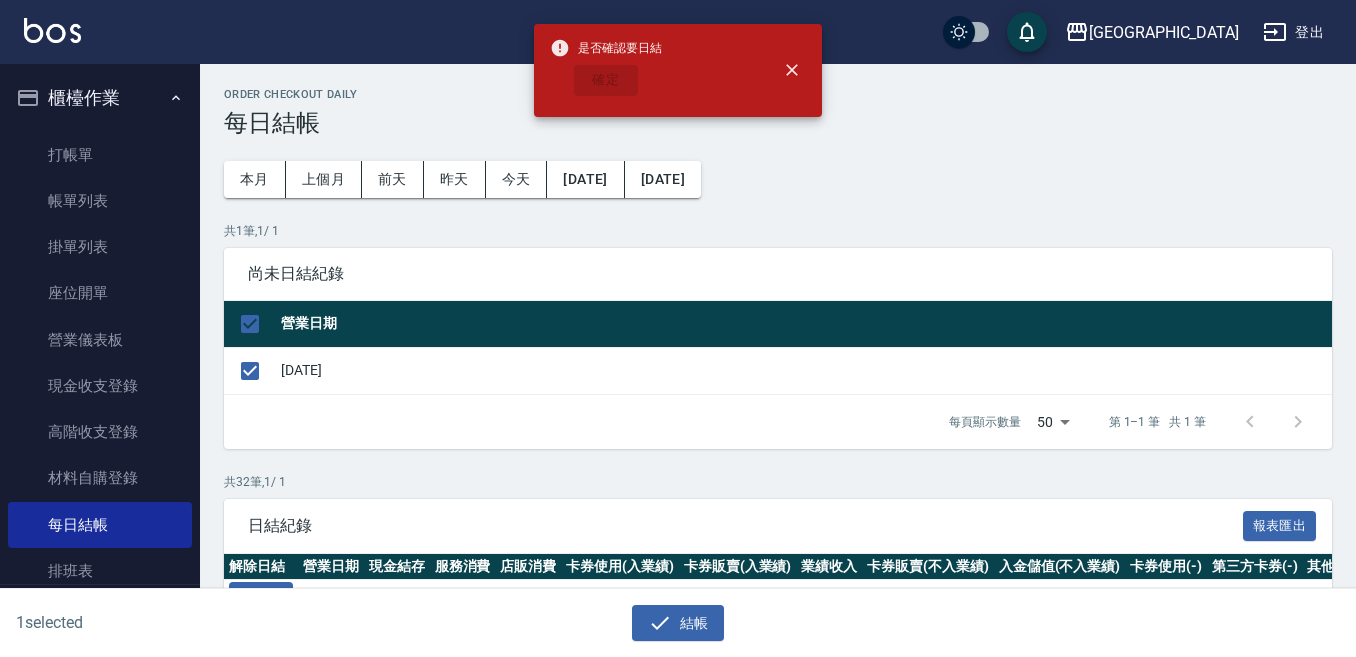 checkbox on "false" 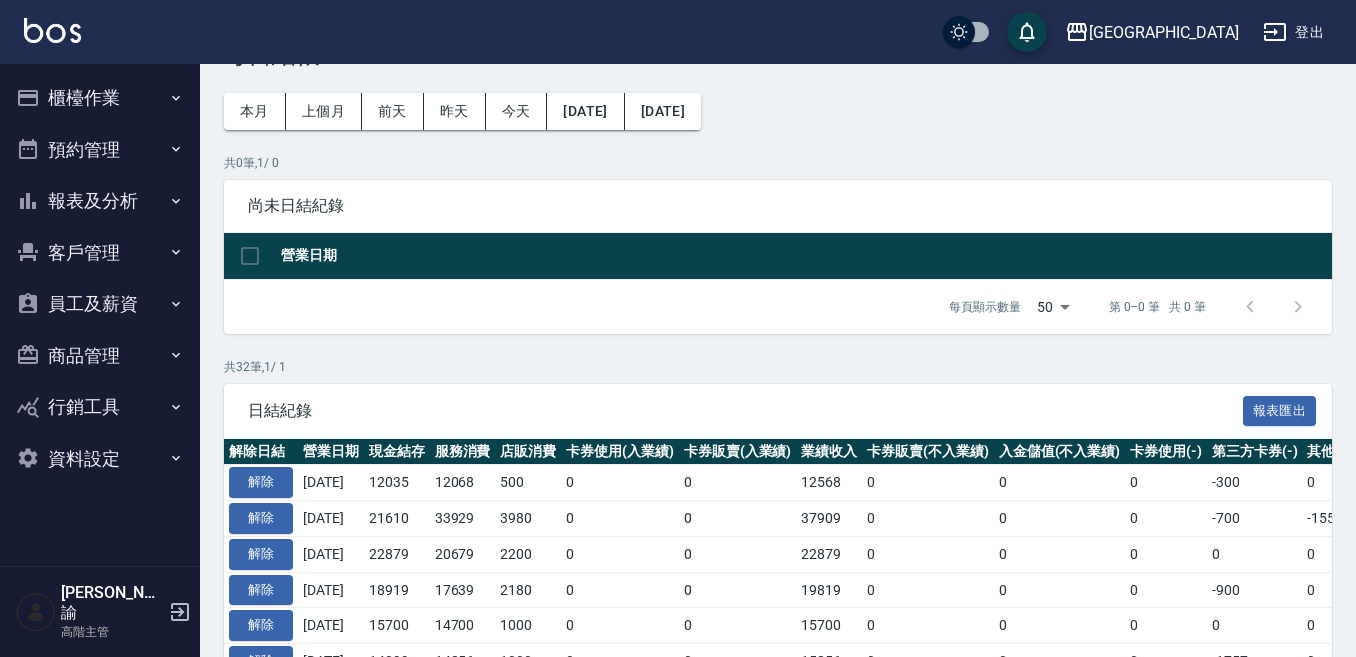 scroll, scrollTop: 100, scrollLeft: 0, axis: vertical 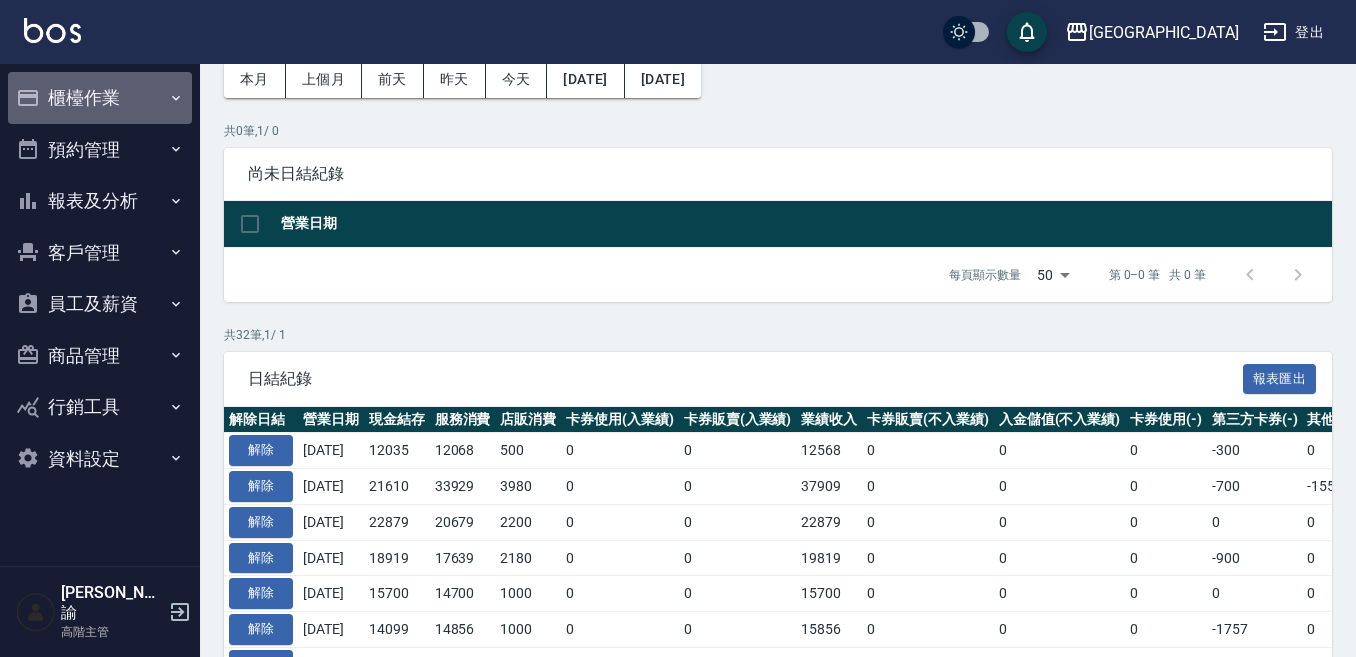 click on "櫃檯作業" at bounding box center [100, 98] 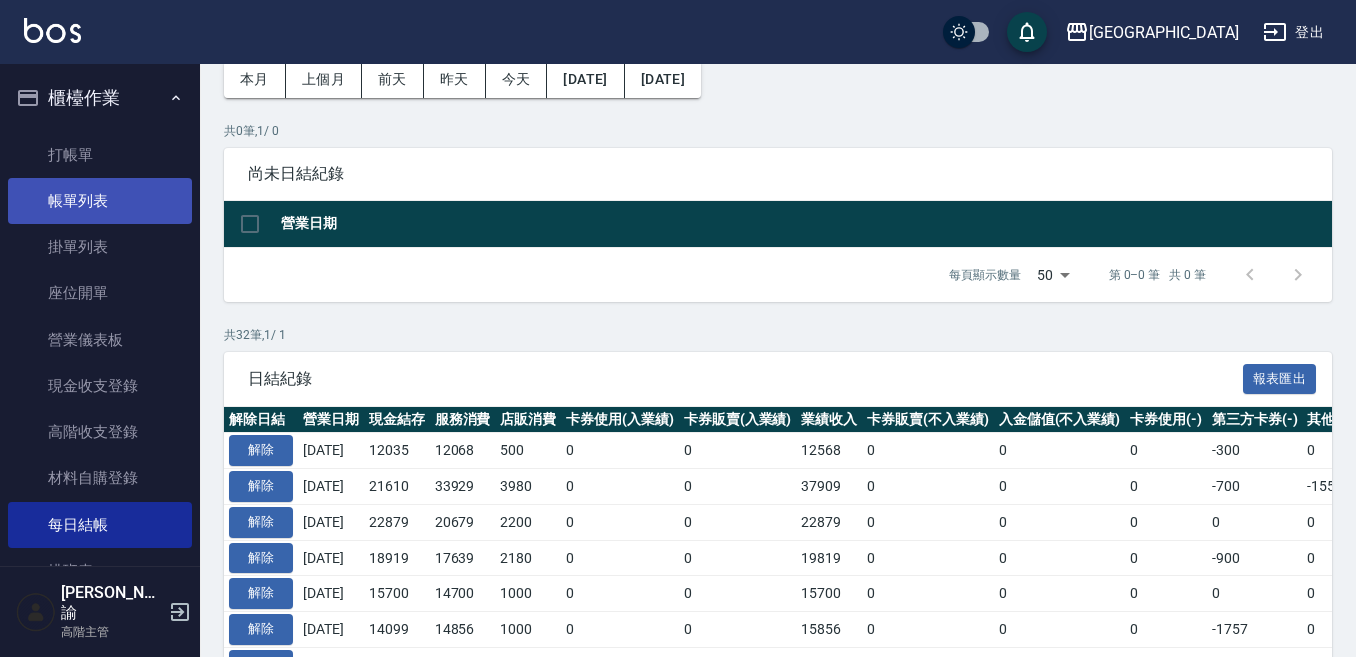 click on "帳單列表" at bounding box center [100, 201] 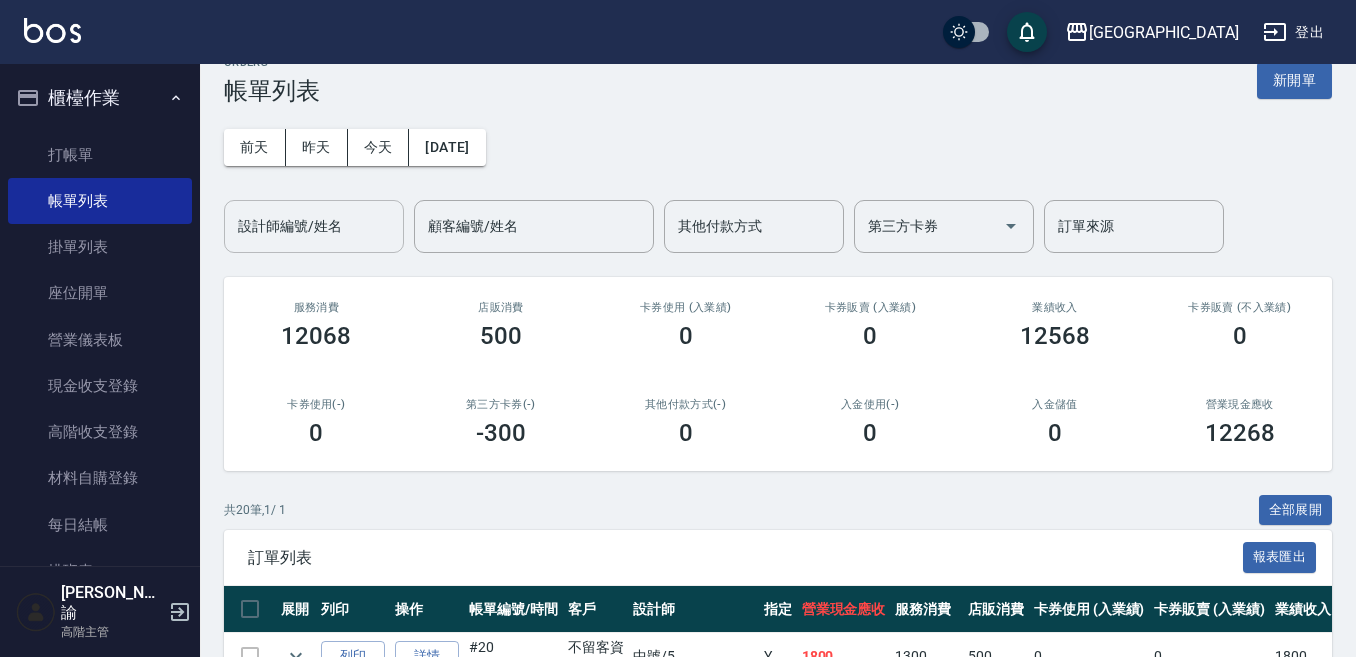 scroll, scrollTop: 0, scrollLeft: 0, axis: both 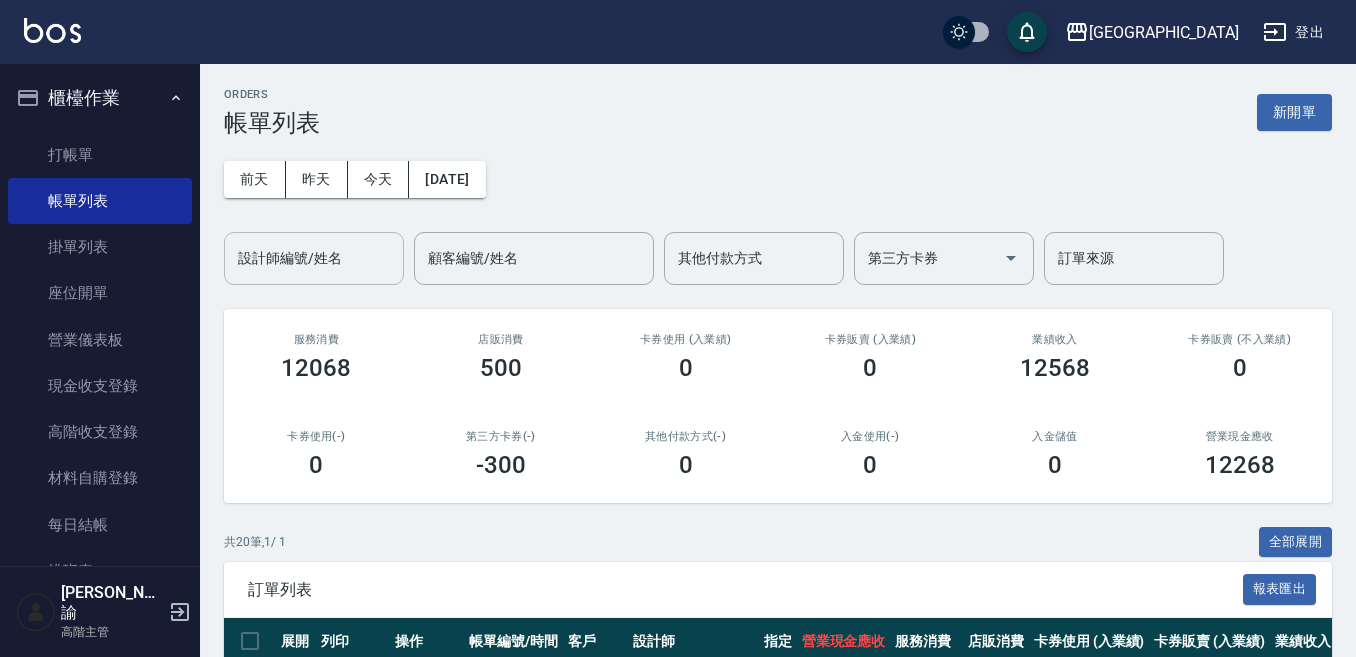click on "設計師編號/姓名 設計師編號/姓名" at bounding box center [314, 258] 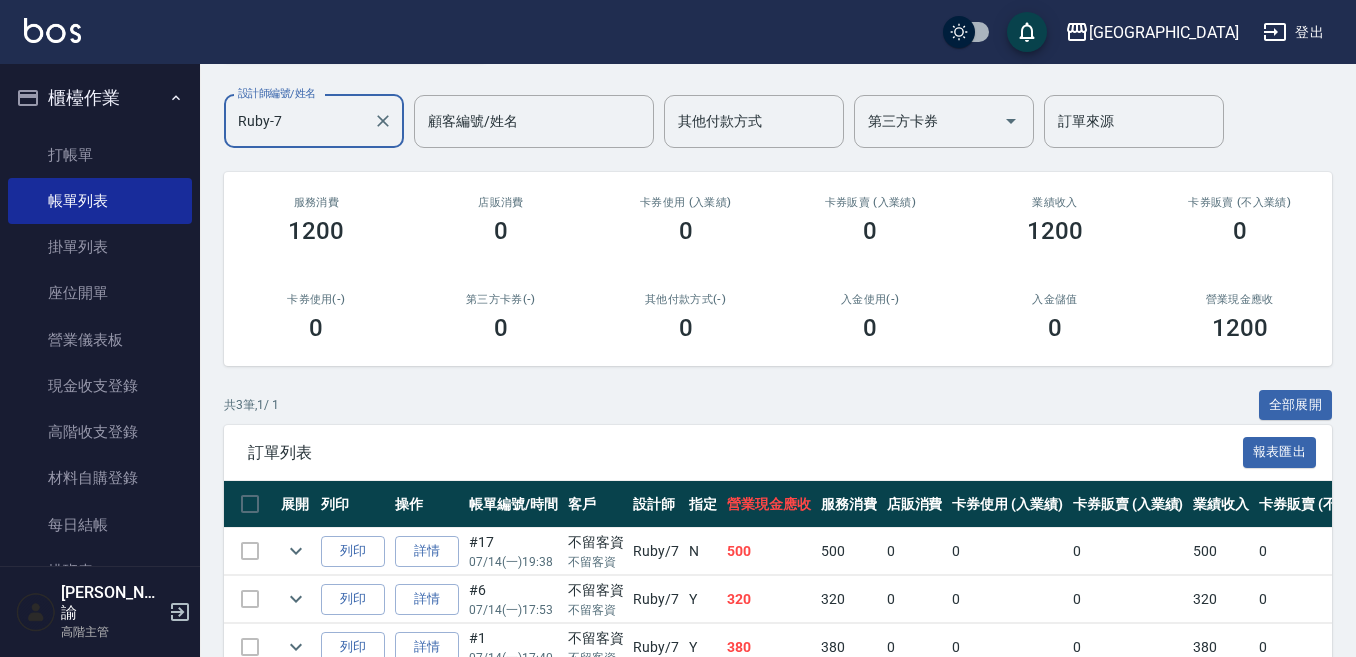 scroll, scrollTop: 0, scrollLeft: 0, axis: both 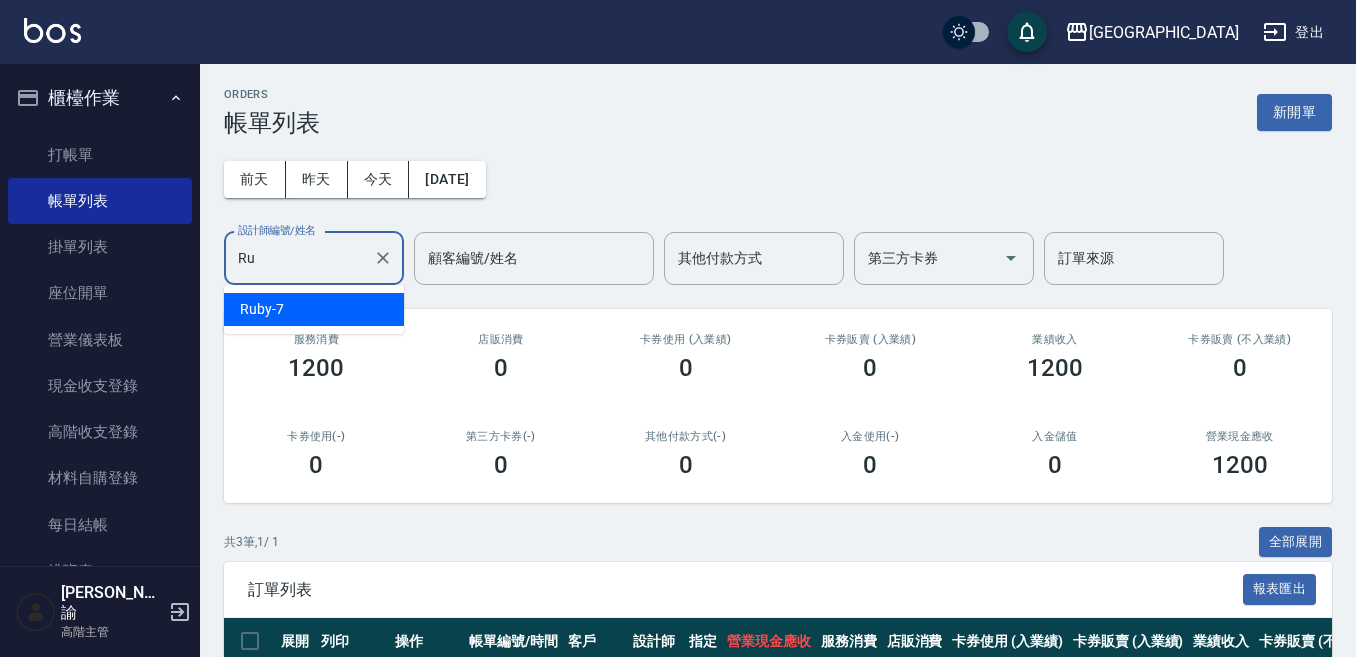 type on "R" 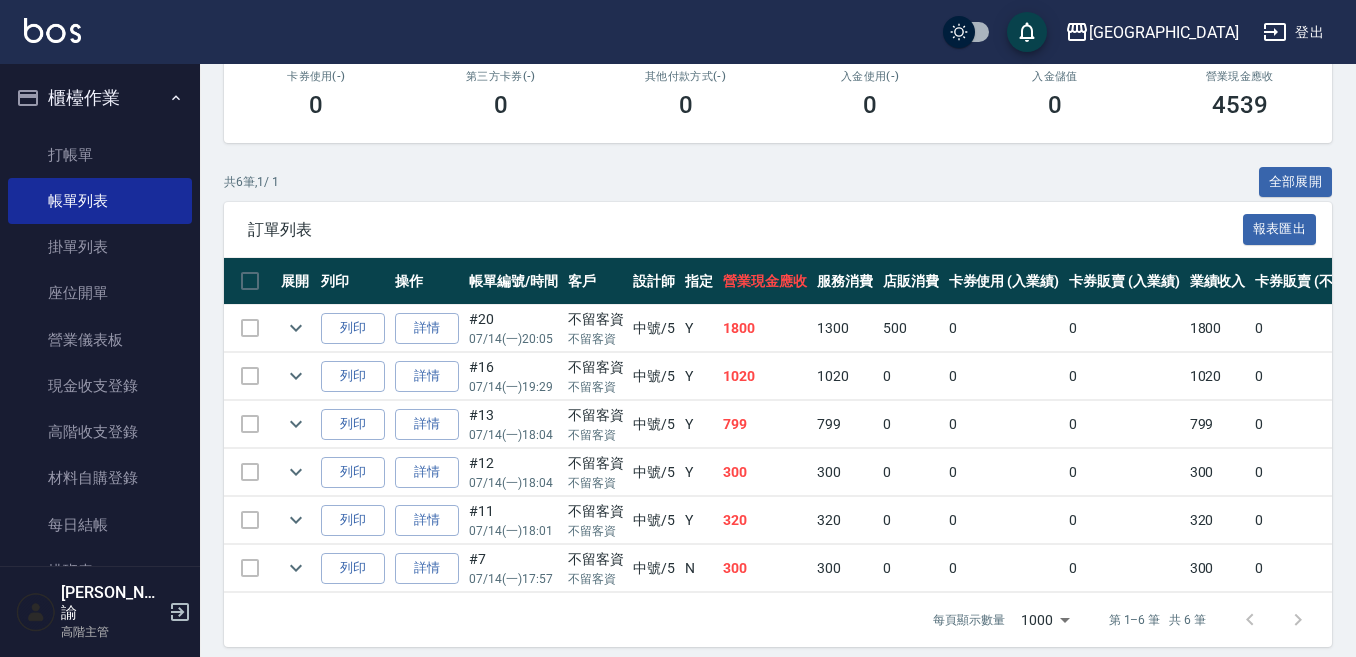 scroll, scrollTop: 391, scrollLeft: 0, axis: vertical 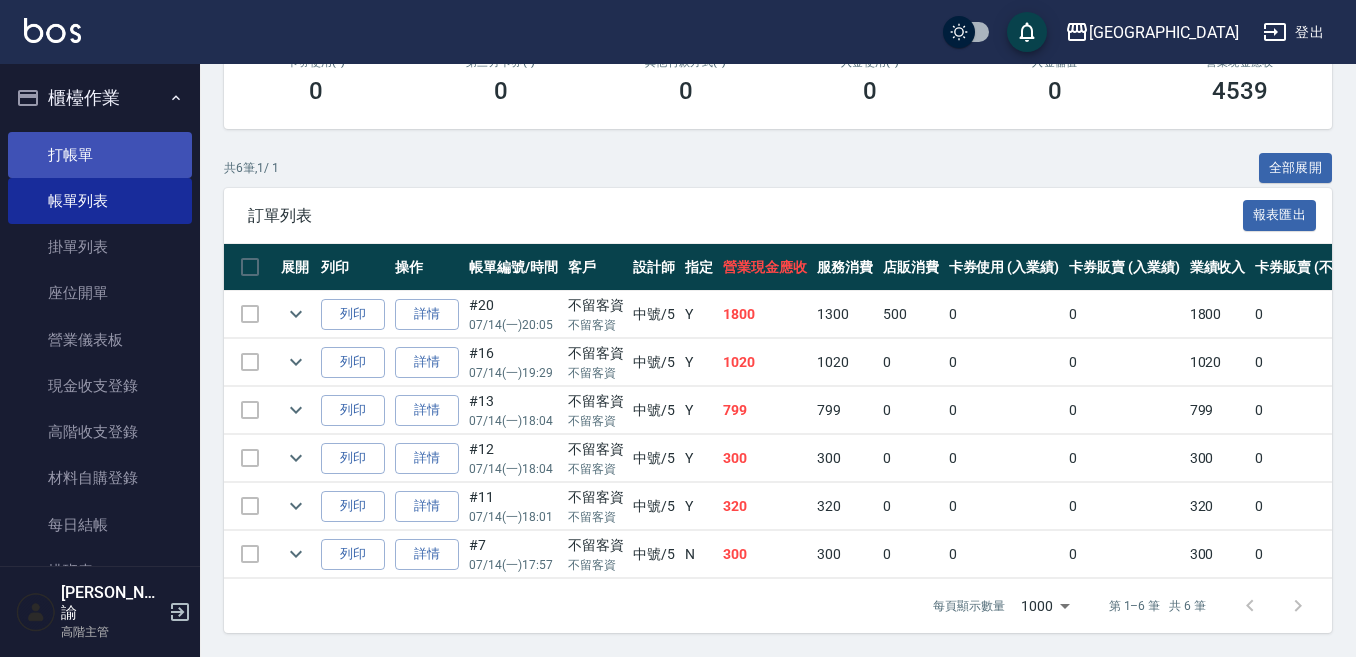 type on "中號-5" 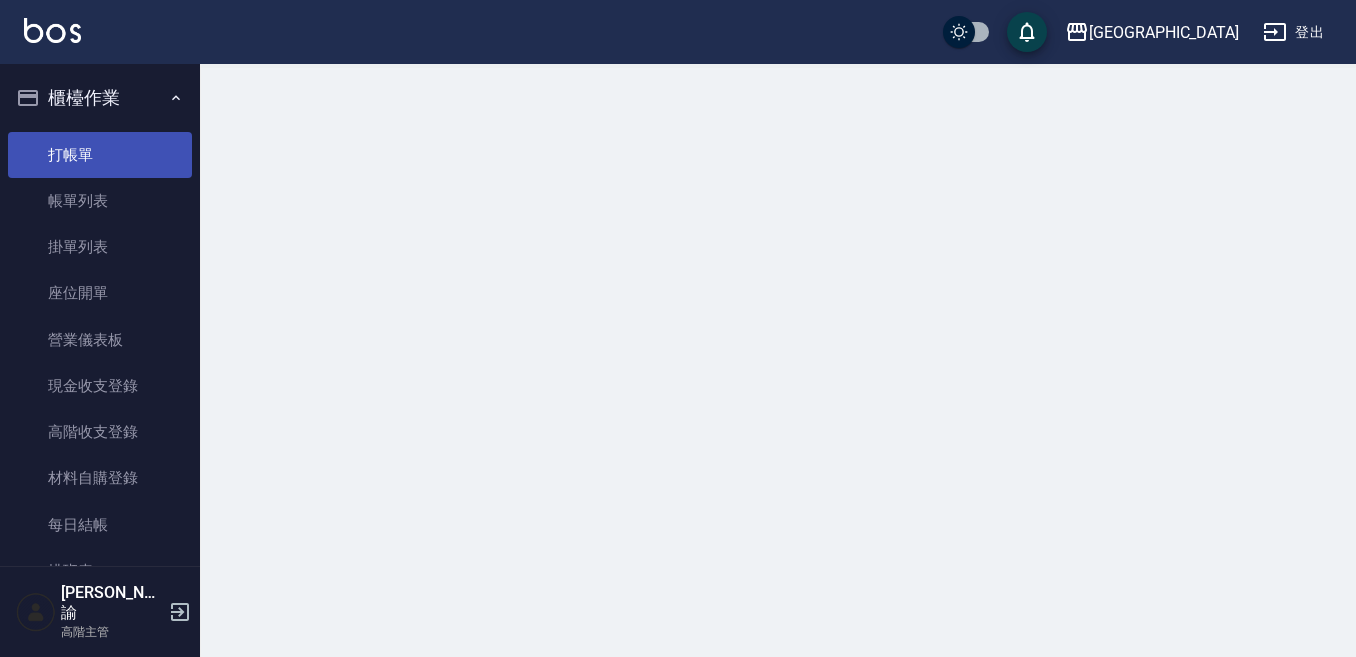 scroll, scrollTop: 0, scrollLeft: 0, axis: both 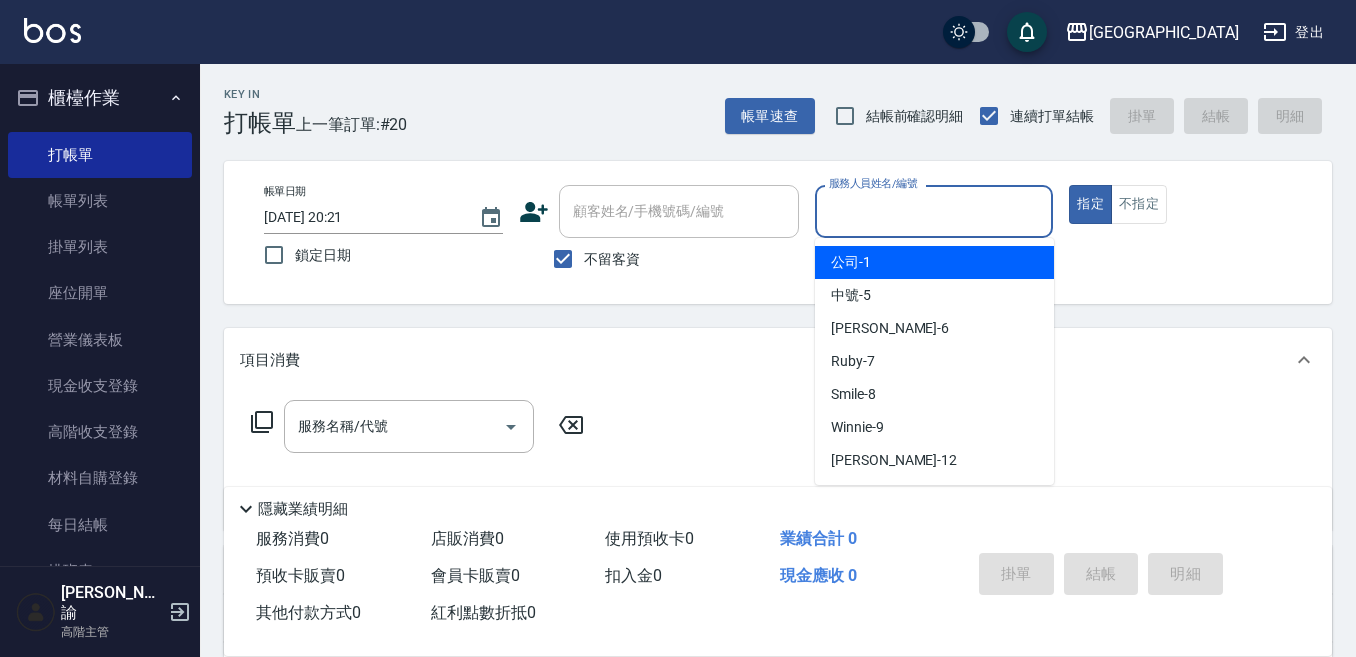 click on "服務人員姓名/編號" at bounding box center (934, 211) 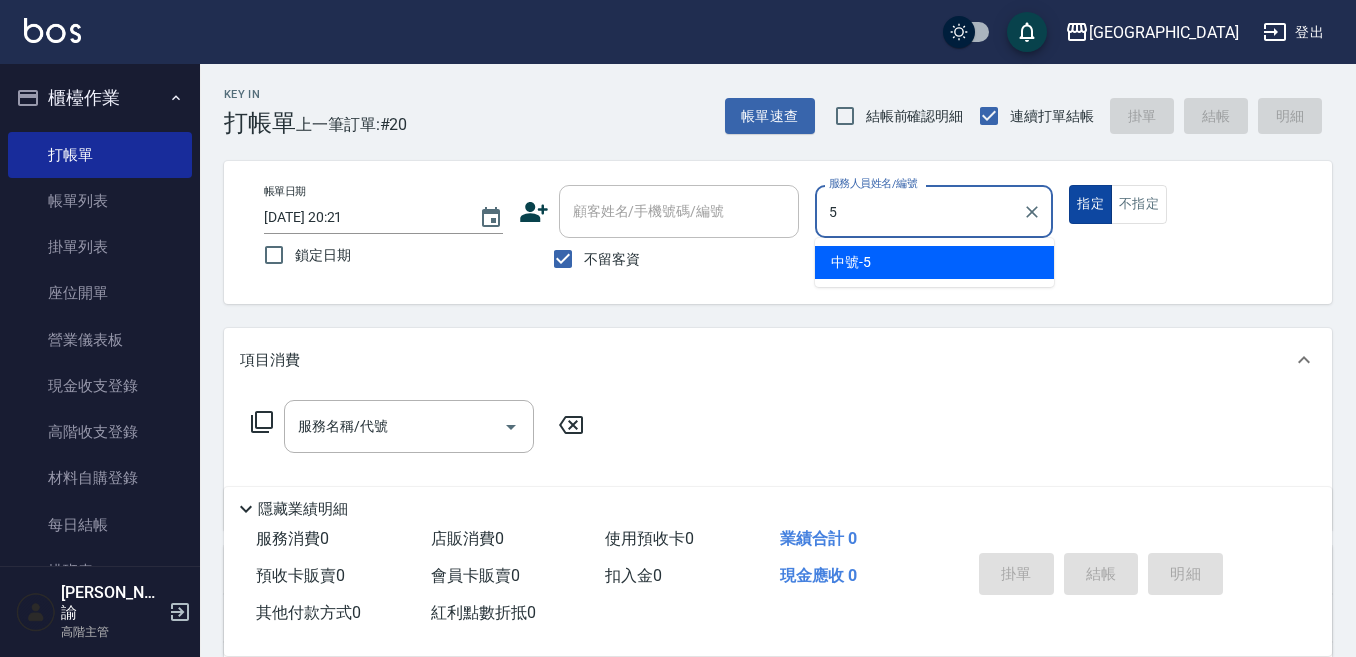 type on "中號-5" 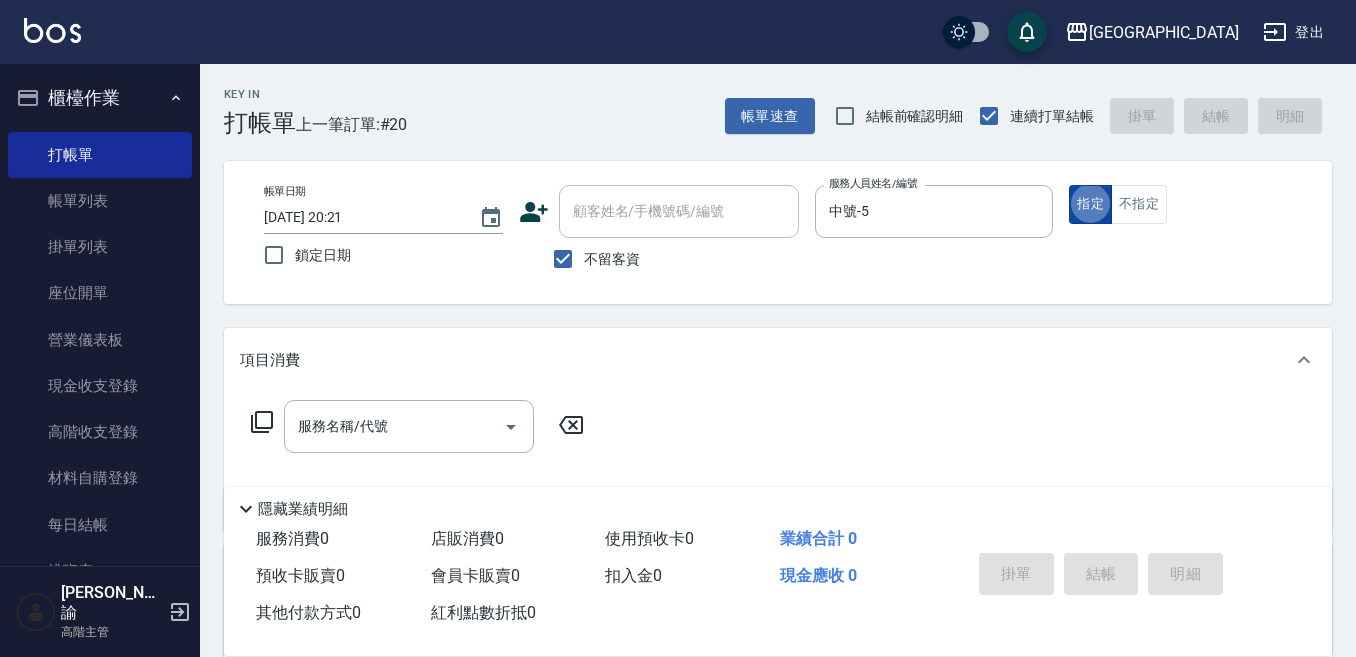 type on "true" 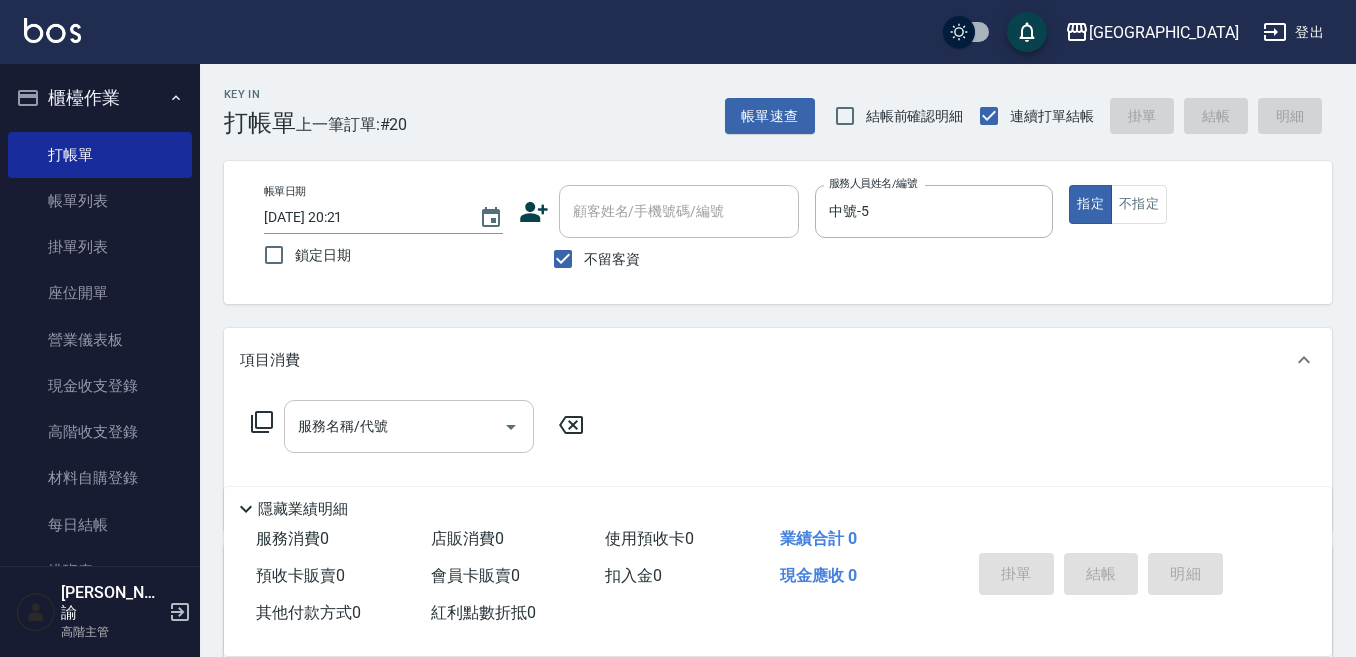 click on "服務名稱/代號 服務名稱/代號" at bounding box center [409, 426] 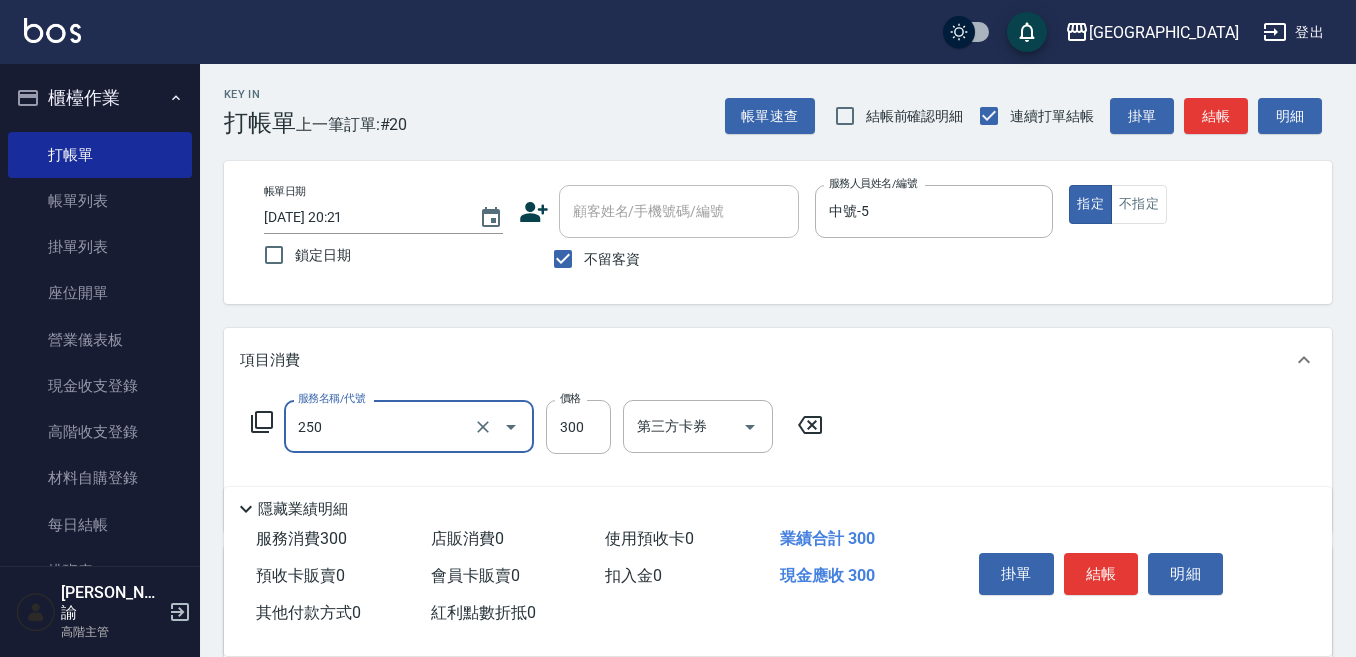 type on "日式洗髮(250)" 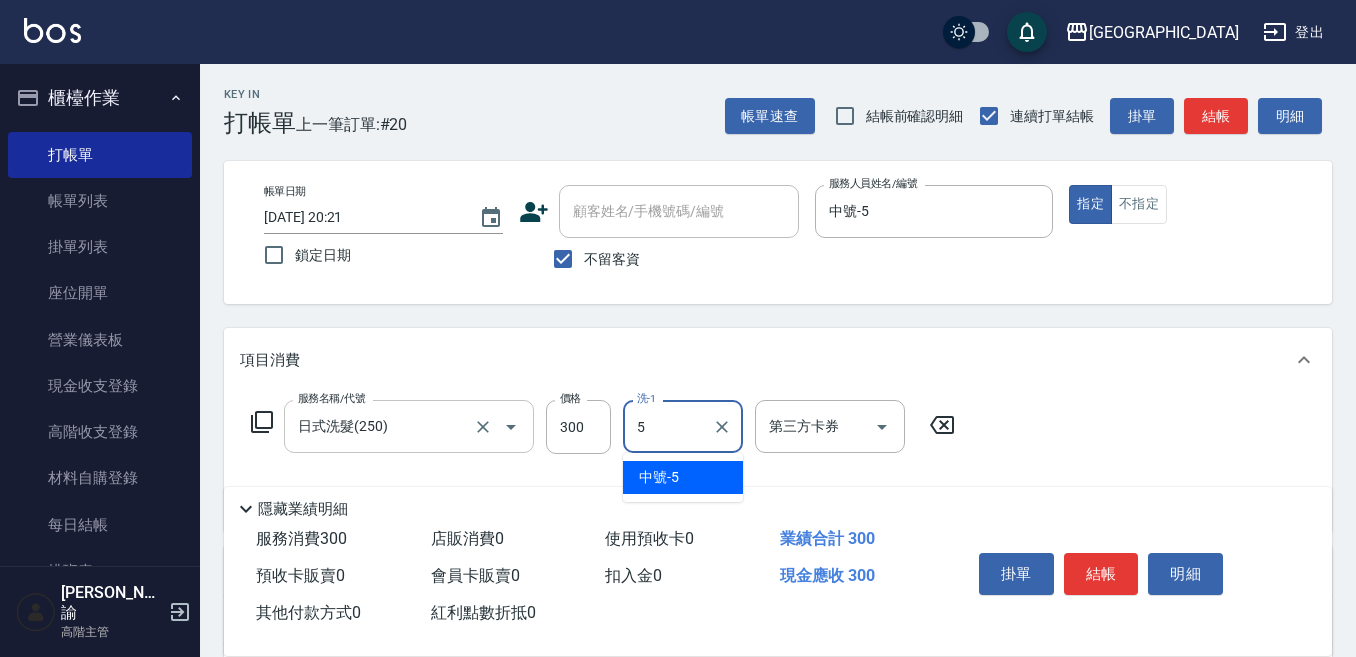 type on "中號-5" 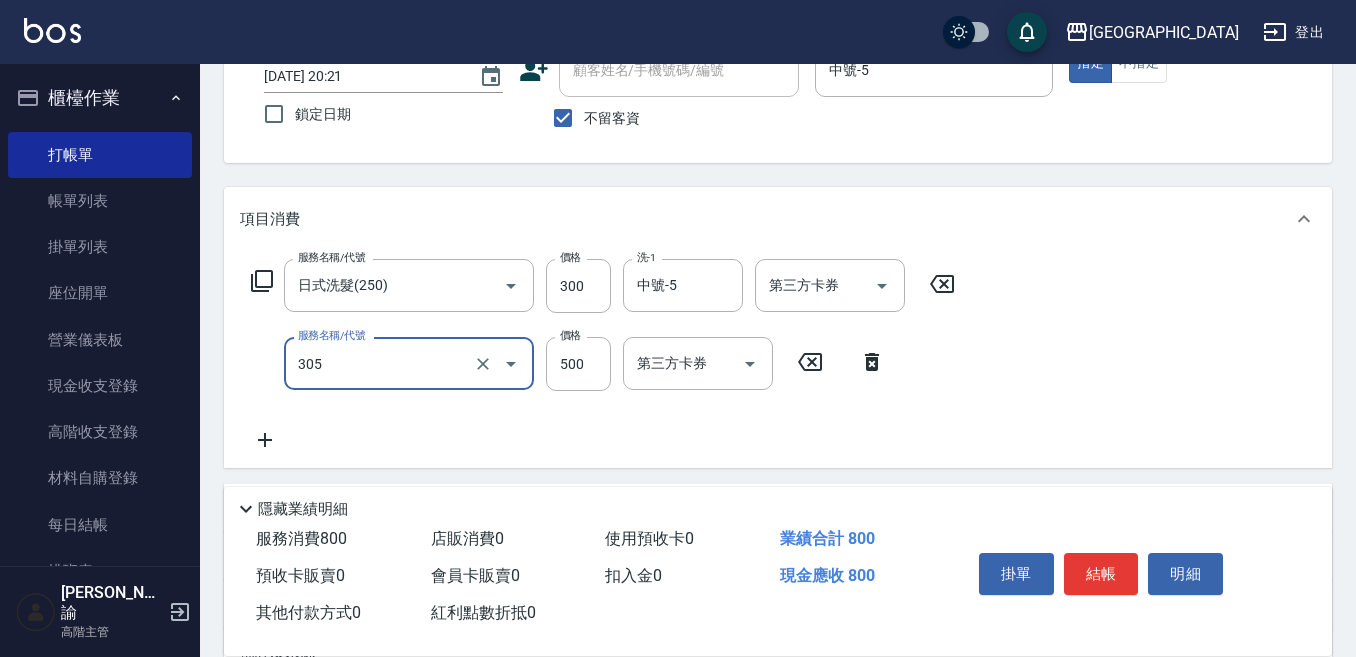 scroll, scrollTop: 0, scrollLeft: 0, axis: both 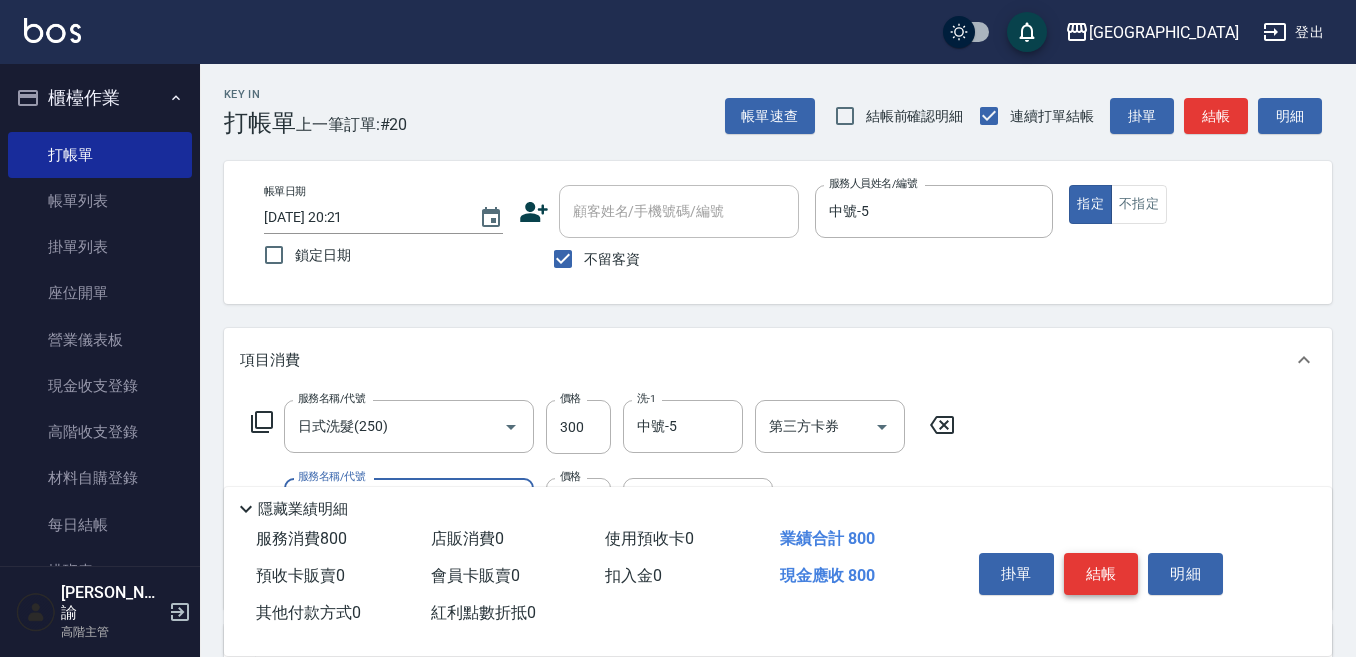 type on "剪髮500(305)" 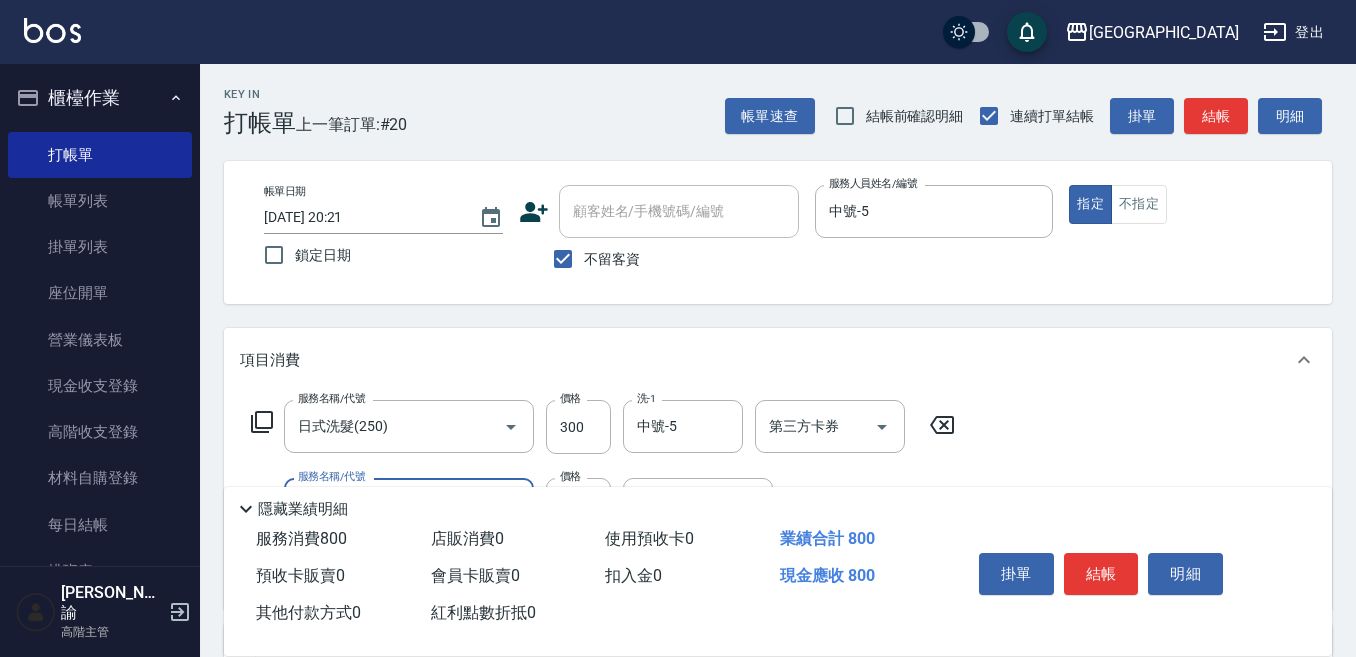 drag, startPoint x: 1097, startPoint y: 562, endPoint x: 1077, endPoint y: 556, distance: 20.880613 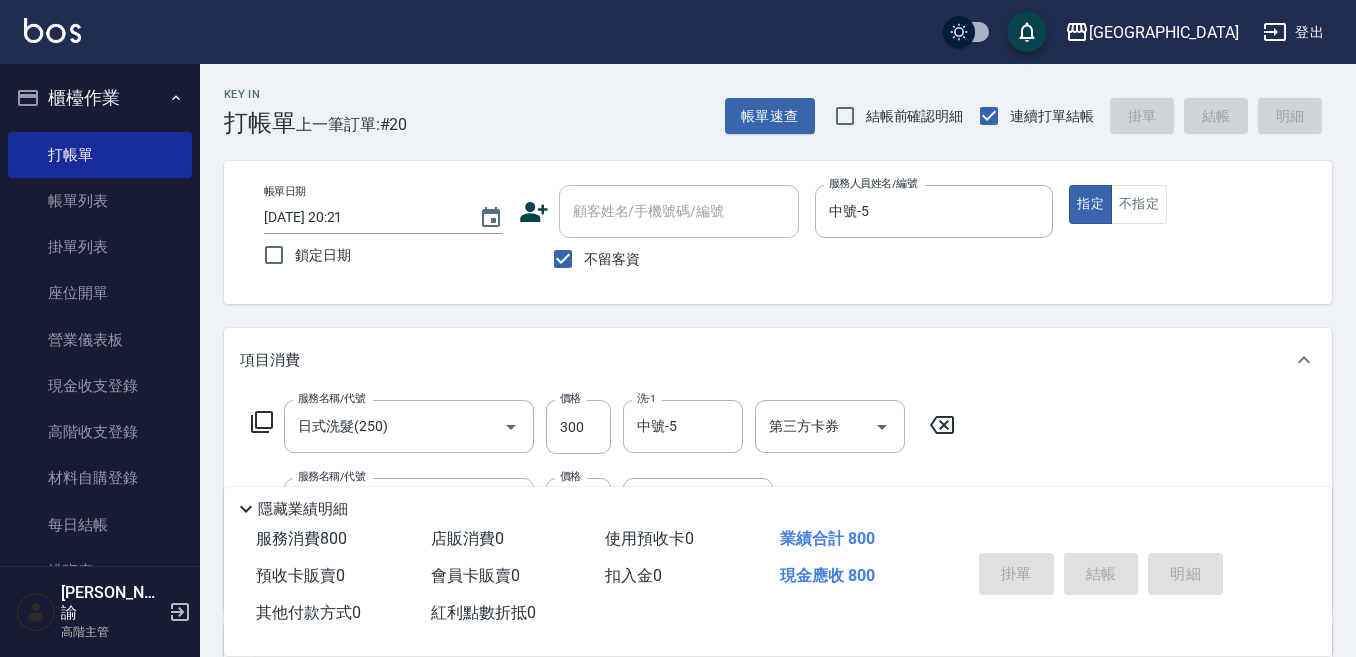 type 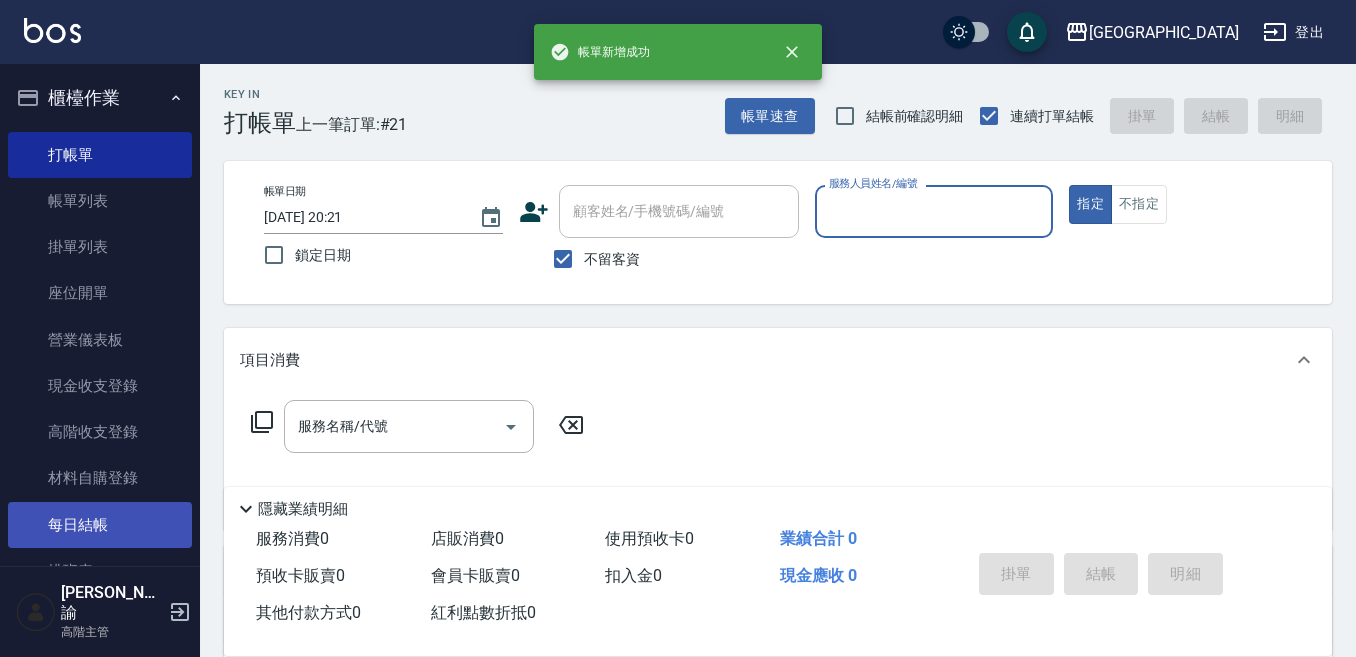 click on "每日結帳" at bounding box center (100, 525) 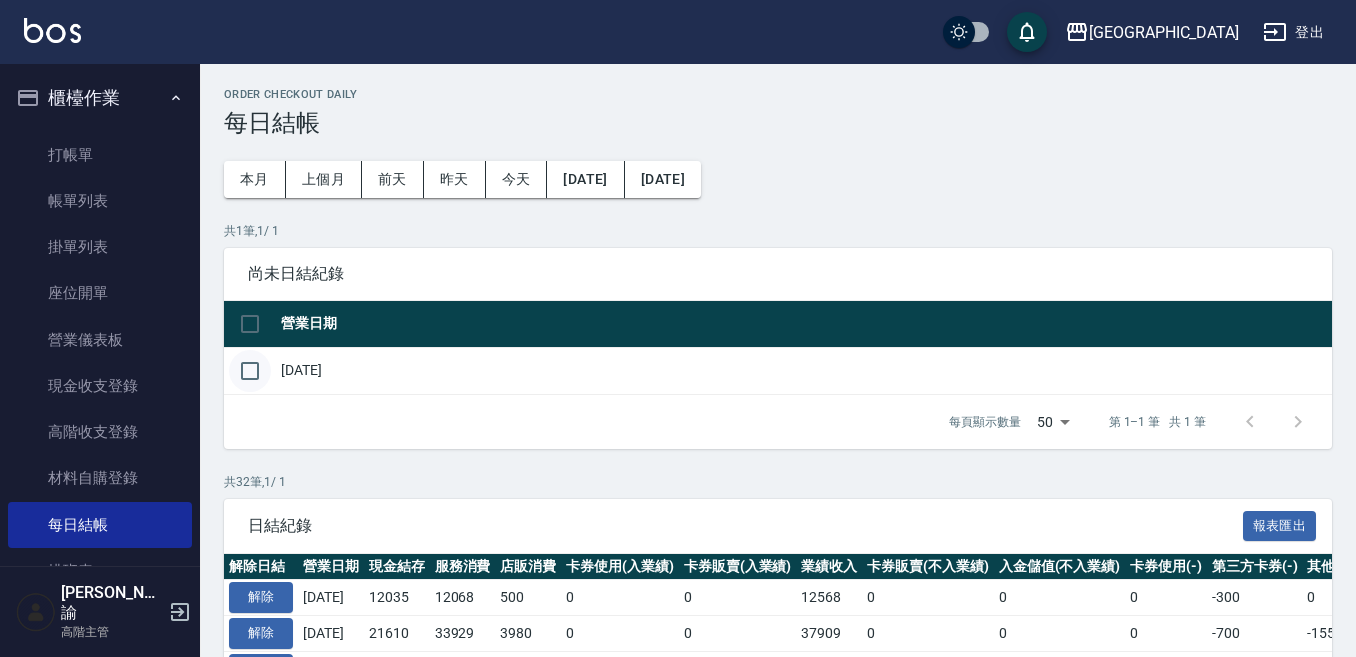 click at bounding box center [250, 371] 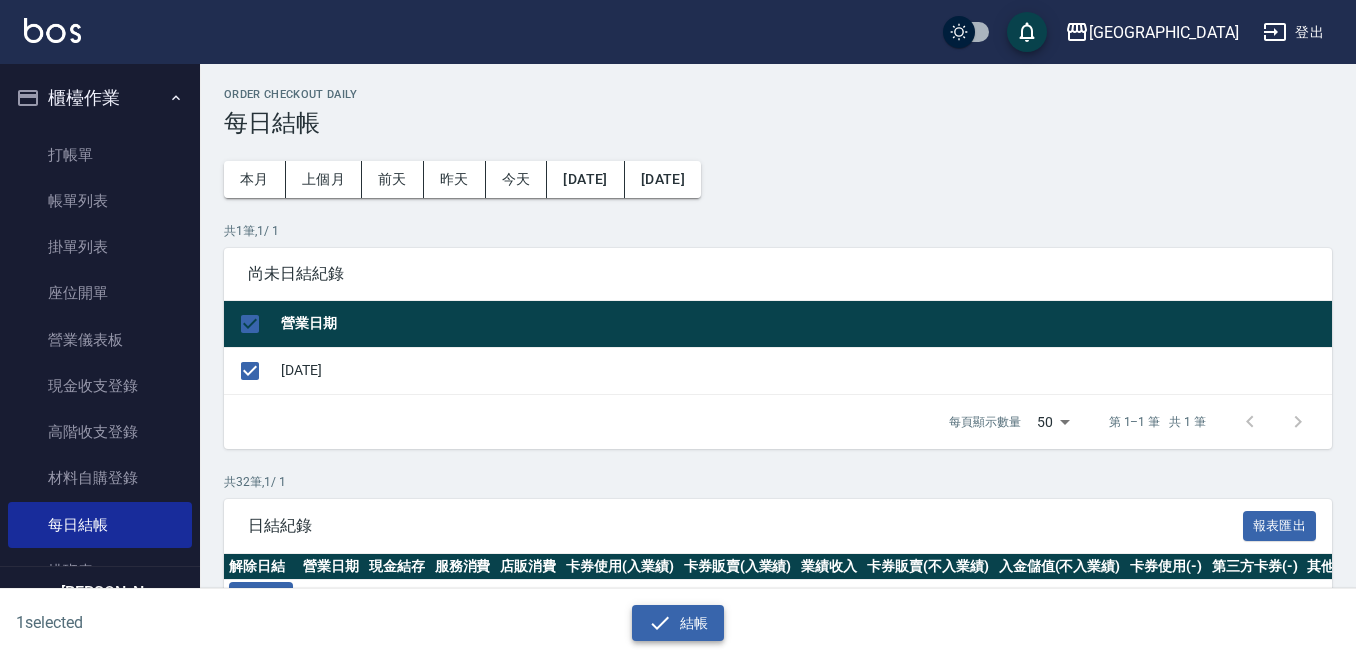 drag, startPoint x: 699, startPoint y: 618, endPoint x: 690, endPoint y: 609, distance: 12.727922 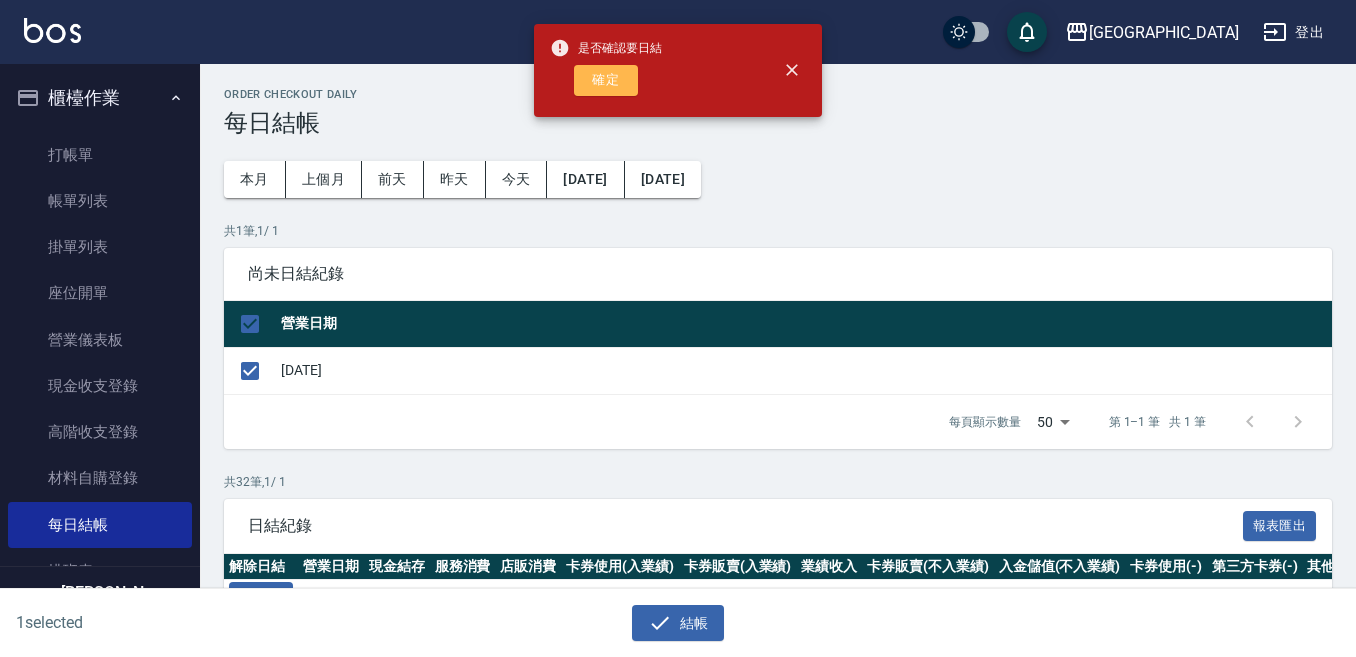 click on "確定" at bounding box center [606, 80] 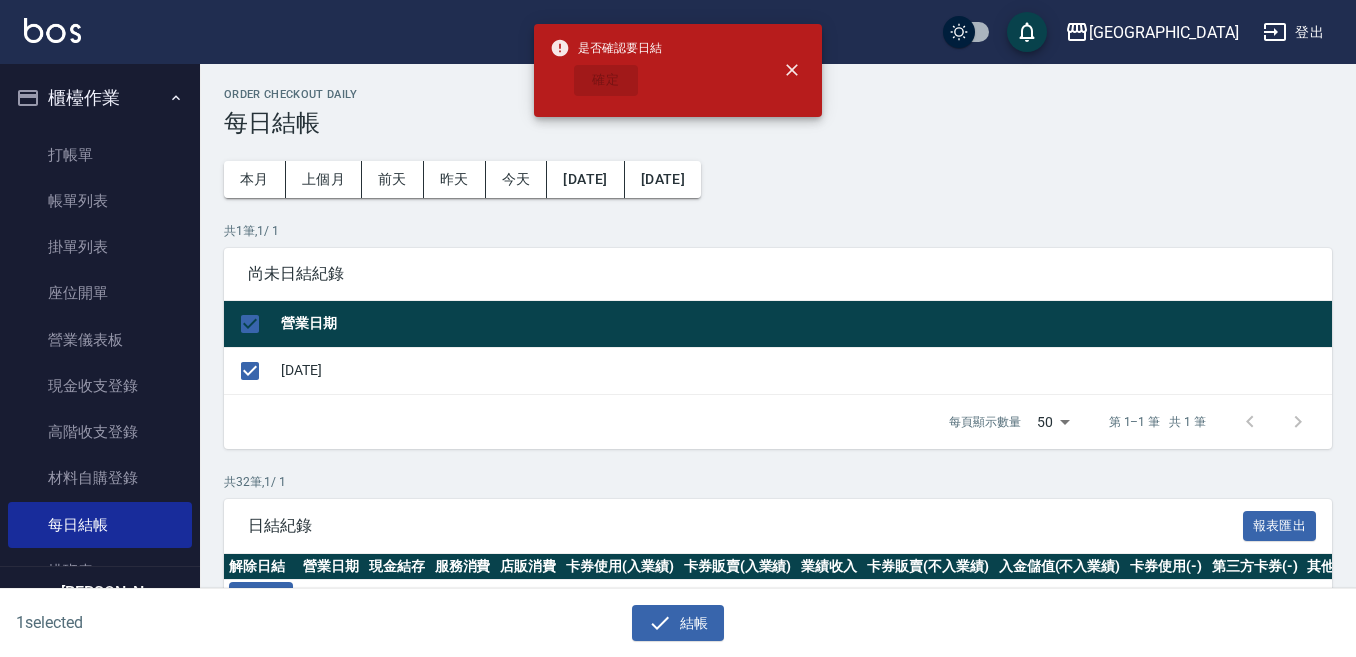 checkbox on "false" 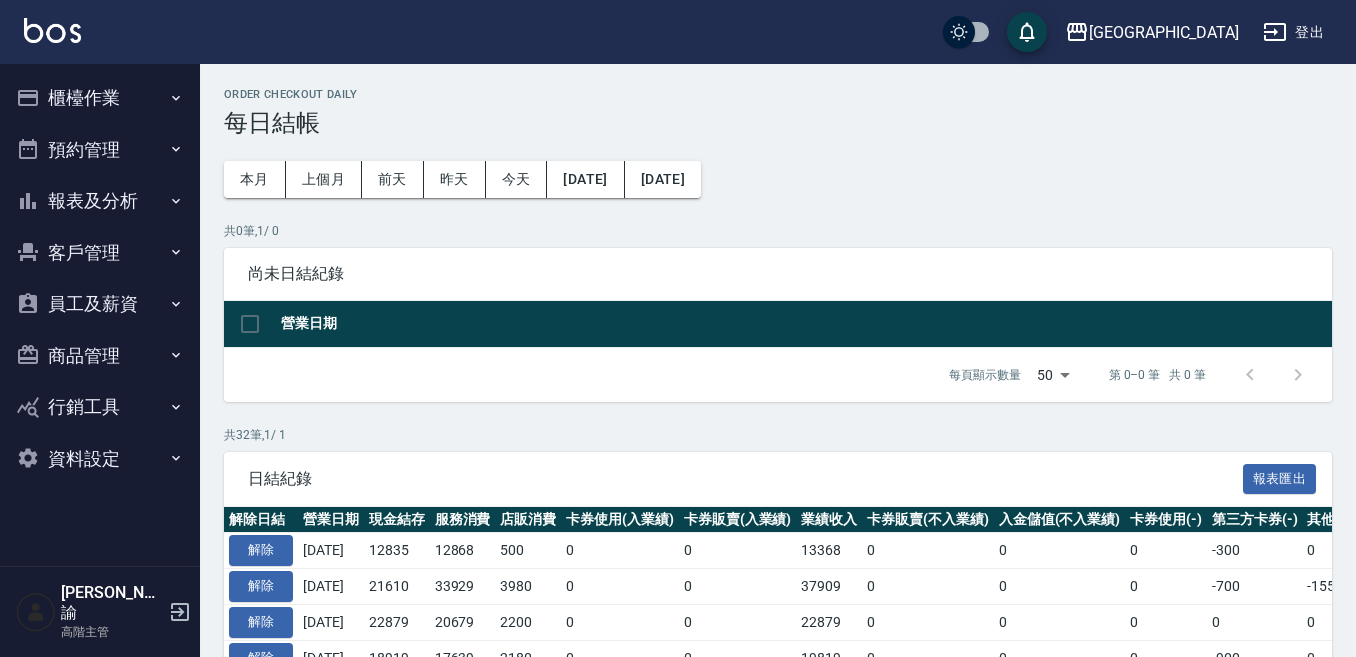 scroll, scrollTop: 0, scrollLeft: 0, axis: both 